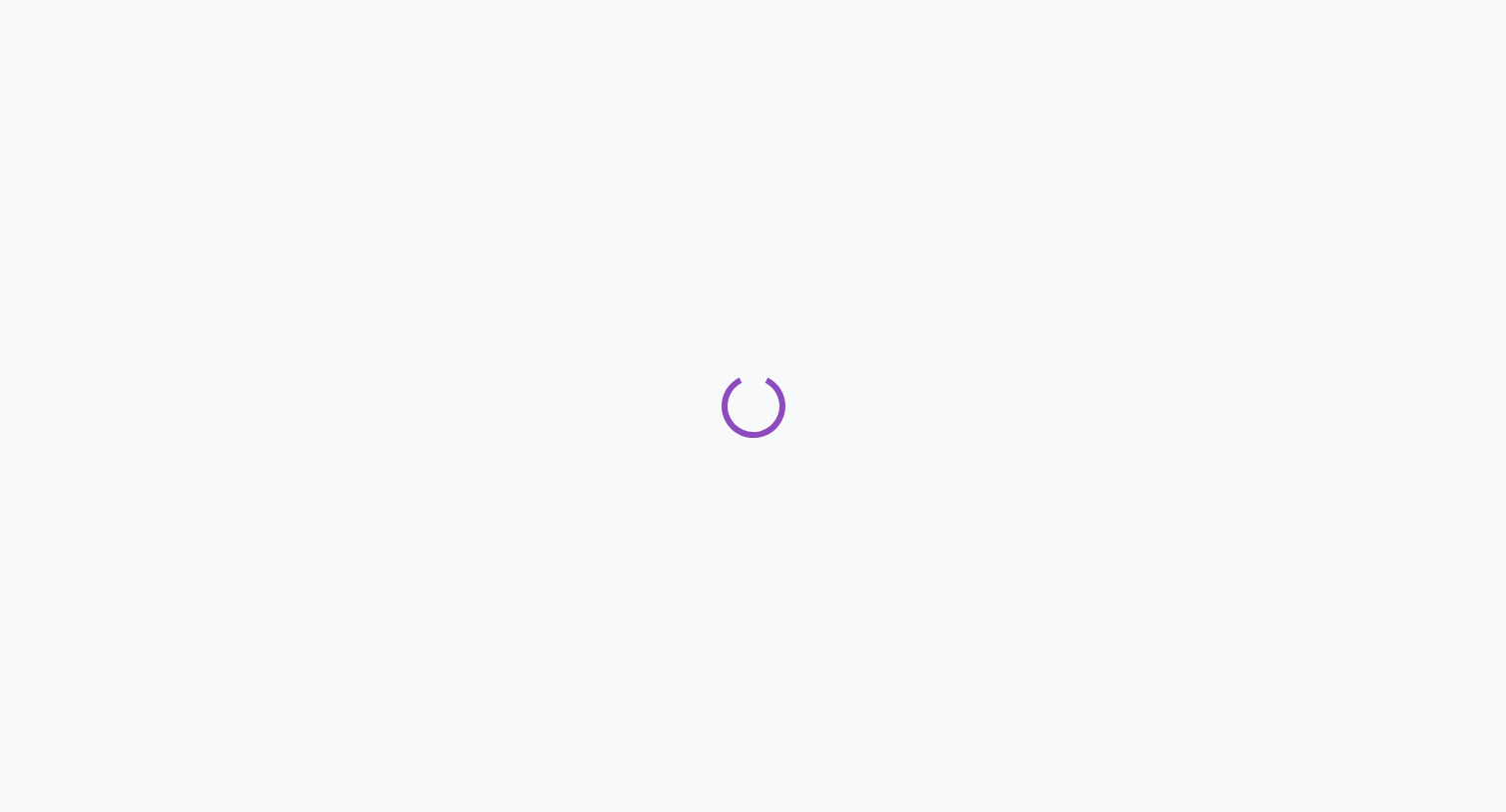 scroll, scrollTop: 0, scrollLeft: 0, axis: both 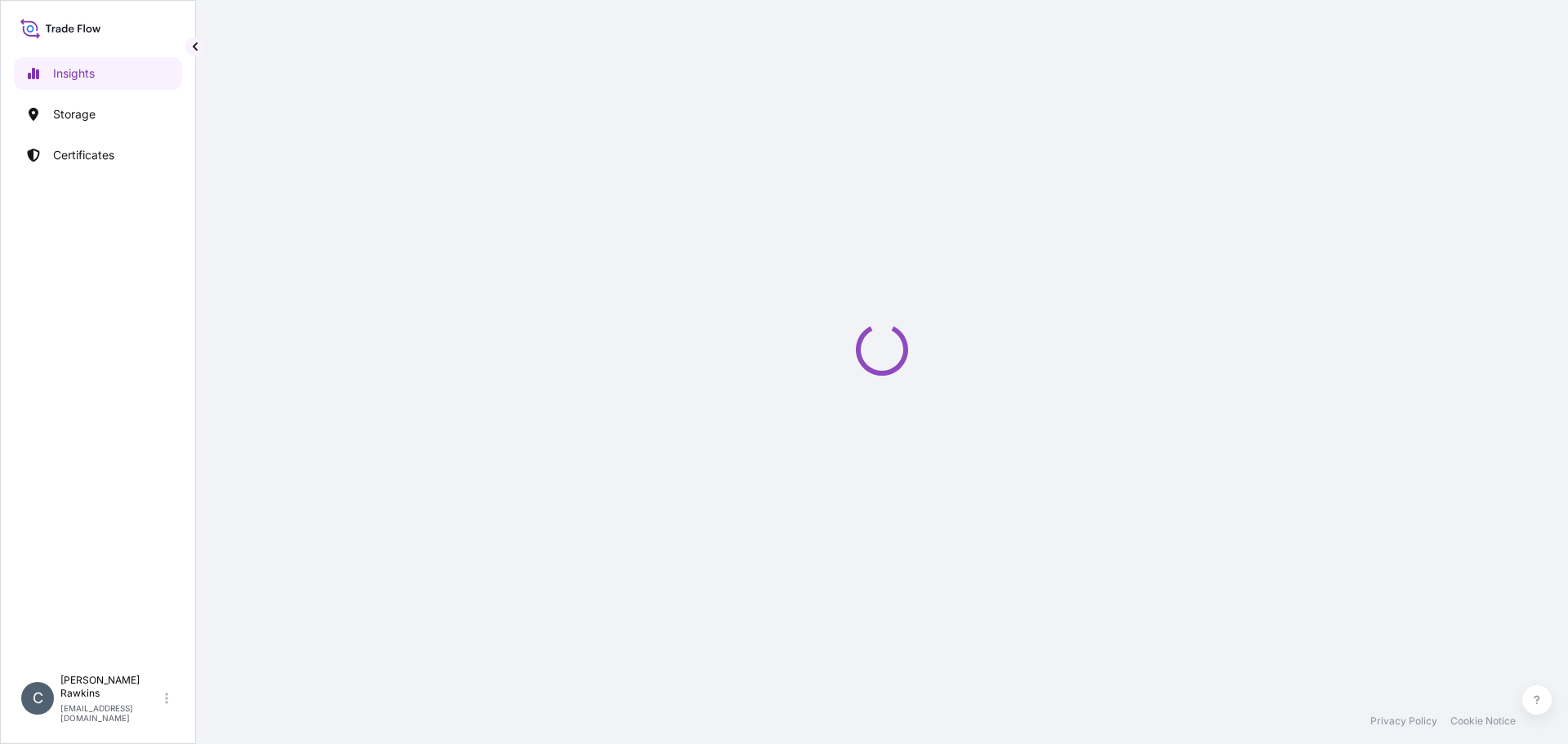 select on "2025" 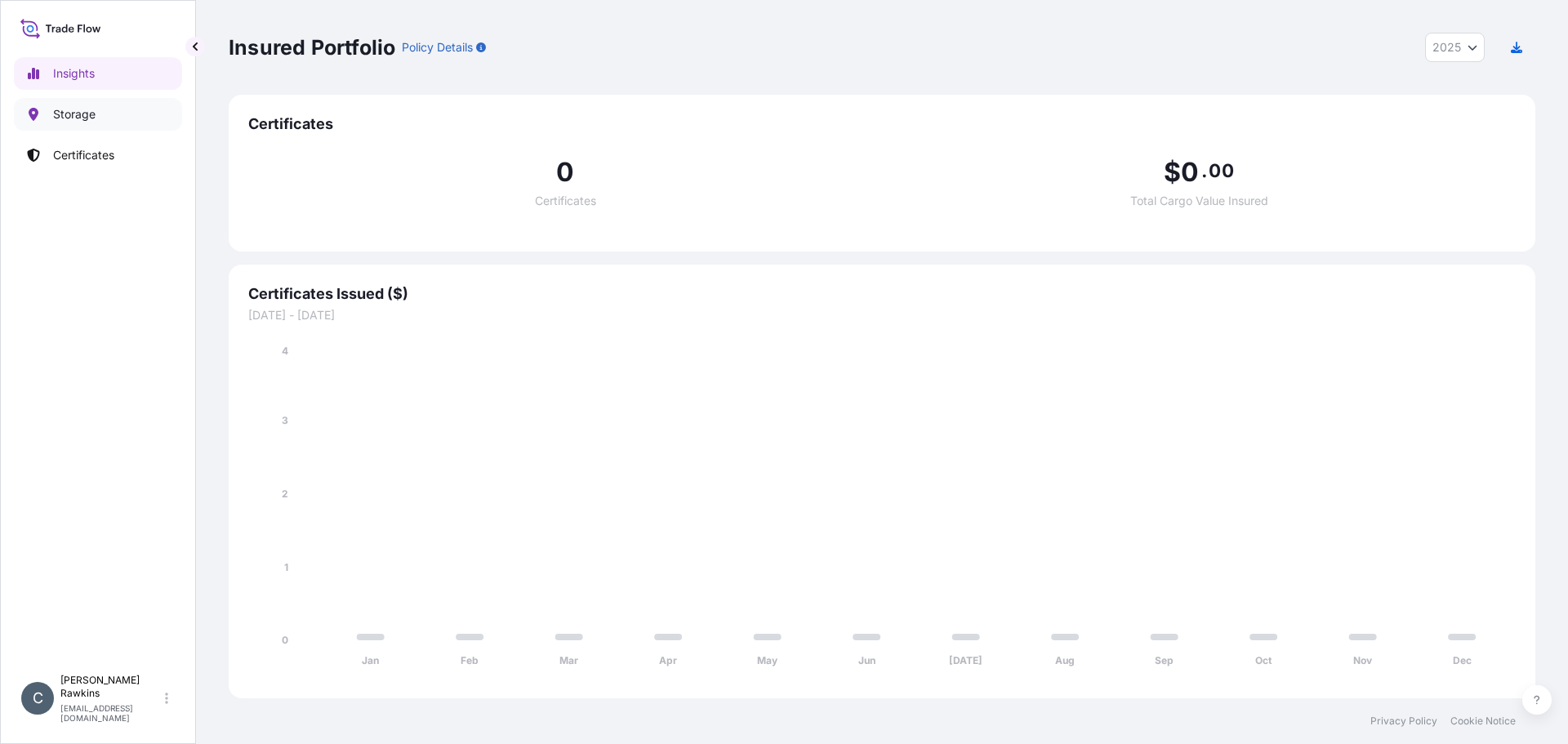 click on "Storage" at bounding box center [74, 114] 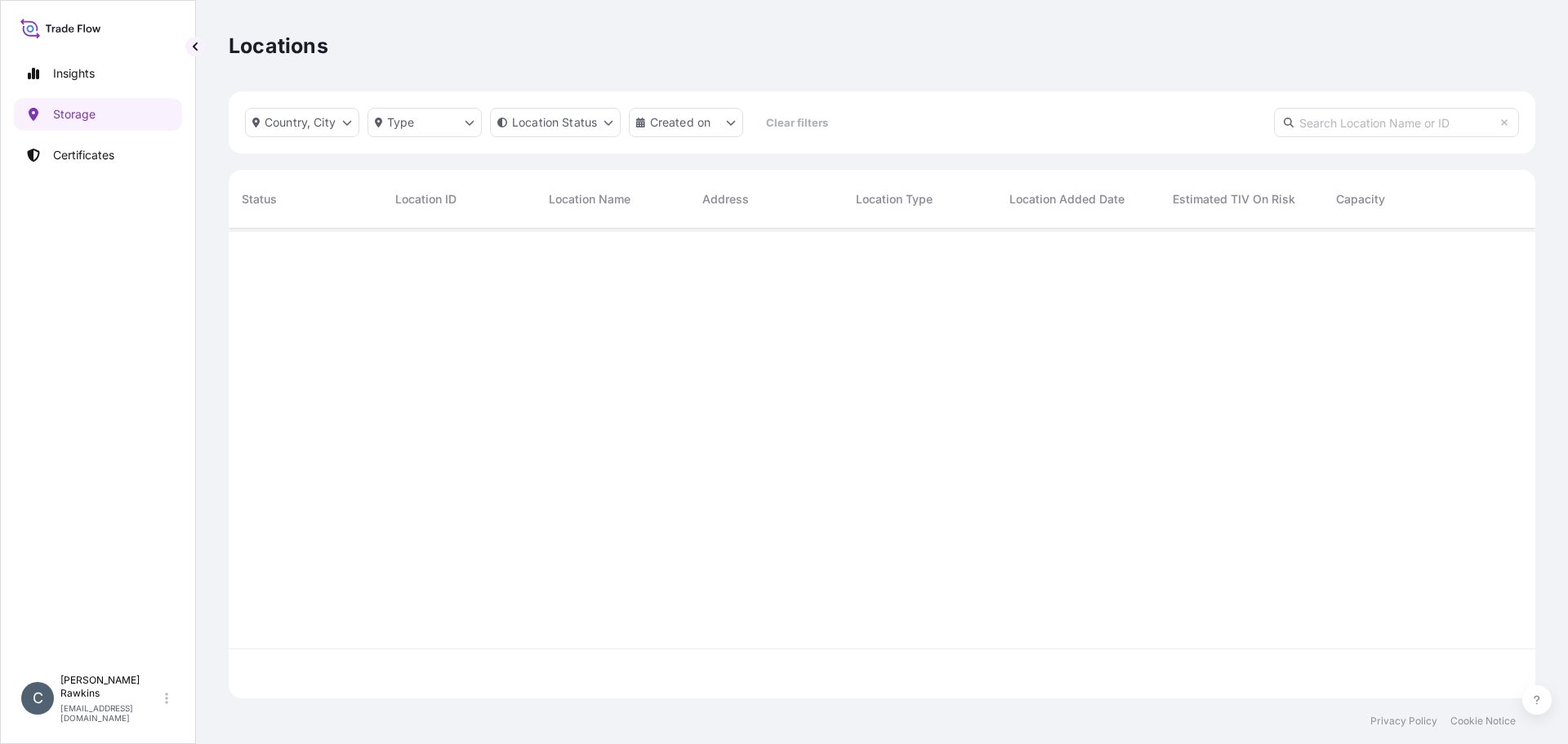 scroll, scrollTop: 13, scrollLeft: 13, axis: both 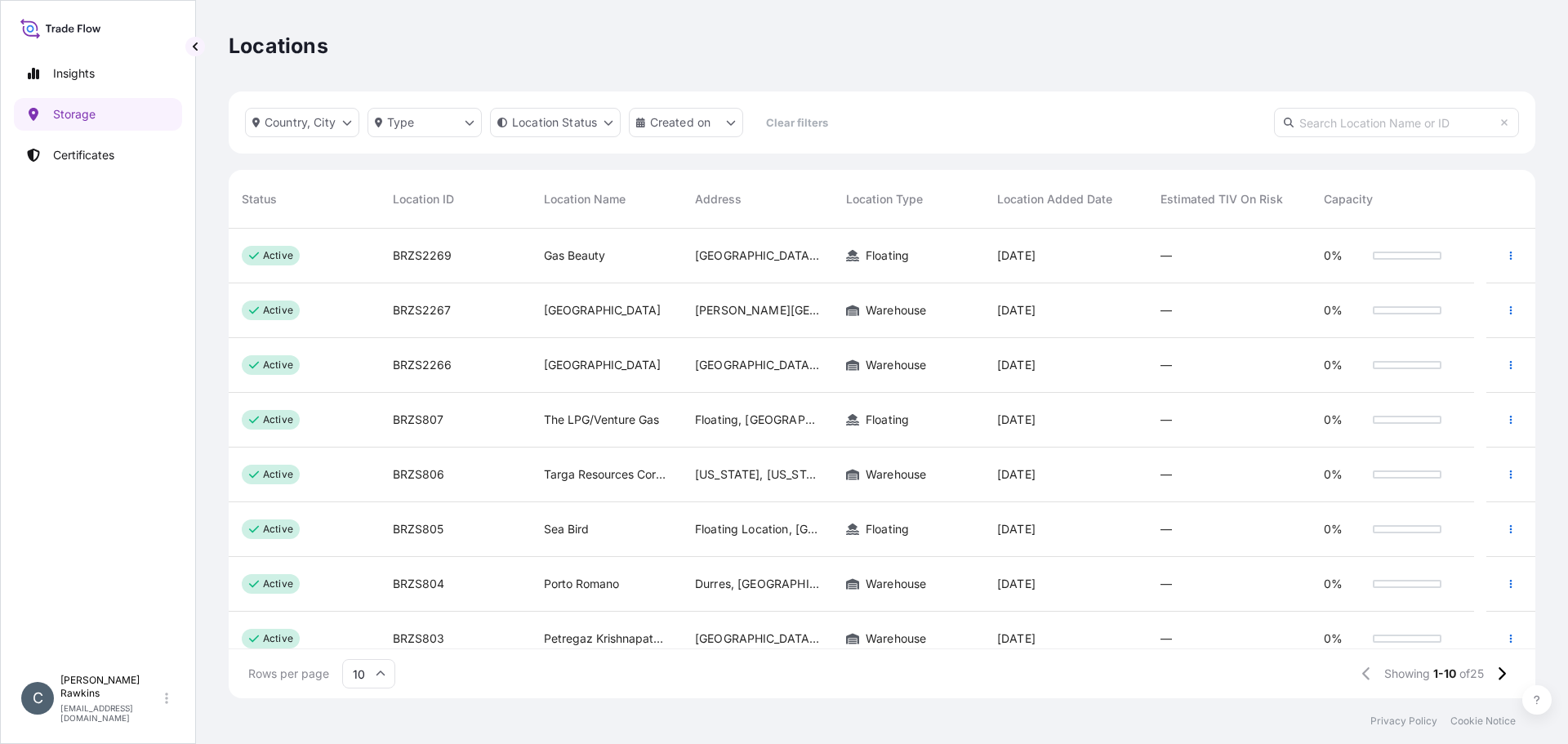 click on "10" at bounding box center [368, 674] 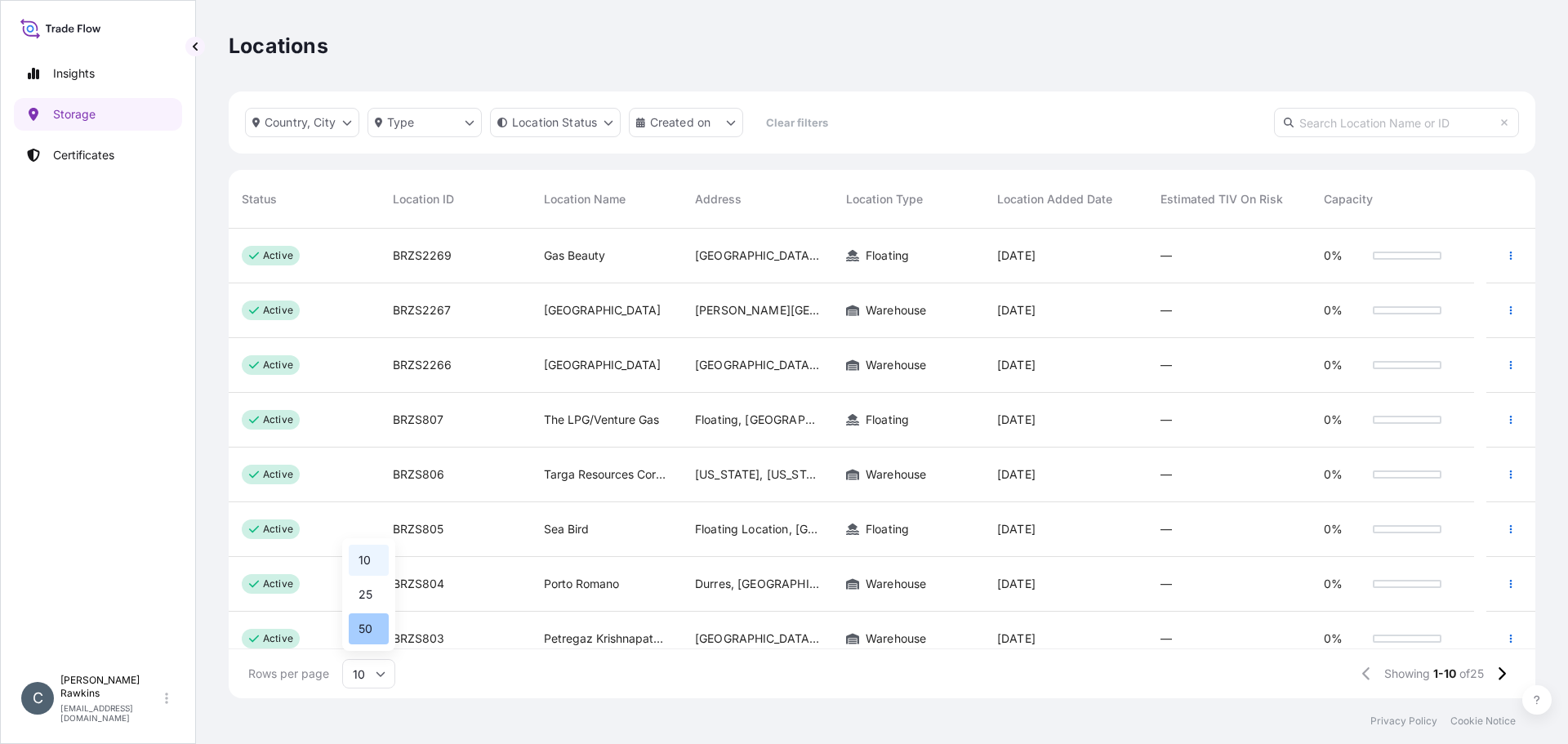 click on "50" at bounding box center (368, 629) 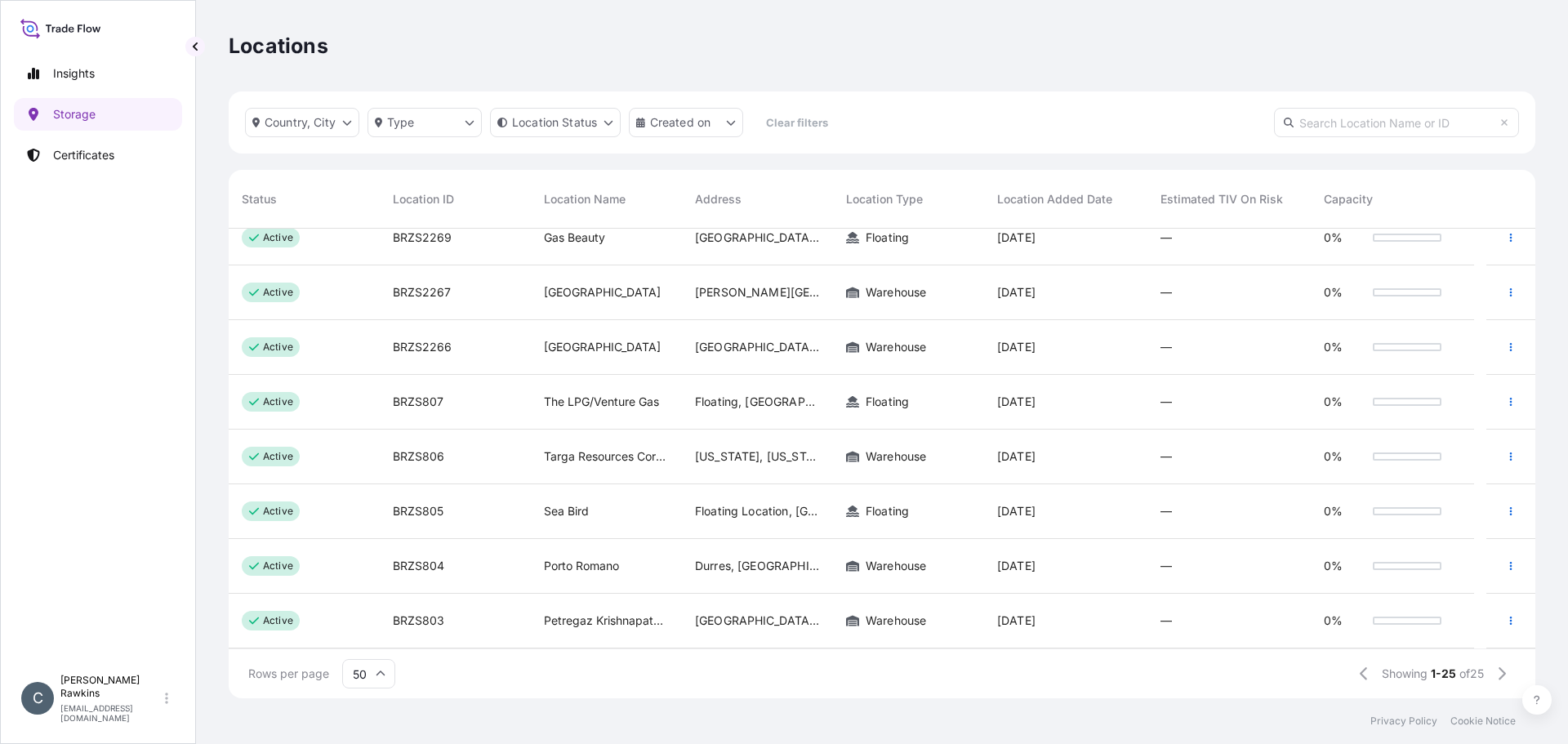 scroll, scrollTop: 0, scrollLeft: 0, axis: both 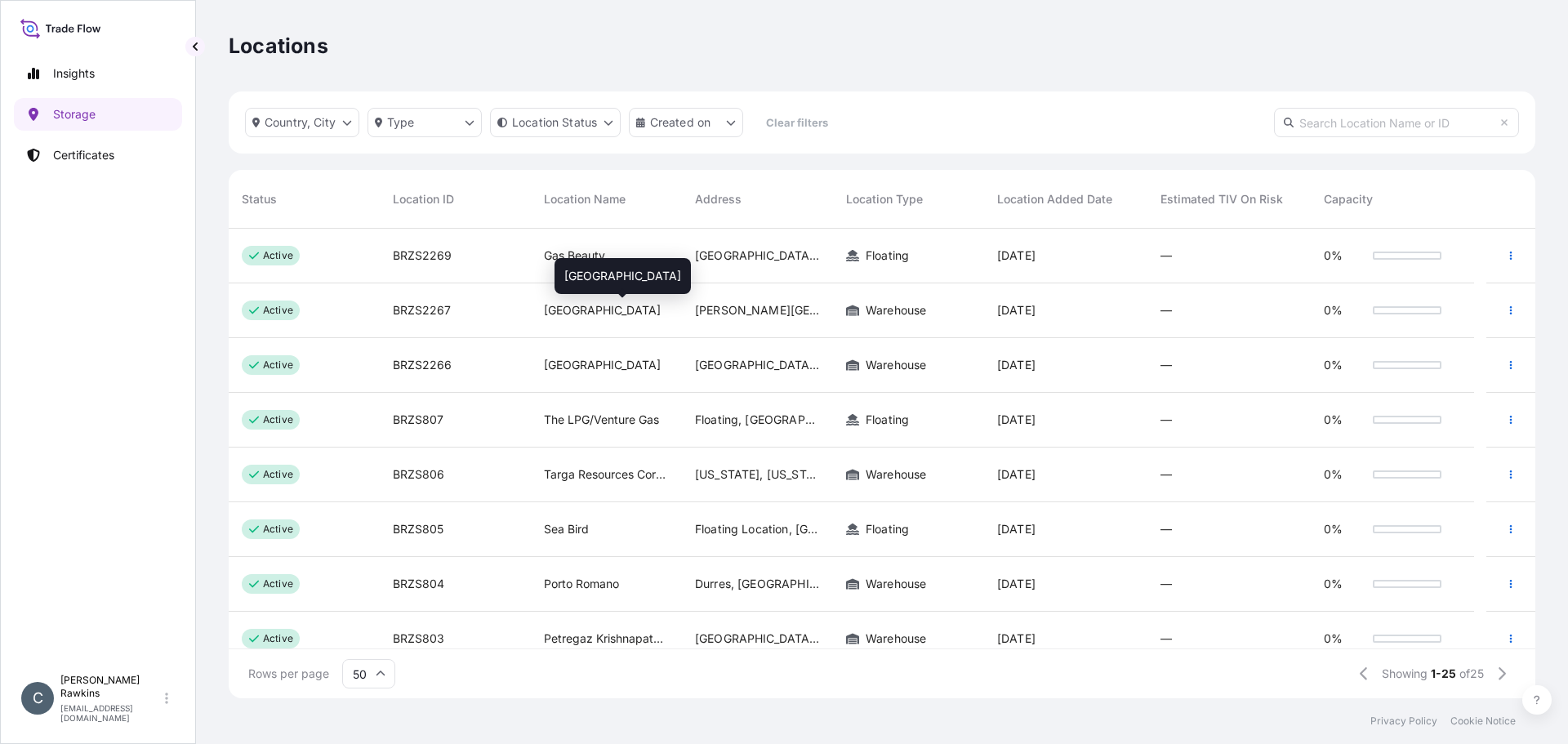 click on "SOUTH AFRICA" at bounding box center [606, 310] 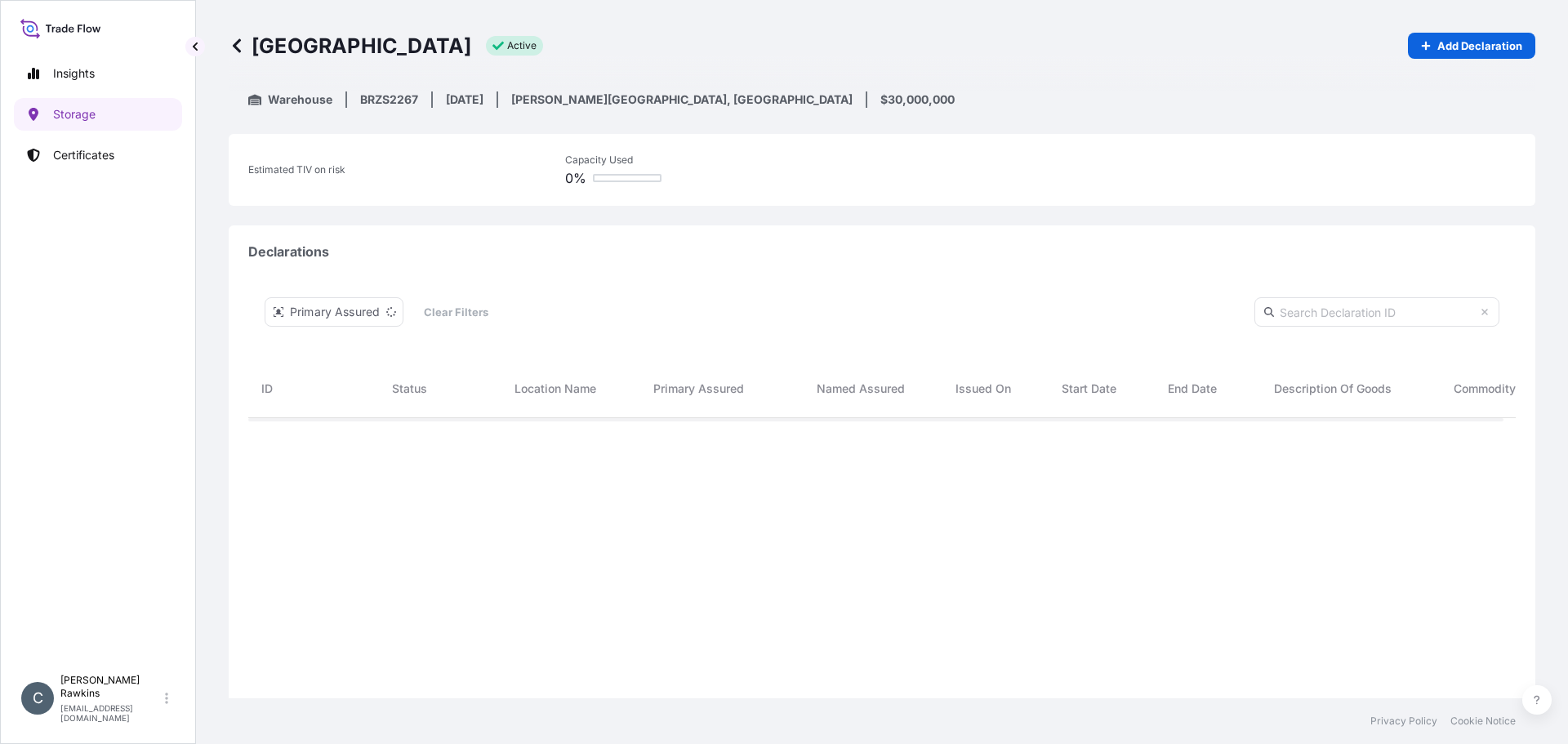 scroll, scrollTop: 13, scrollLeft: 13, axis: both 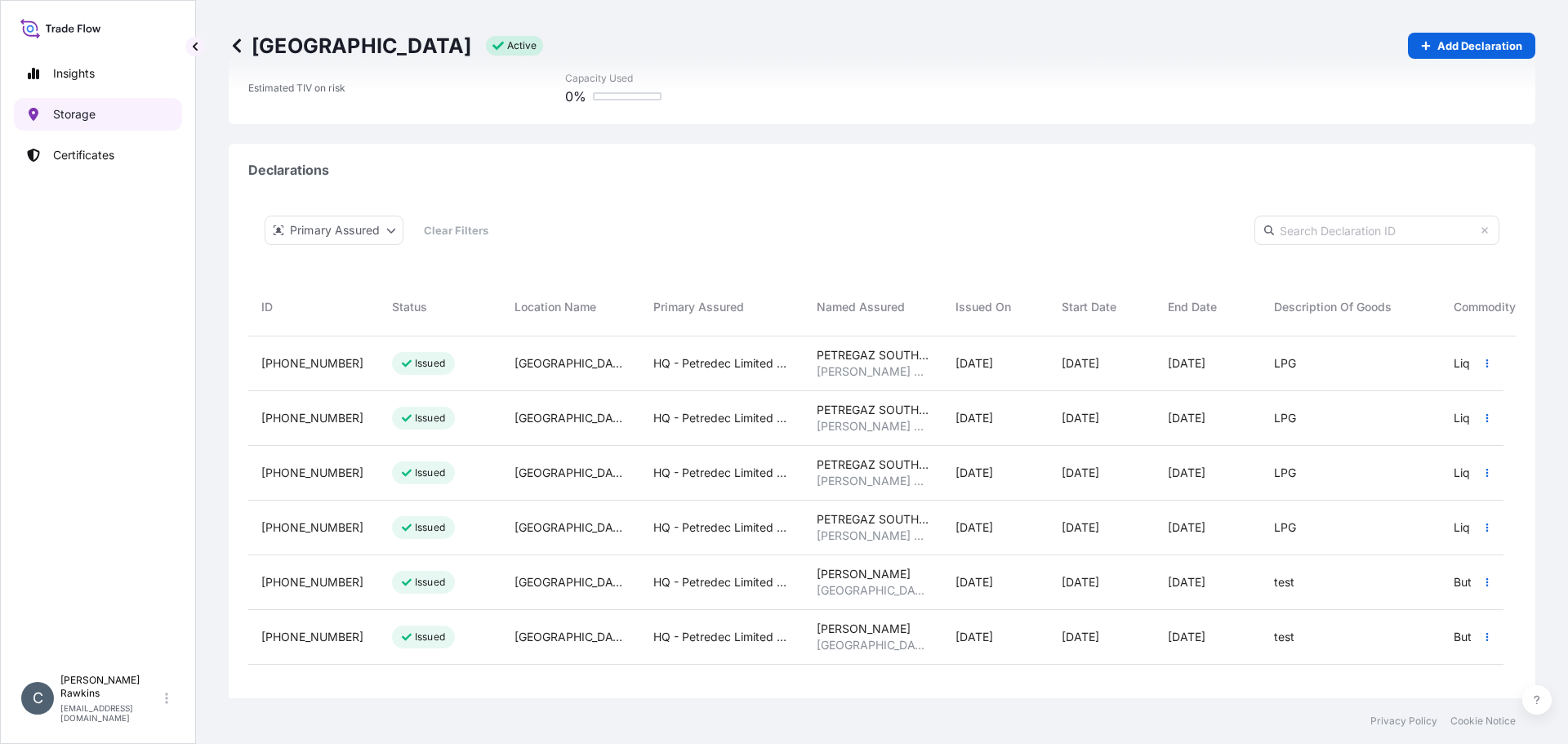 click on "Storage" at bounding box center [74, 114] 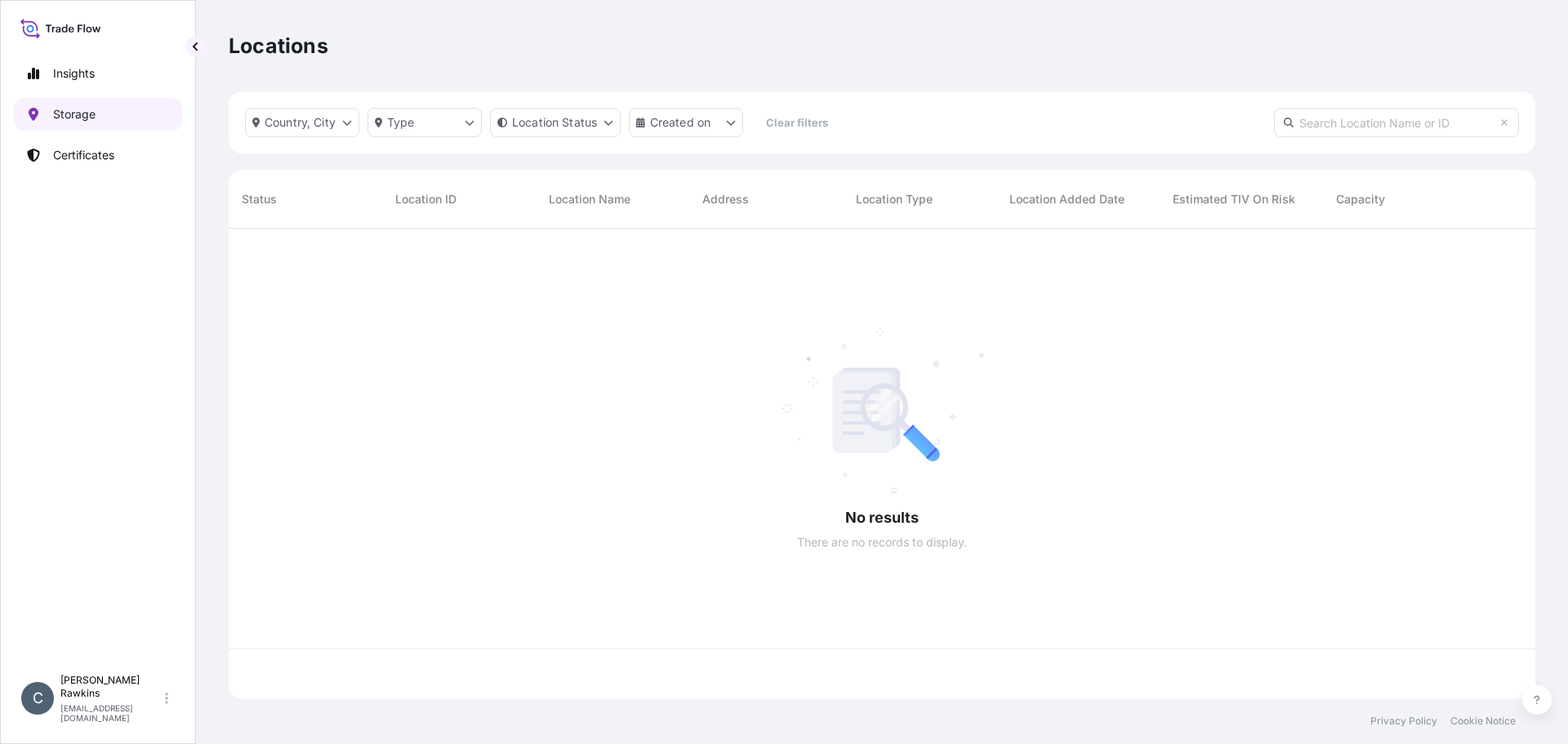 scroll, scrollTop: 0, scrollLeft: 0, axis: both 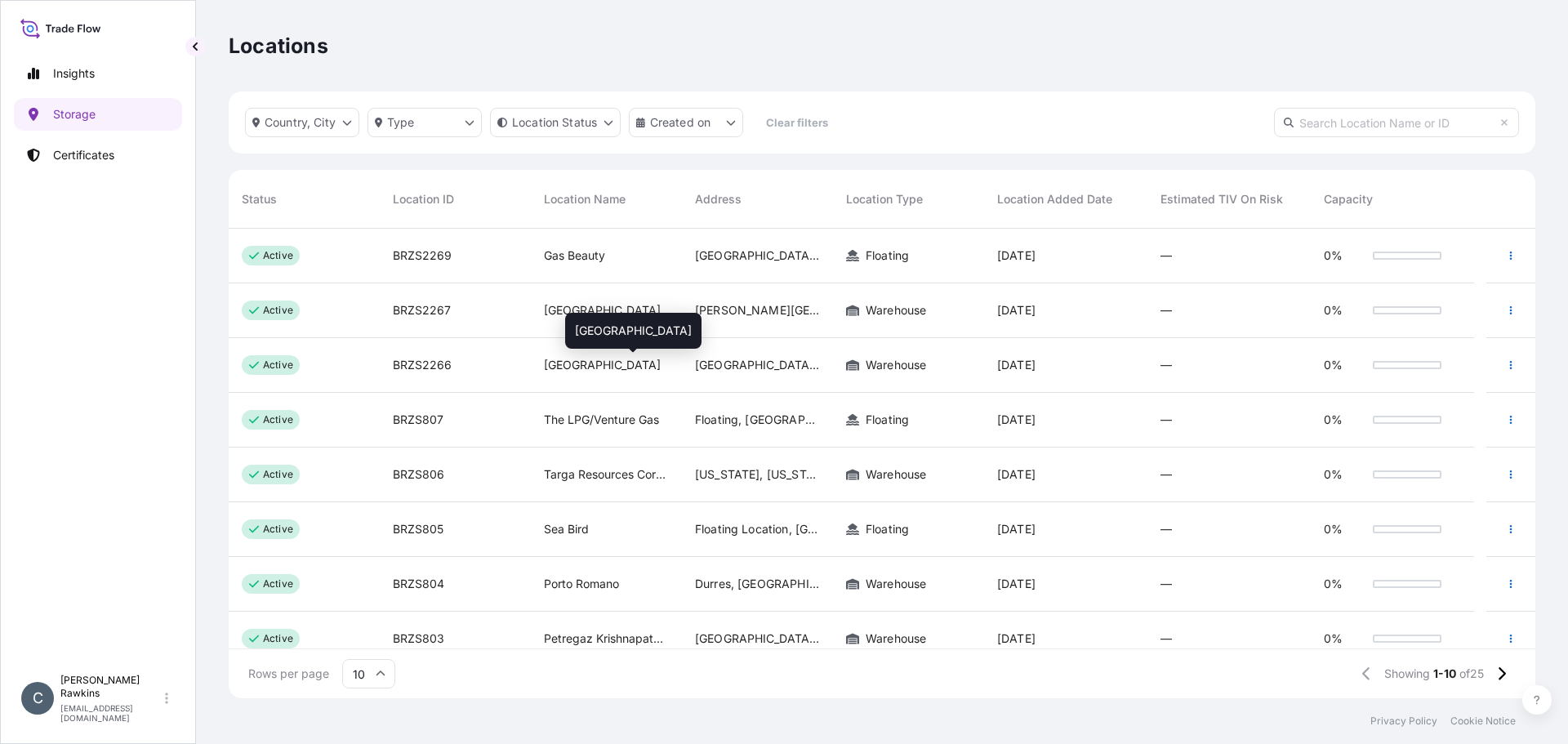 click on "MAURITIUS" at bounding box center [606, 365] 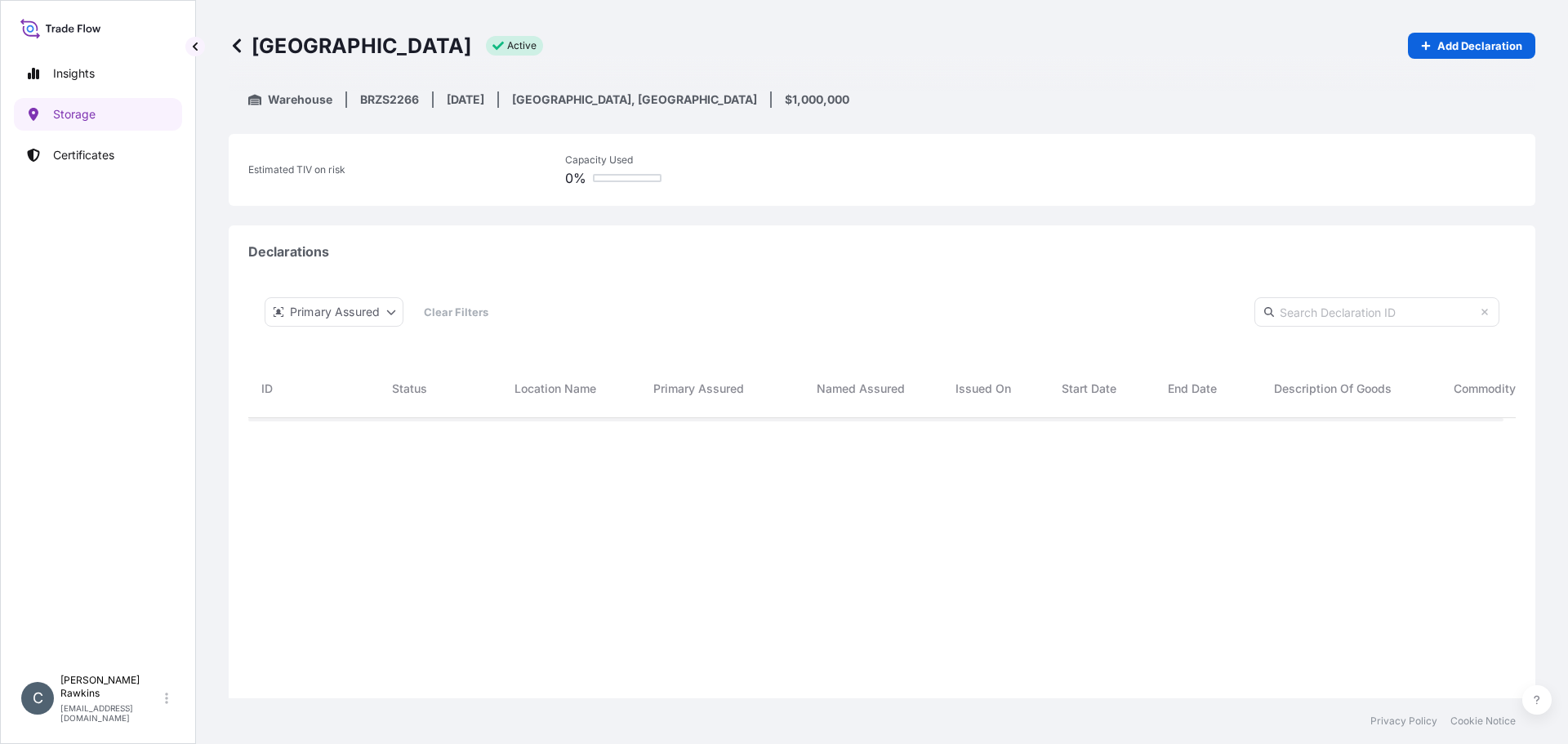 scroll, scrollTop: 13, scrollLeft: 13, axis: both 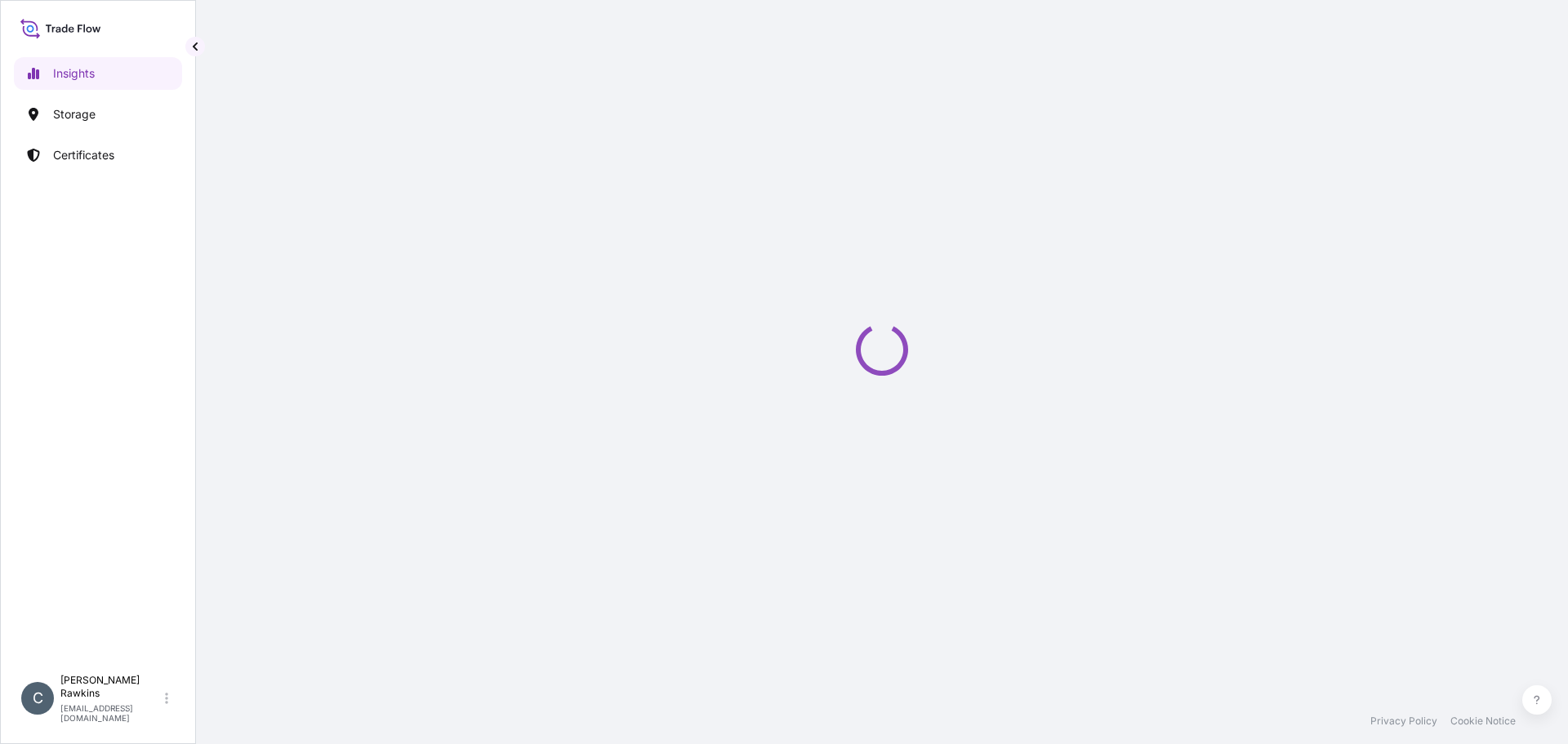 select on "2025" 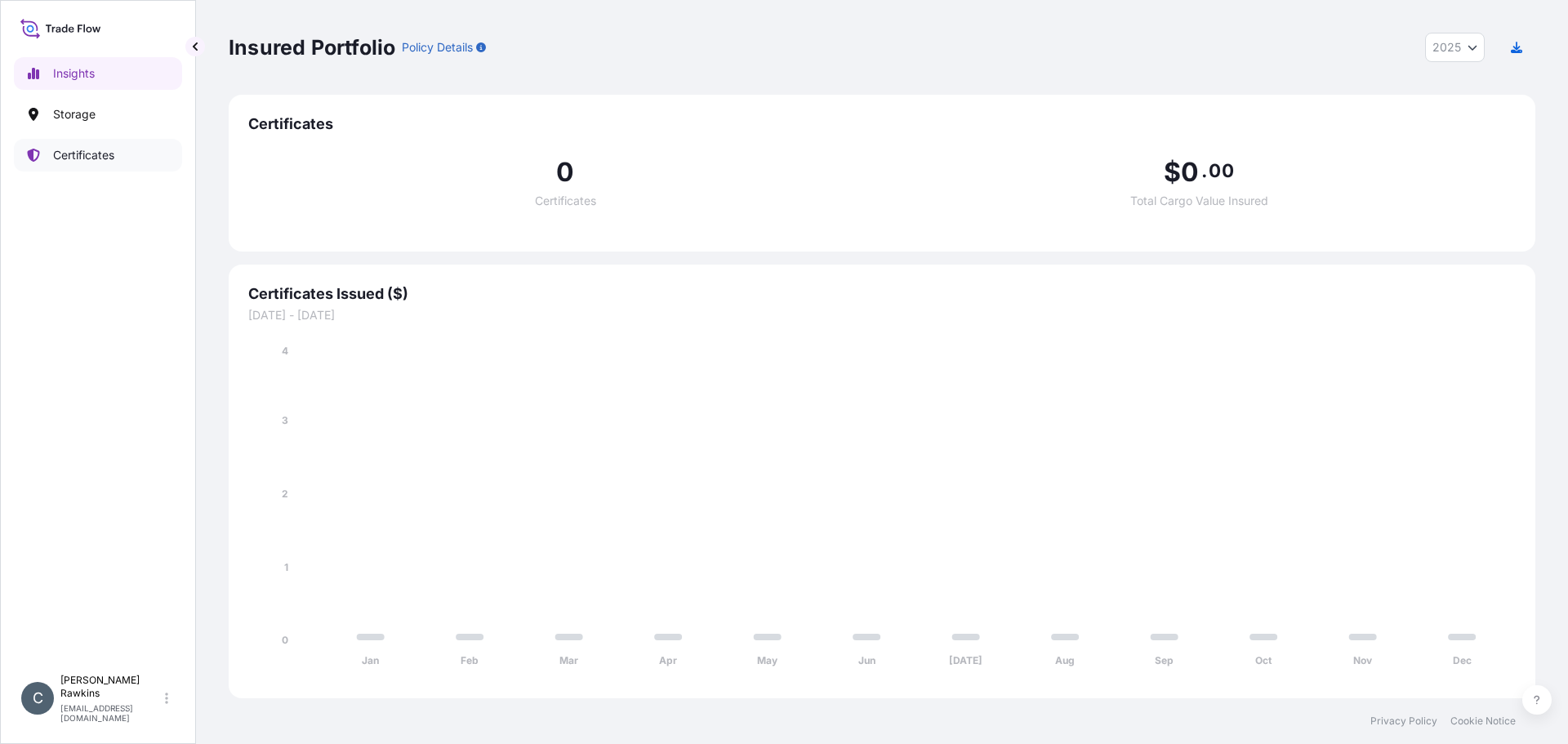 click on "Certificates" at bounding box center [83, 155] 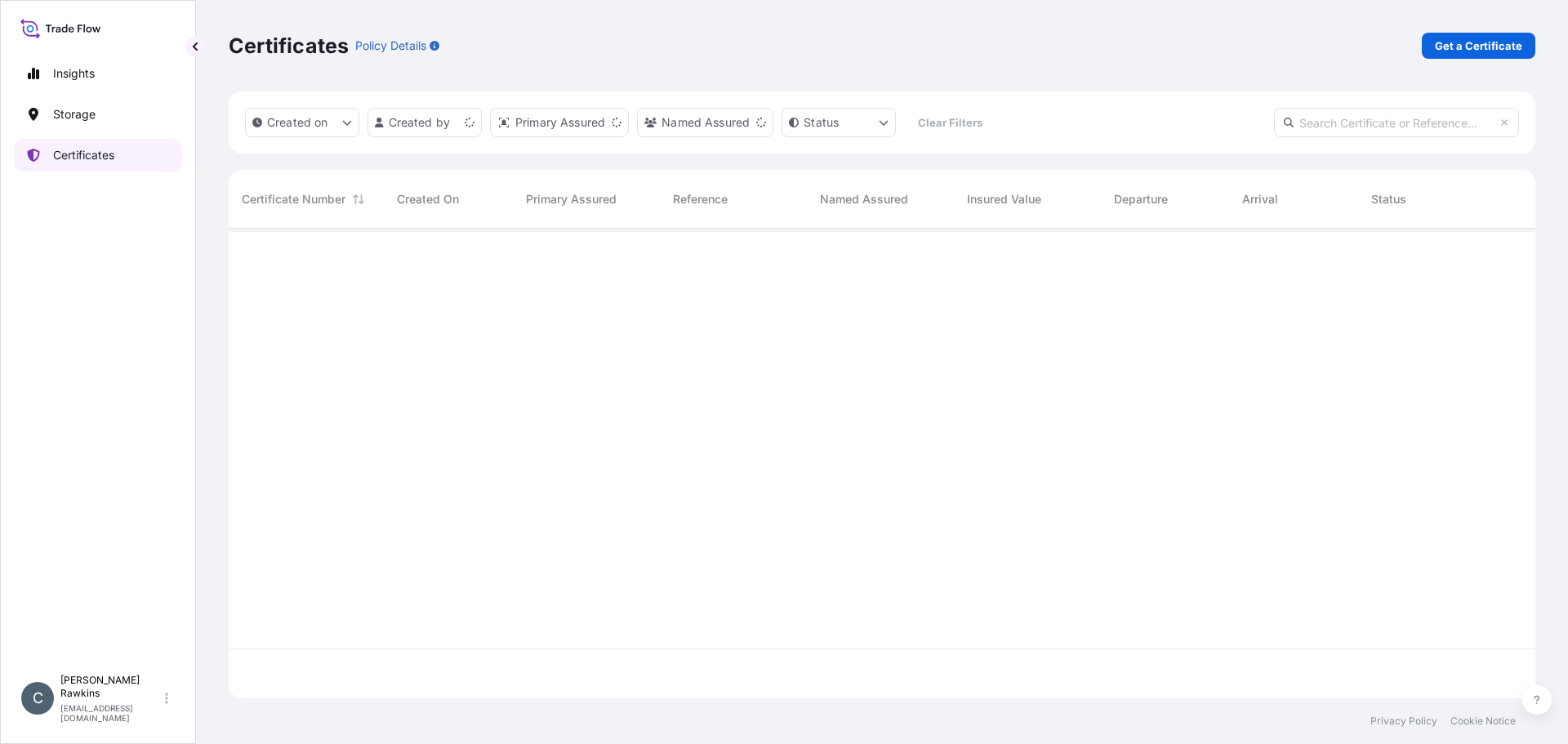 scroll, scrollTop: 13, scrollLeft: 13, axis: both 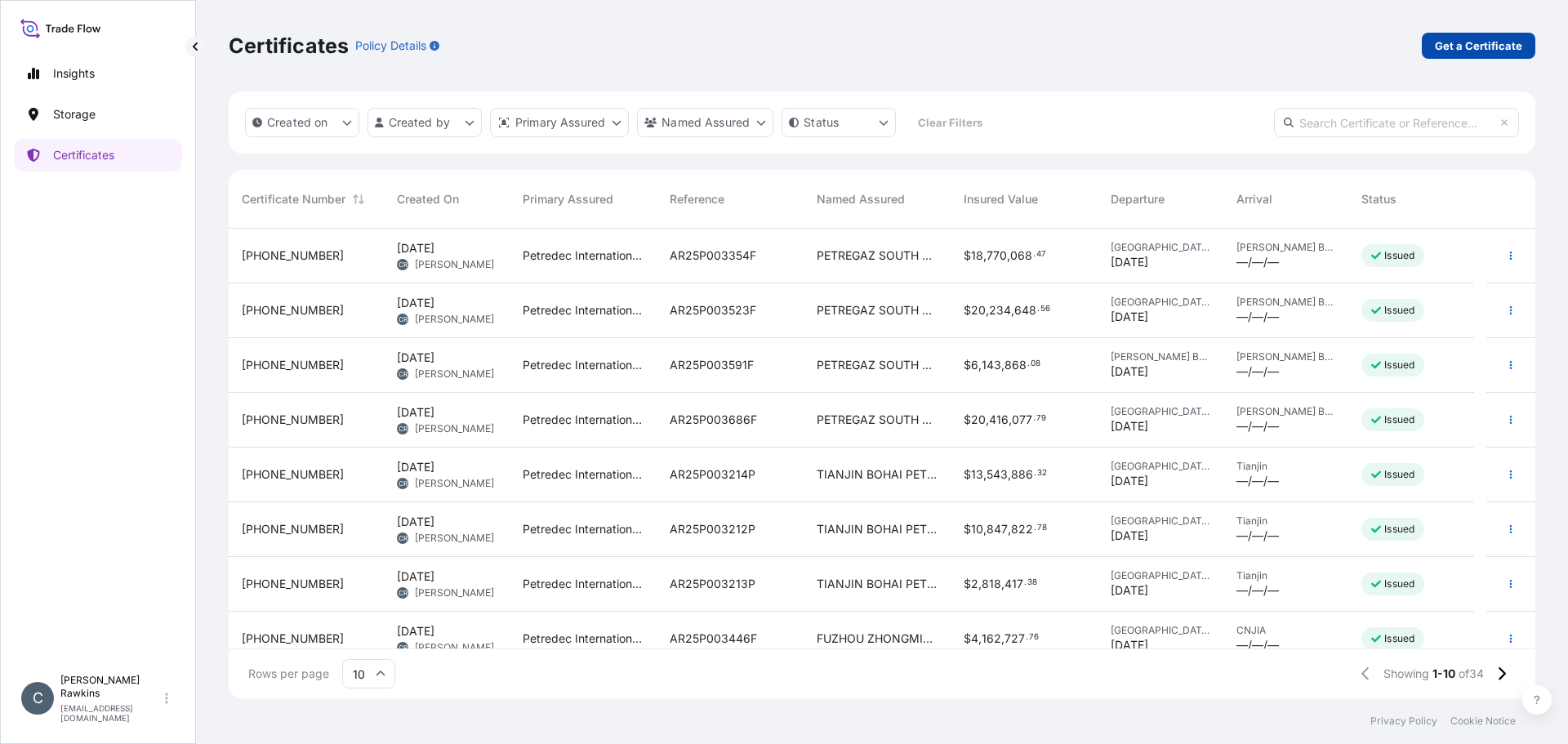 click on "Get a Certificate" at bounding box center [1478, 46] 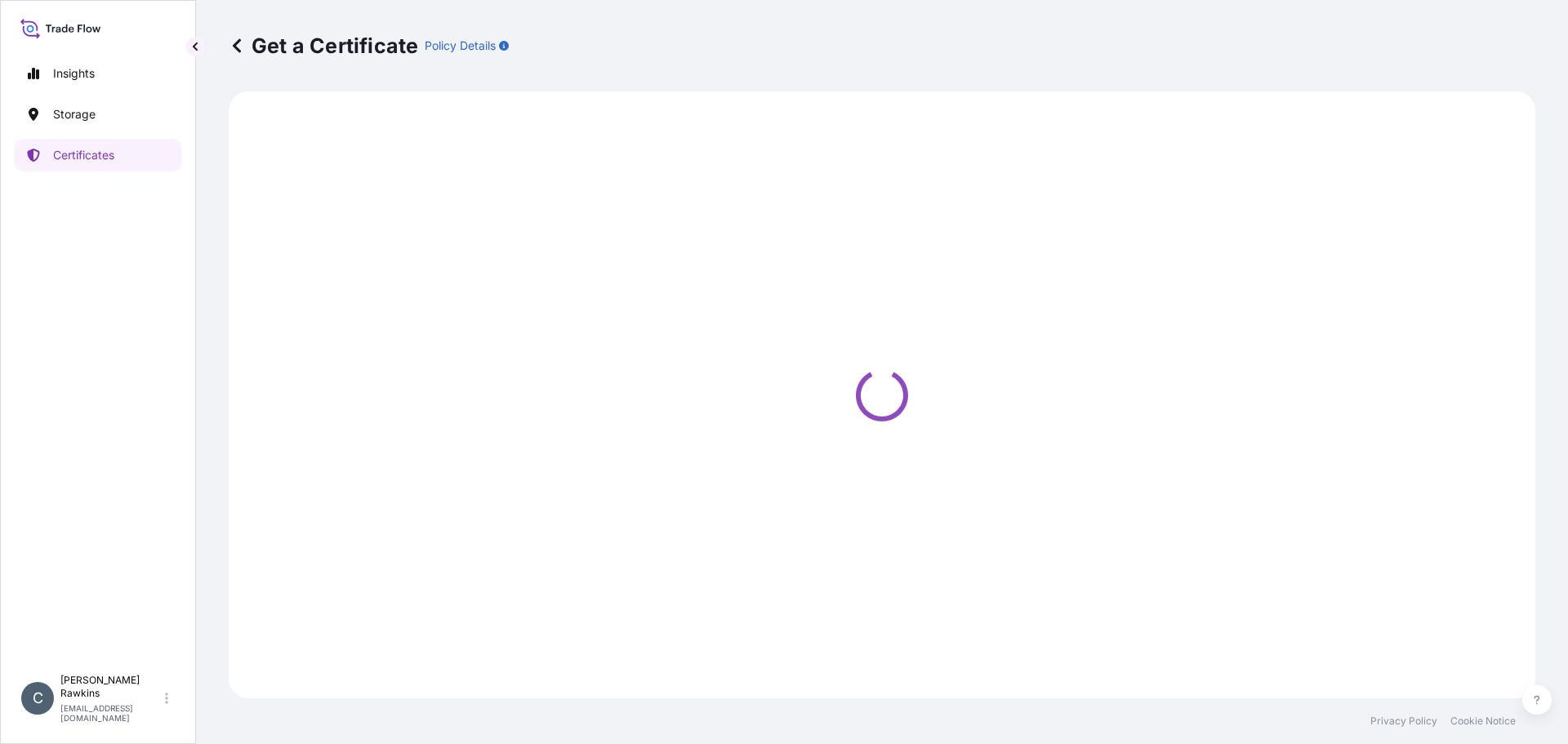 select on "Sea" 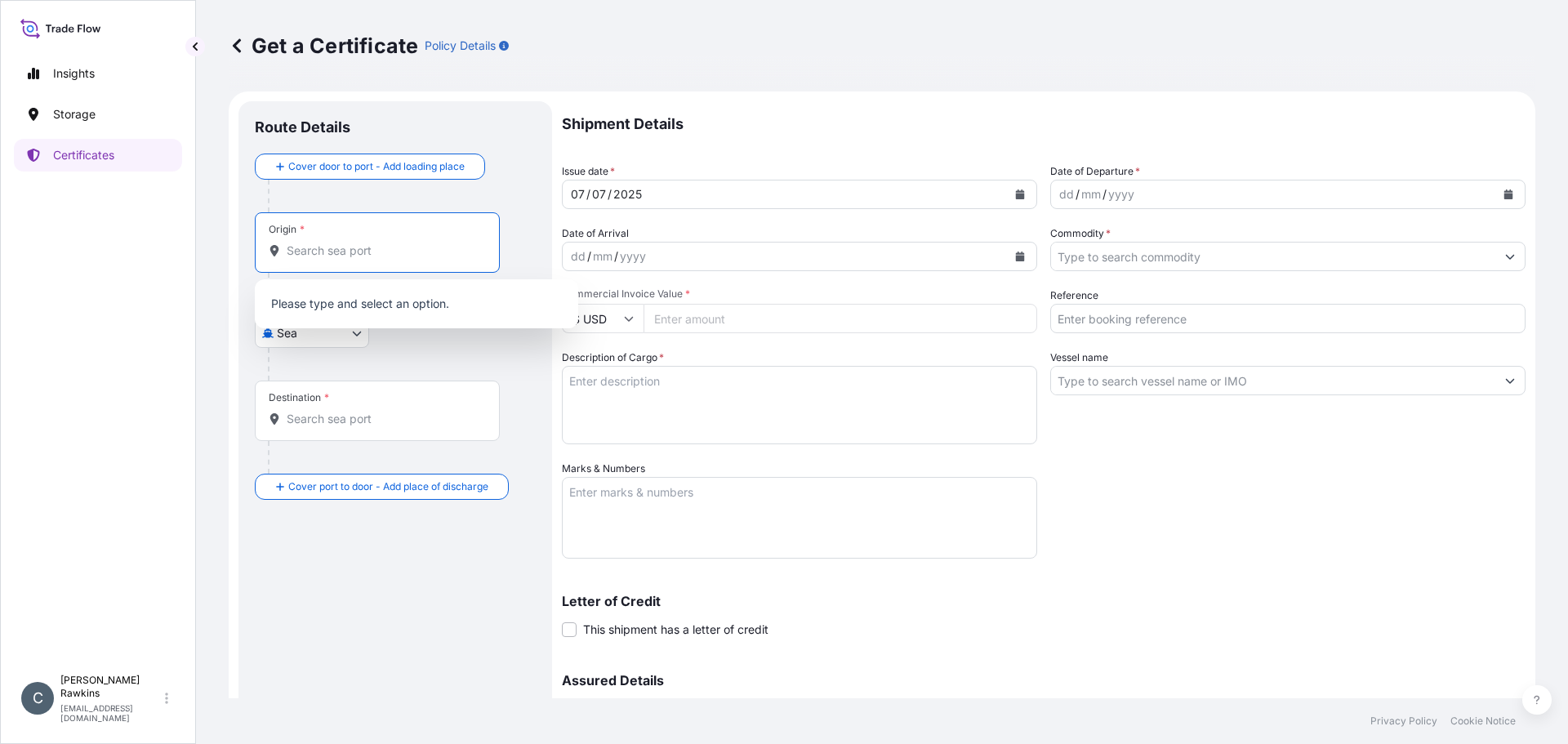 click on "Origin *" at bounding box center [383, 251] 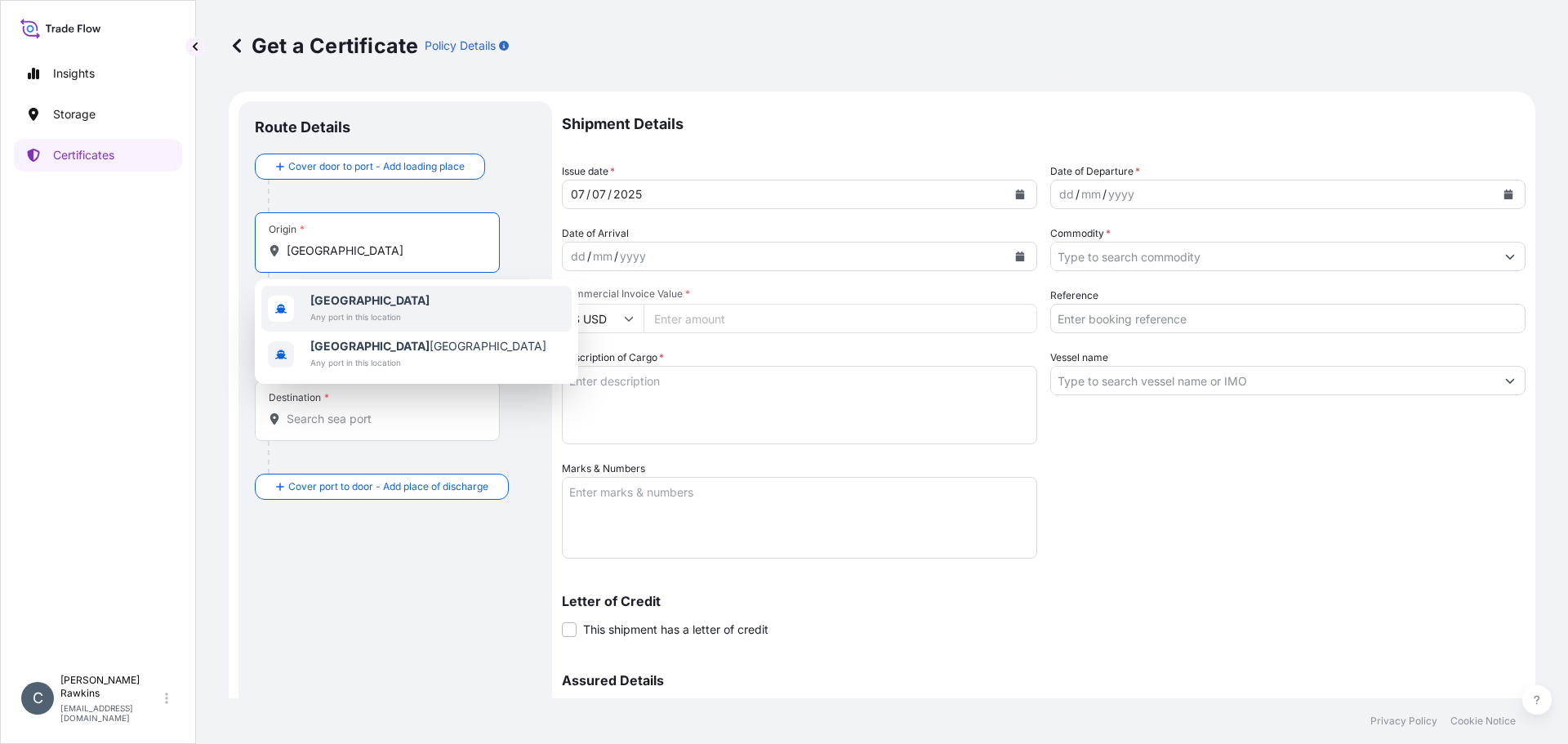 click on "united states" at bounding box center (383, 251) 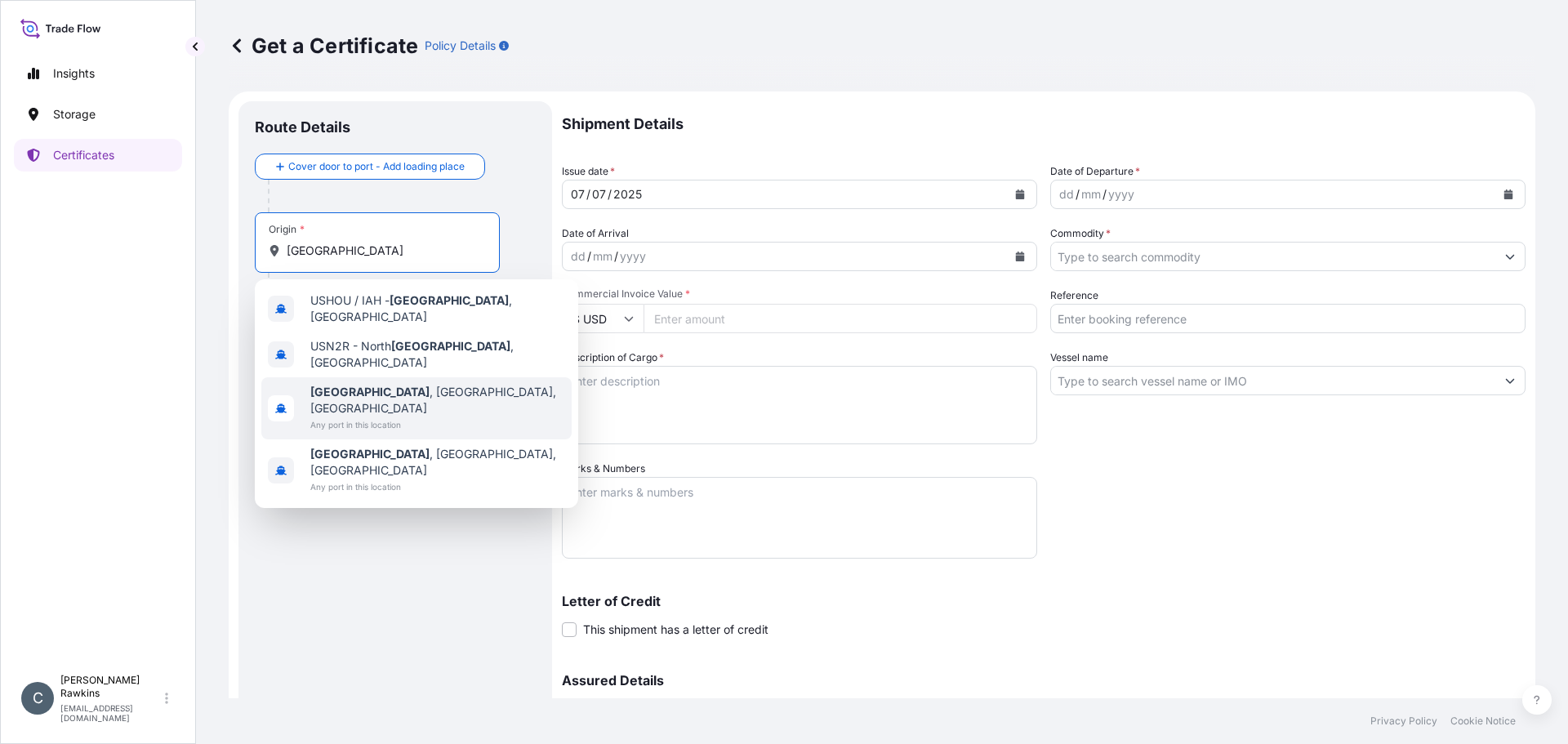 click on "Any port in this location" at bounding box center [438, 425] 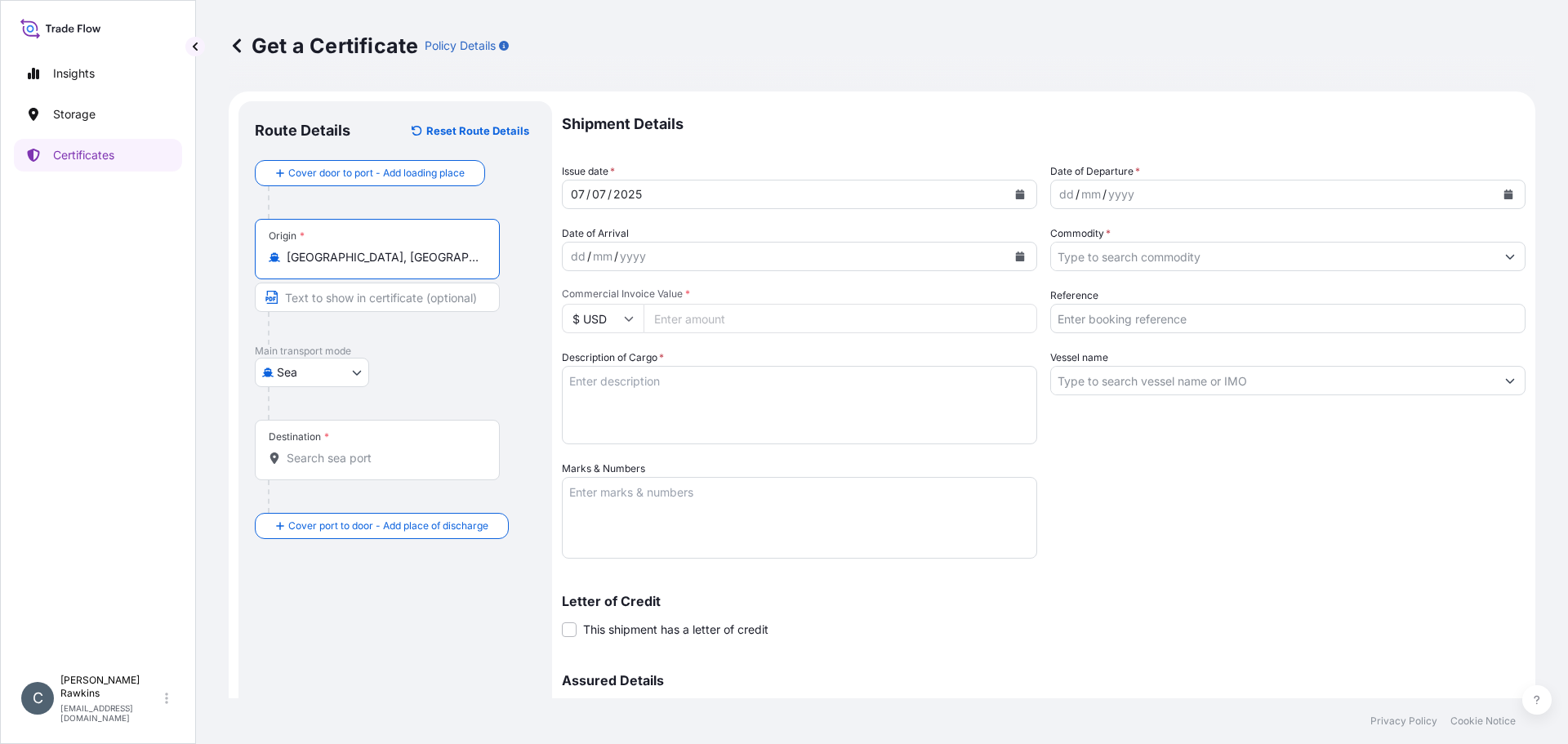 type on "Houston, TX, USA" 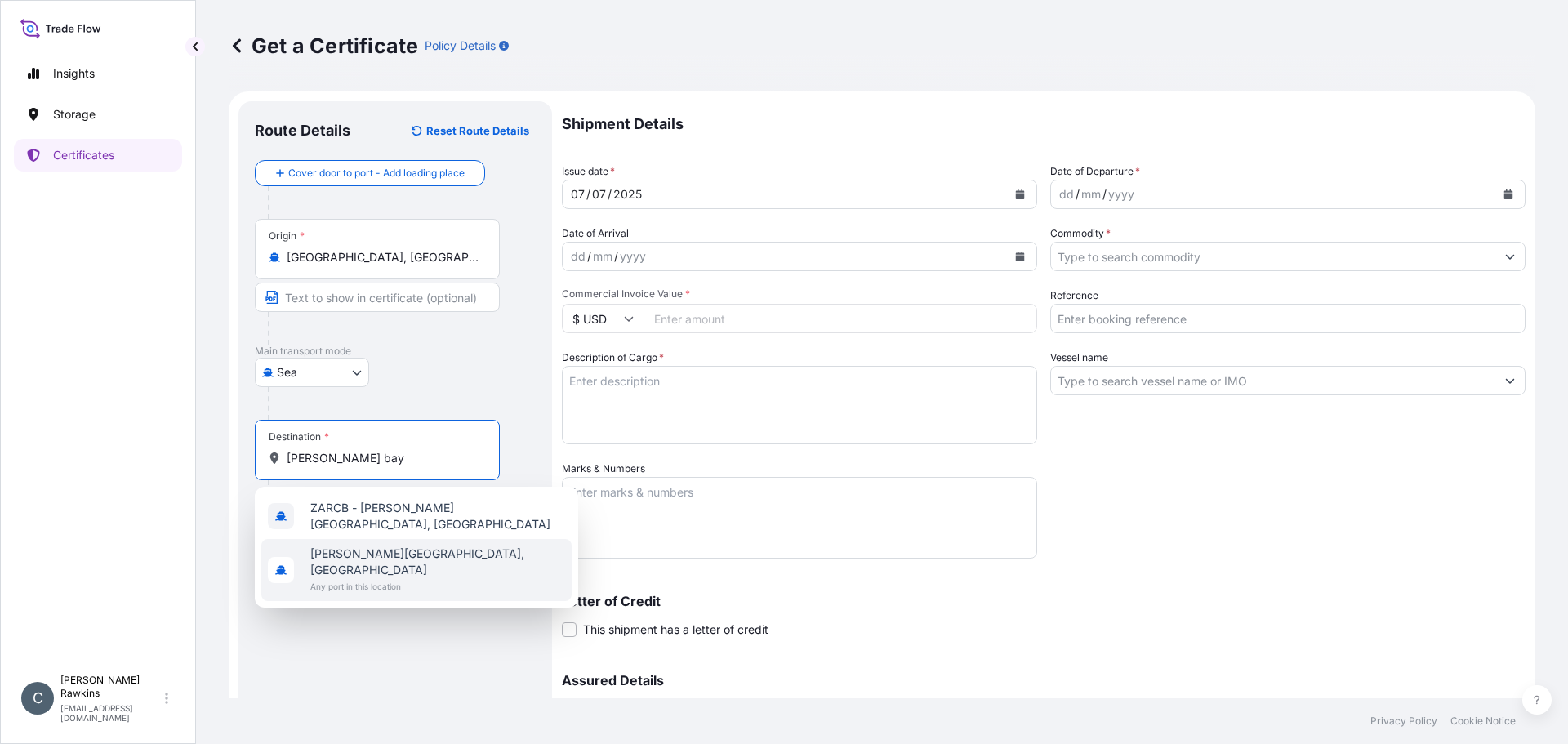click on "Richards Bay, South Africa" at bounding box center [438, 562] 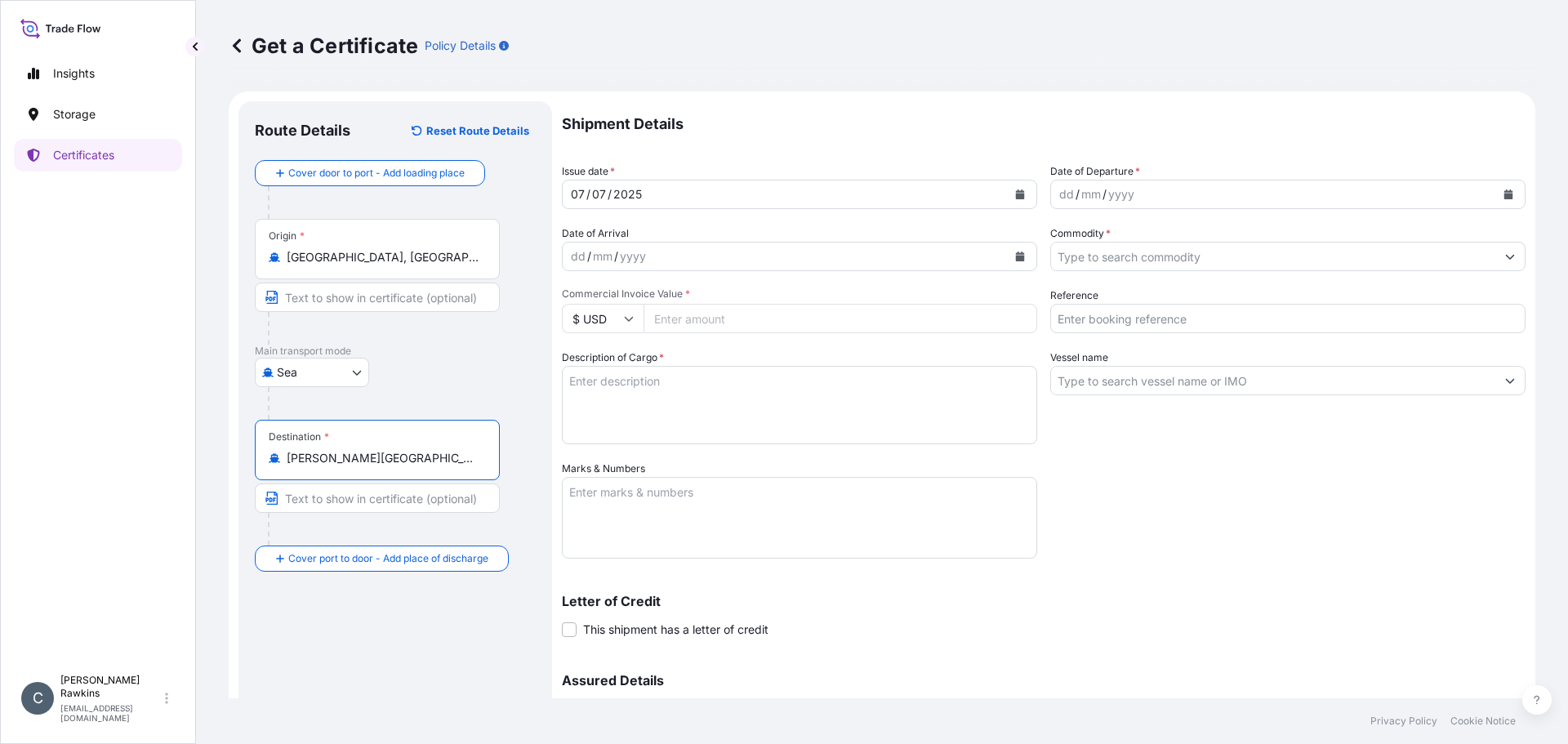 type on "Richards Bay, South Africa" 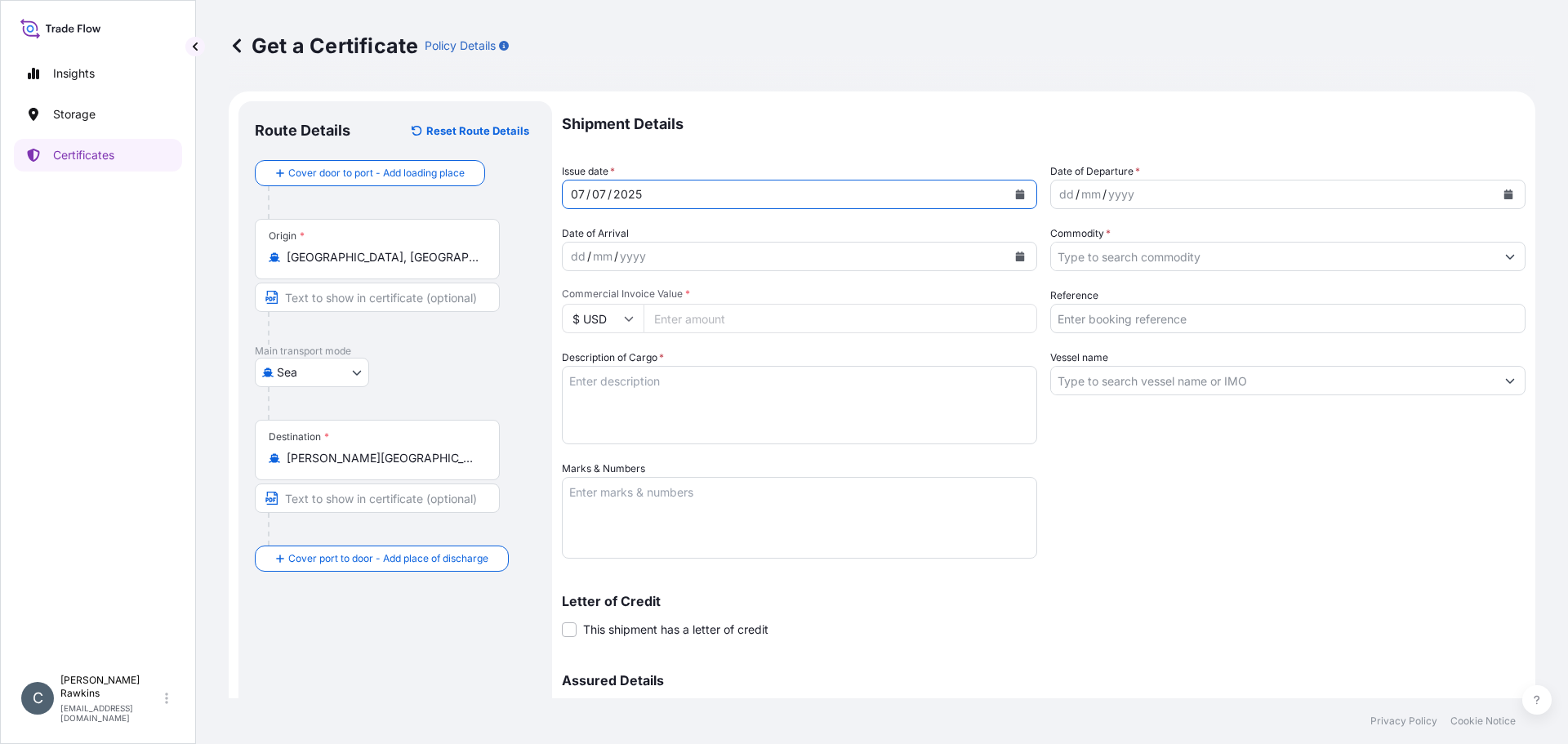 click 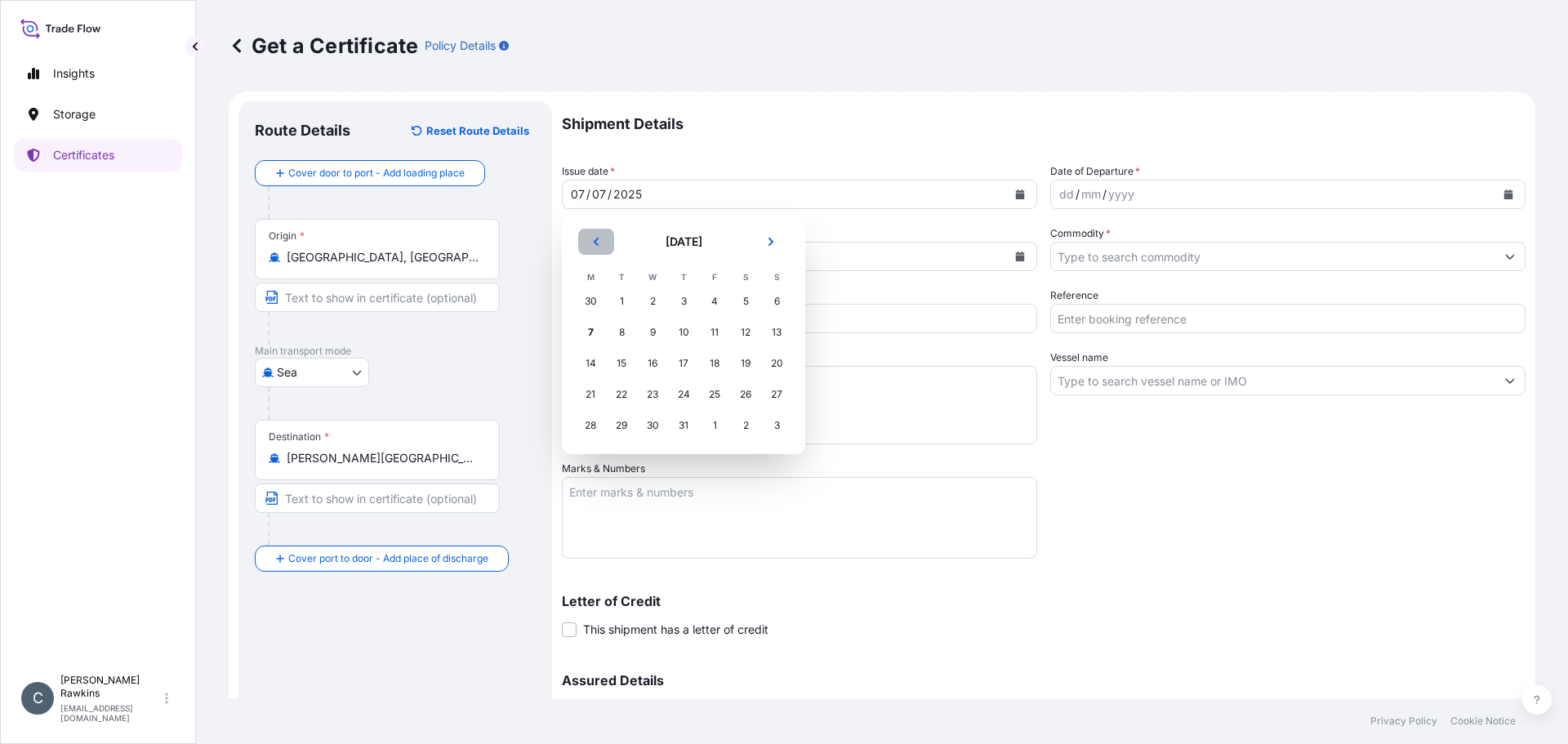 click 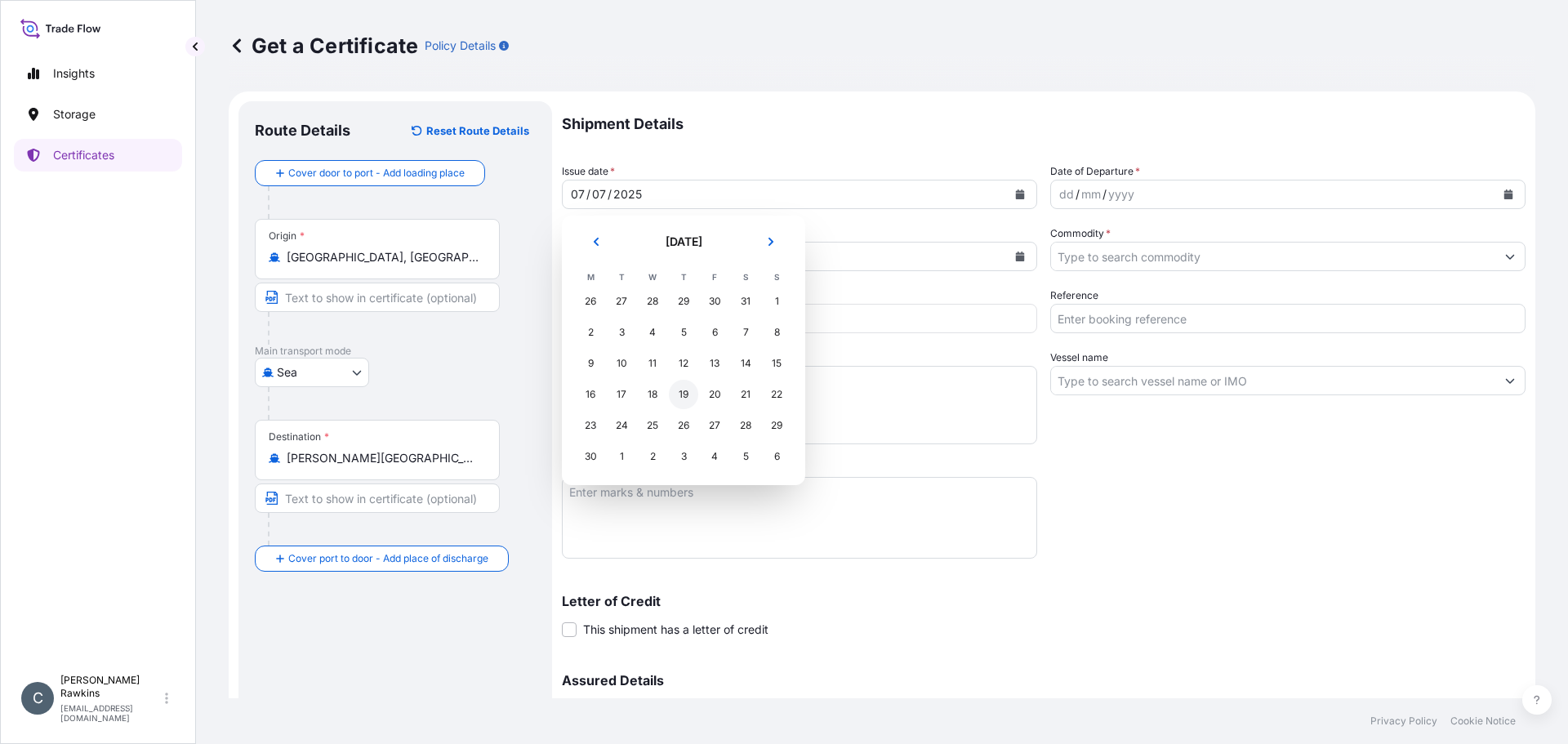 click on "19" at bounding box center (684, 394) 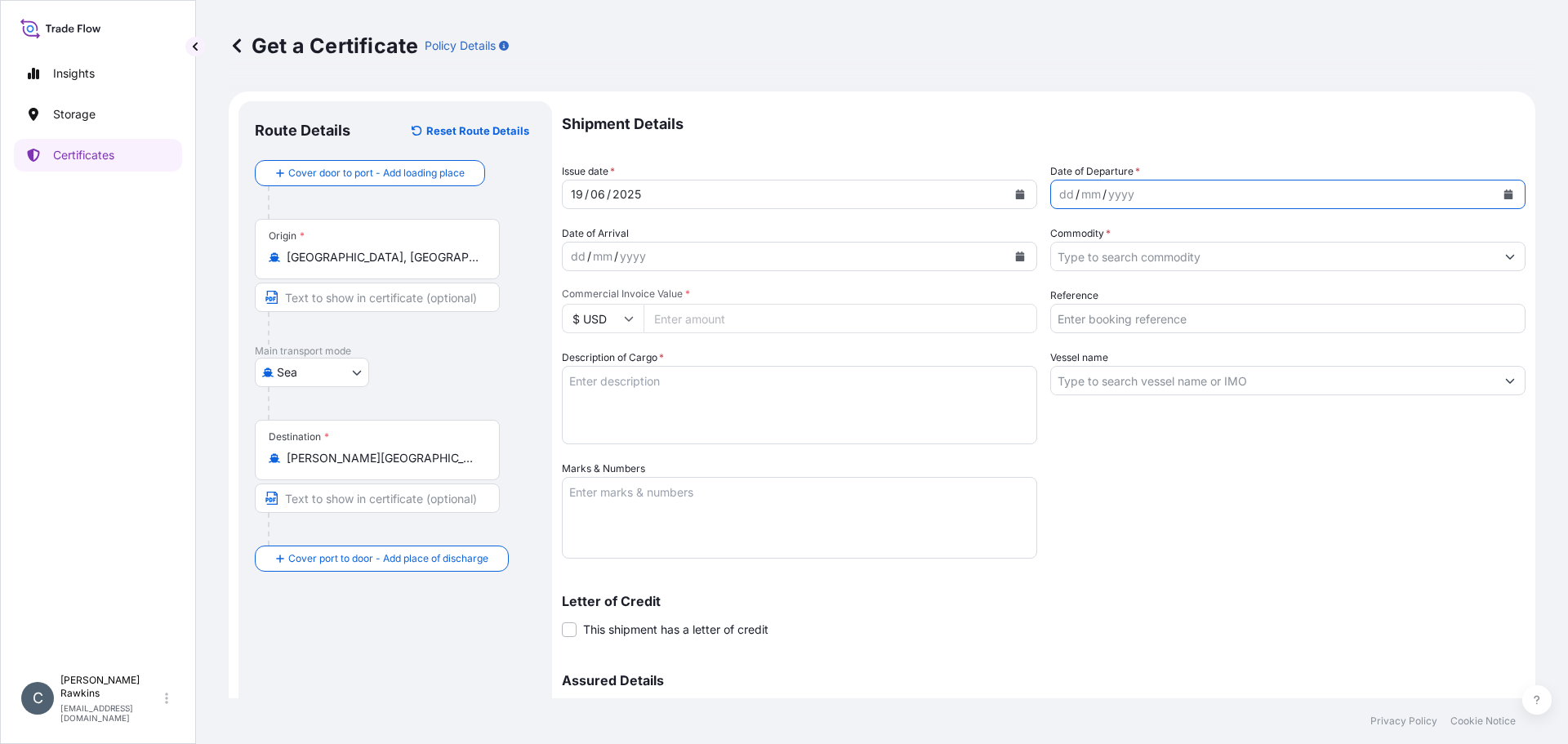 click at bounding box center [1508, 194] 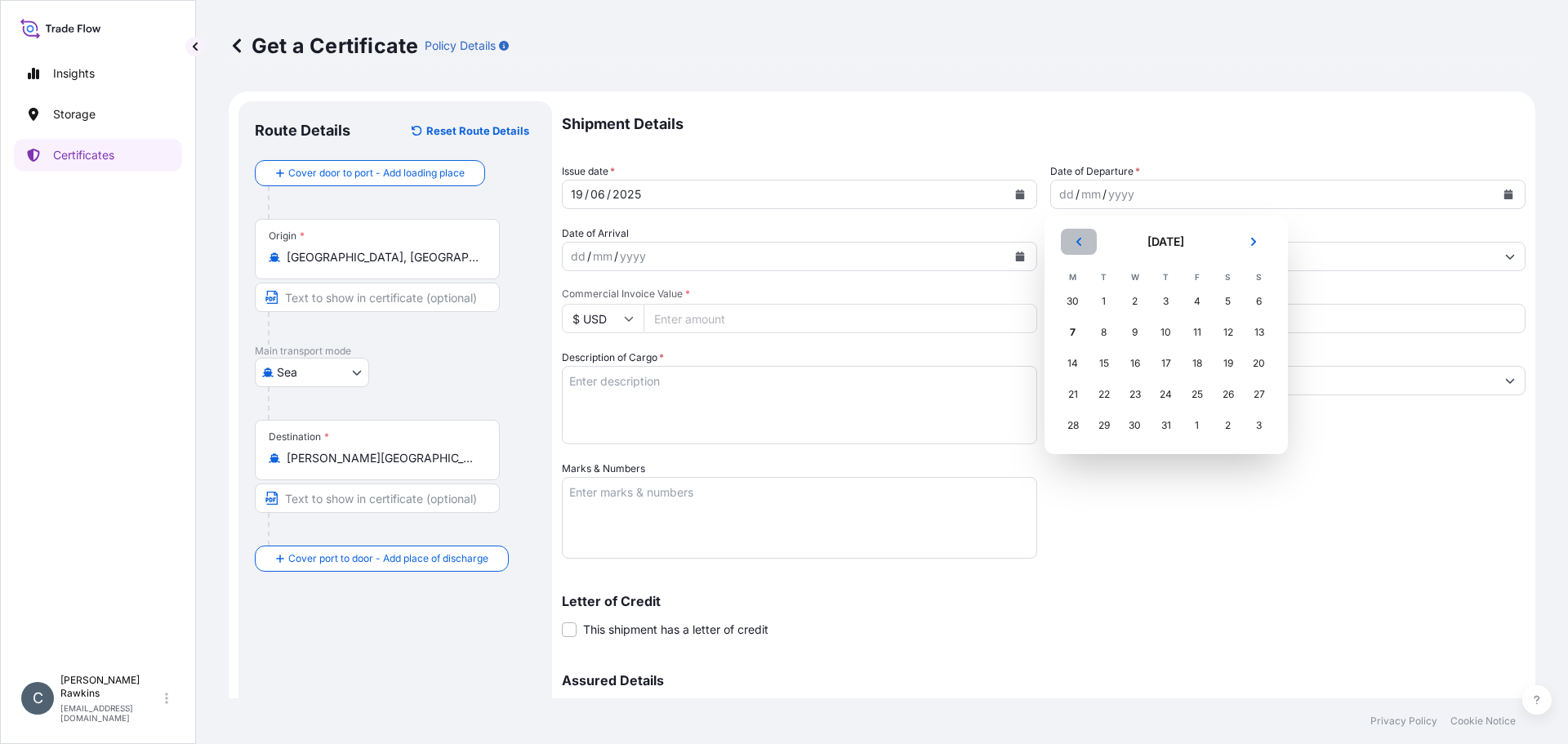 click 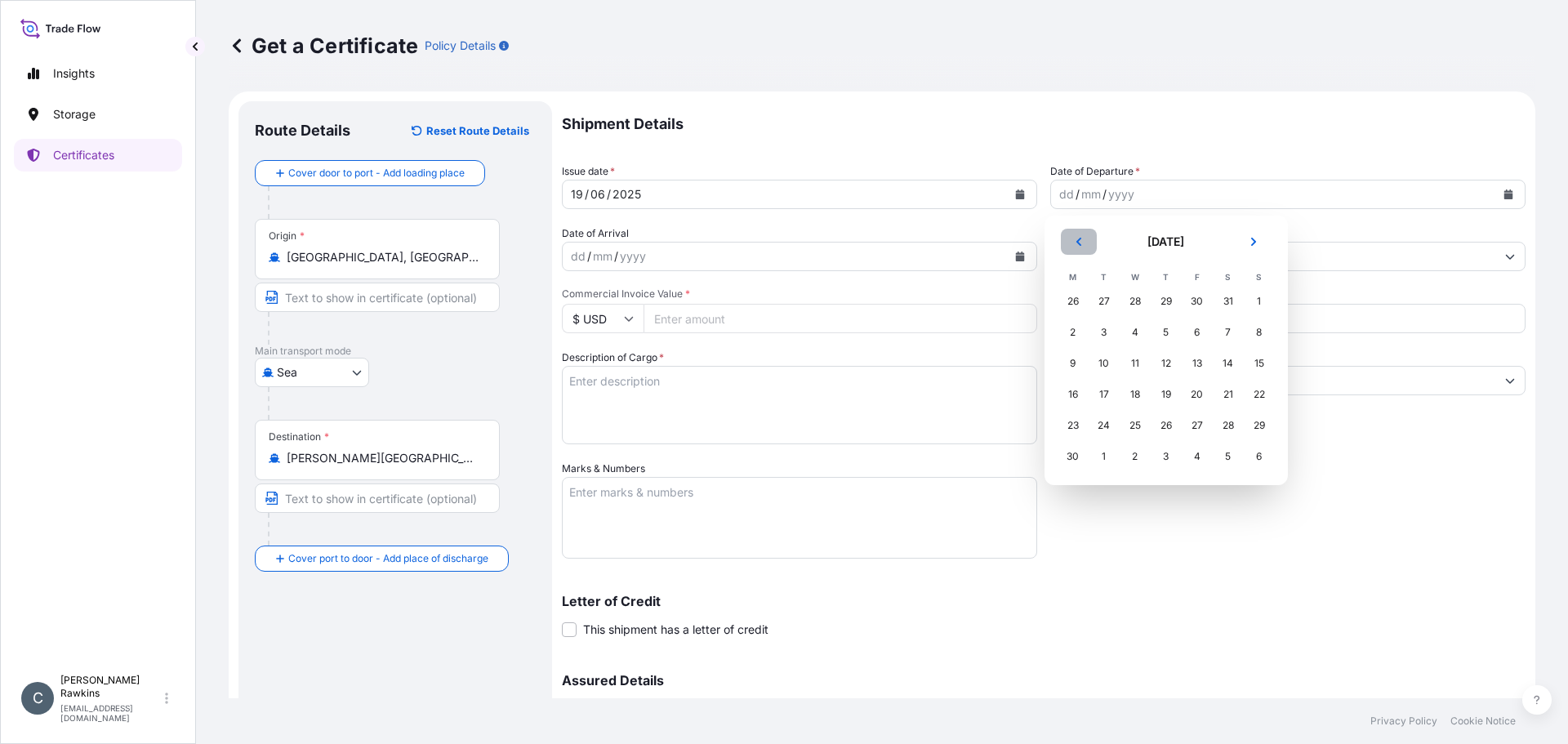 click 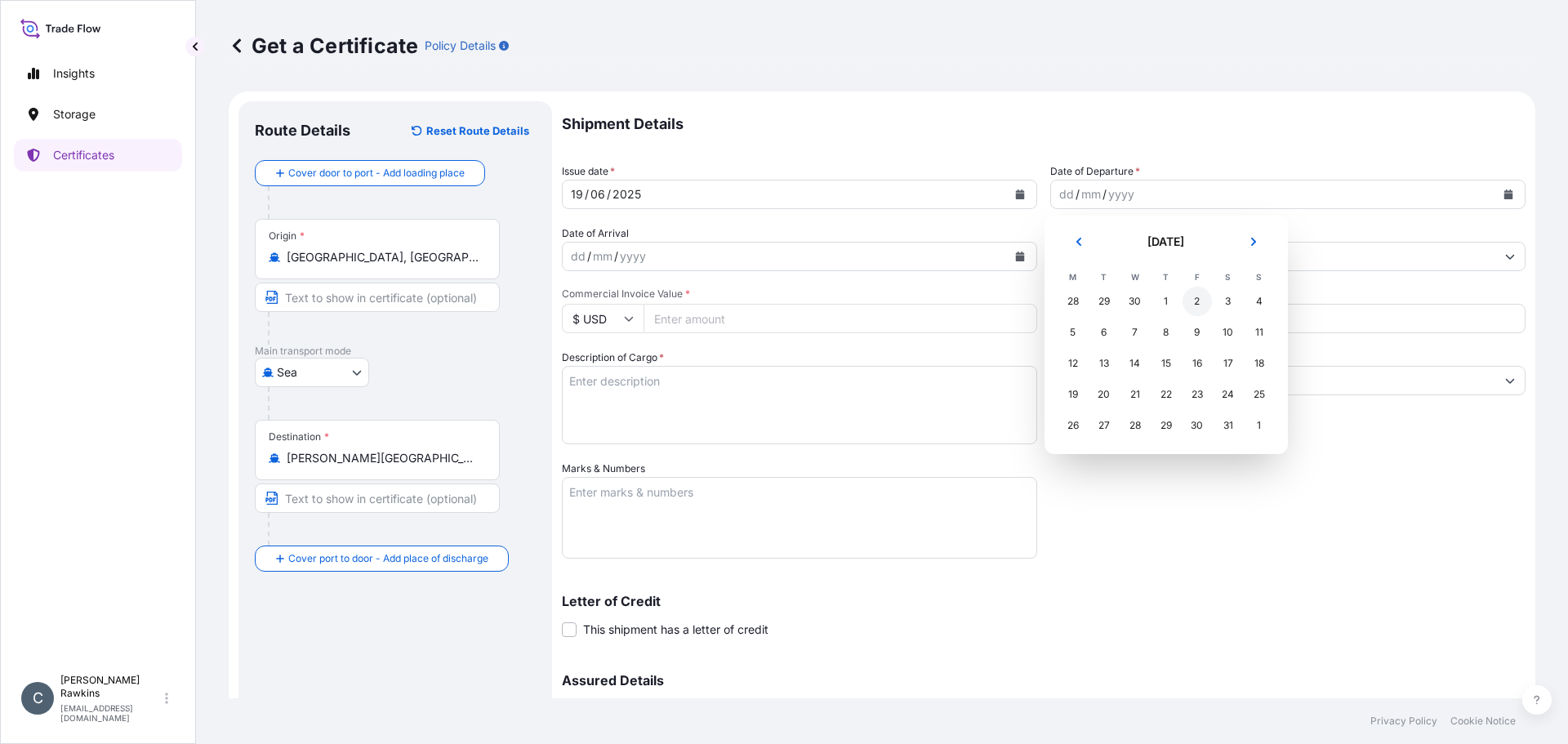 click on "2" at bounding box center [1197, 301] 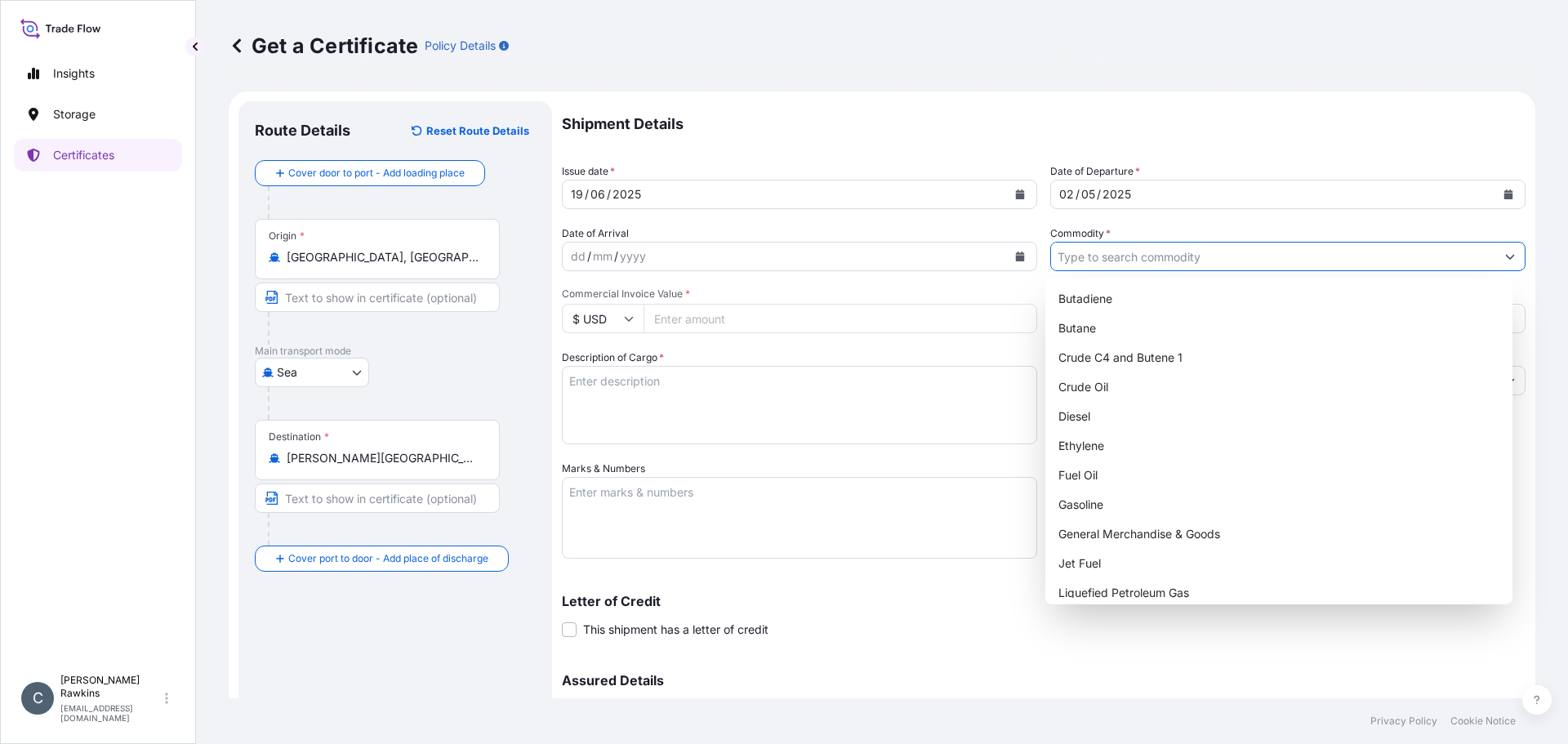 click on "Commodity *" at bounding box center [1273, 256] 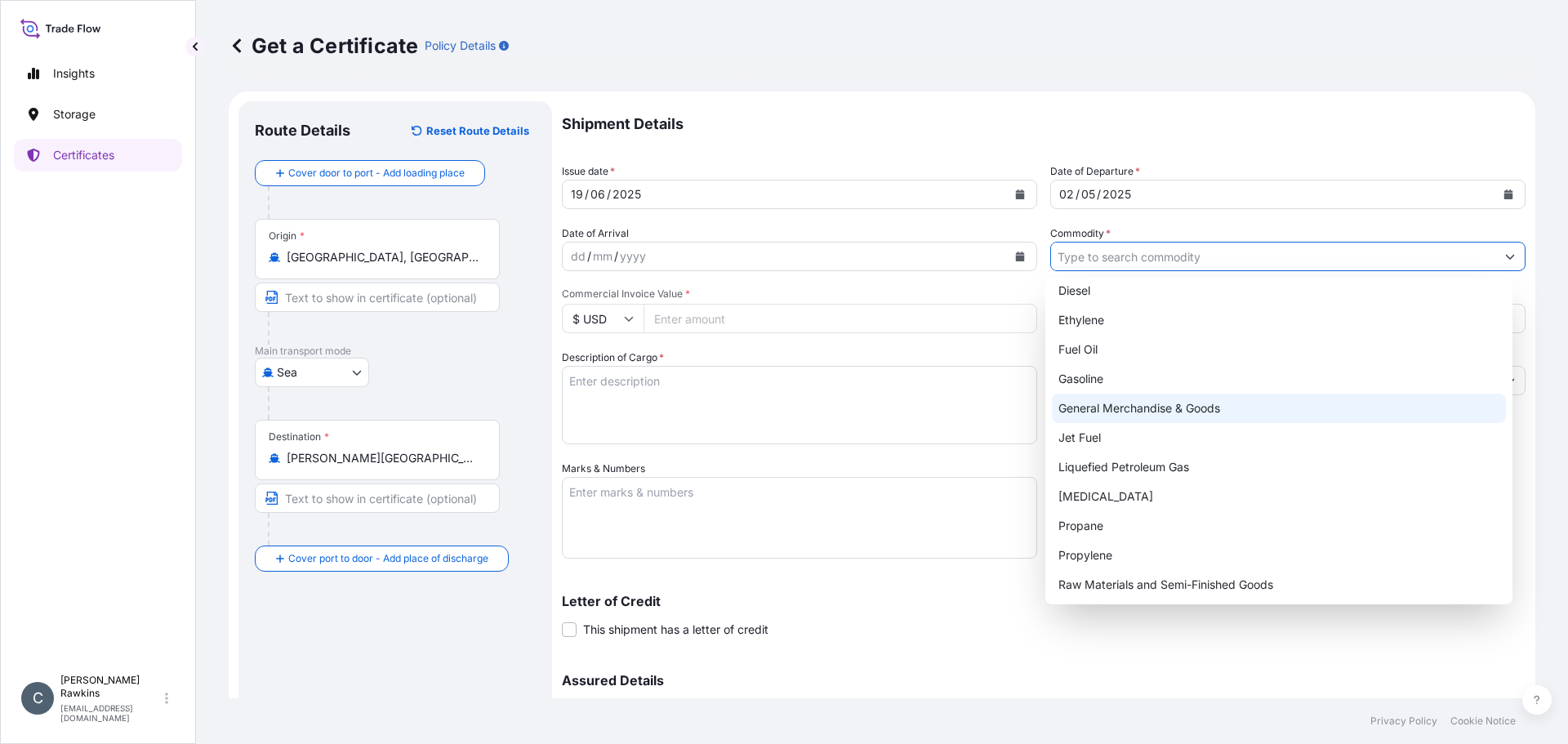 scroll, scrollTop: 127, scrollLeft: 0, axis: vertical 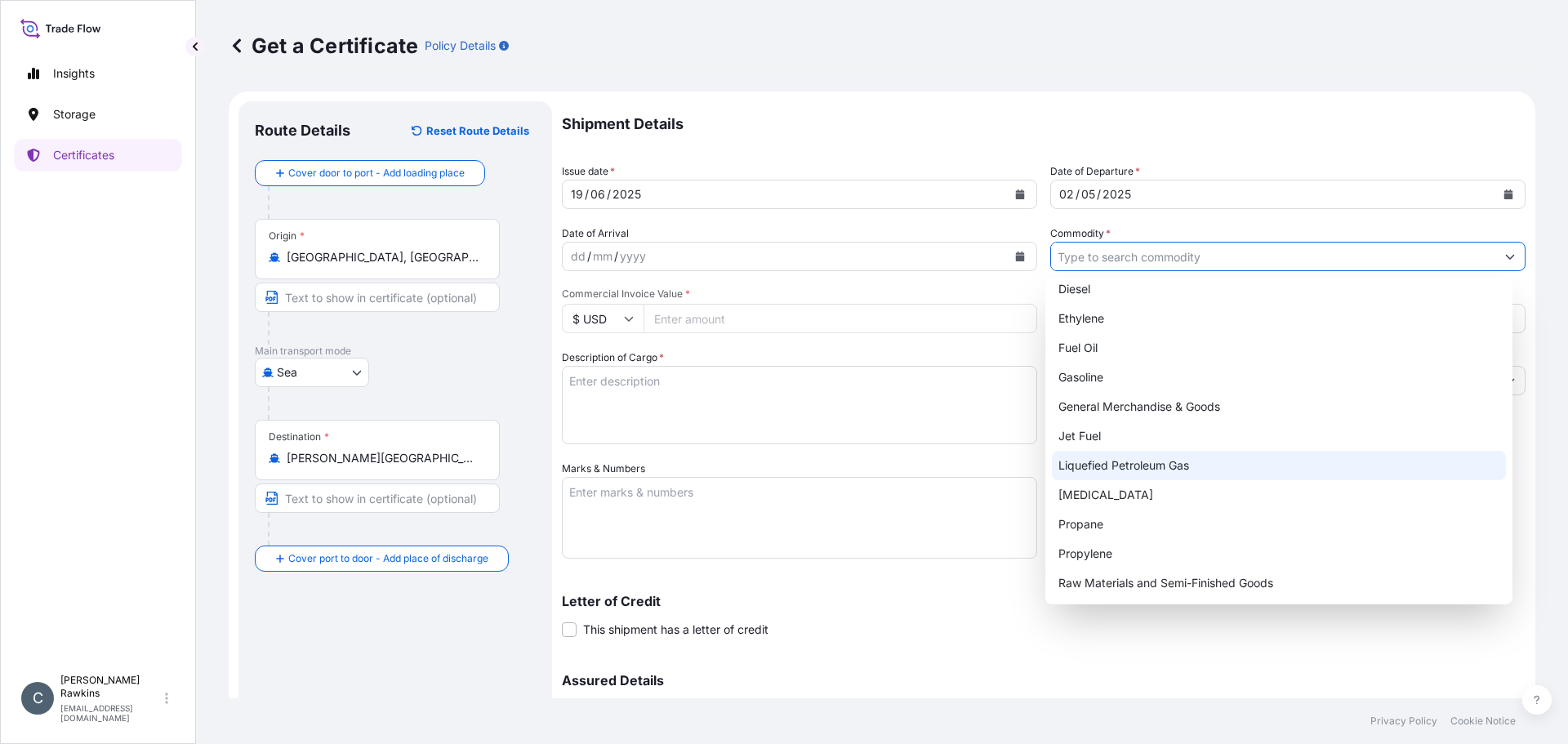 click on "Liquefied Petroleum Gas" at bounding box center [1279, 466] 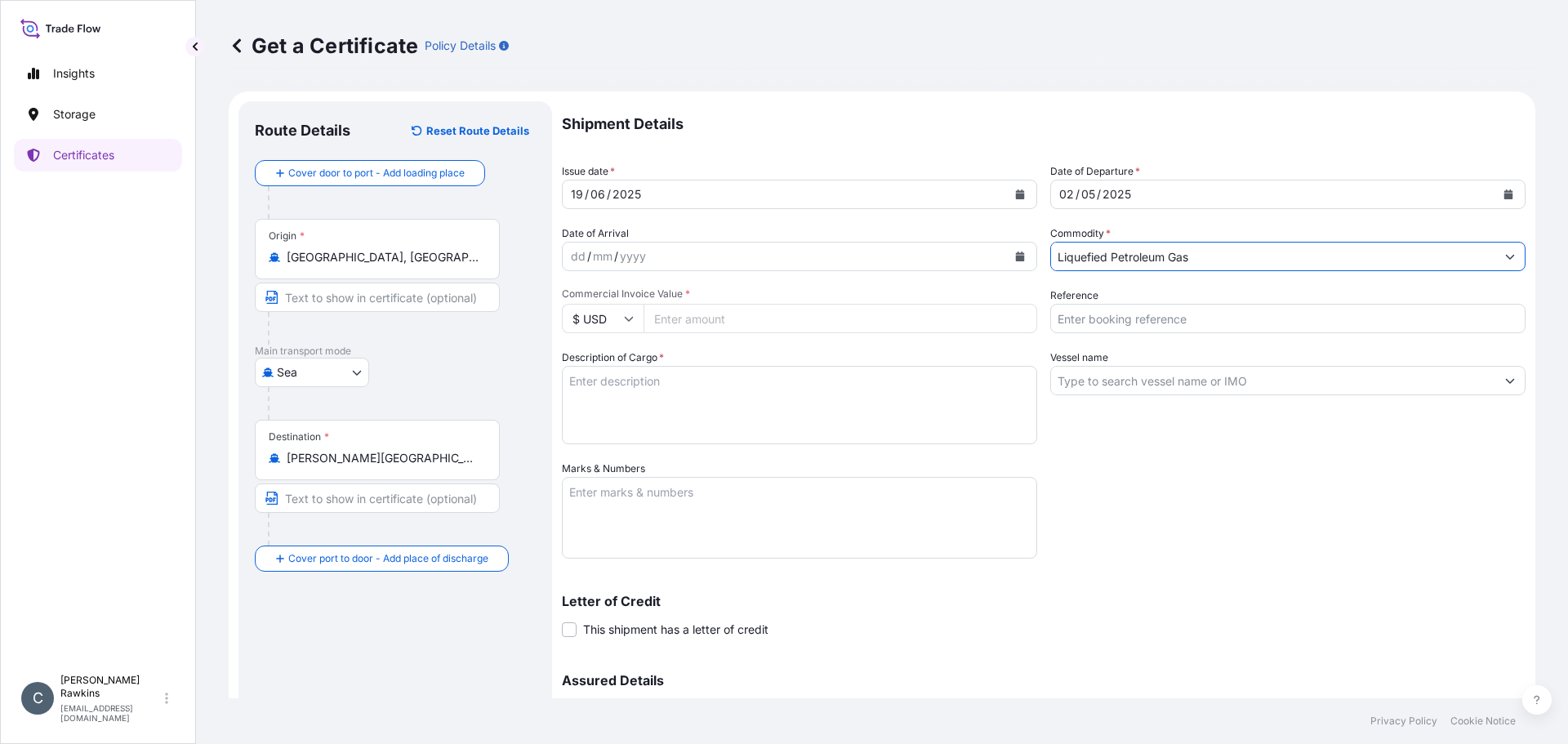 click on "Commercial Invoice Value    *" at bounding box center (840, 319) 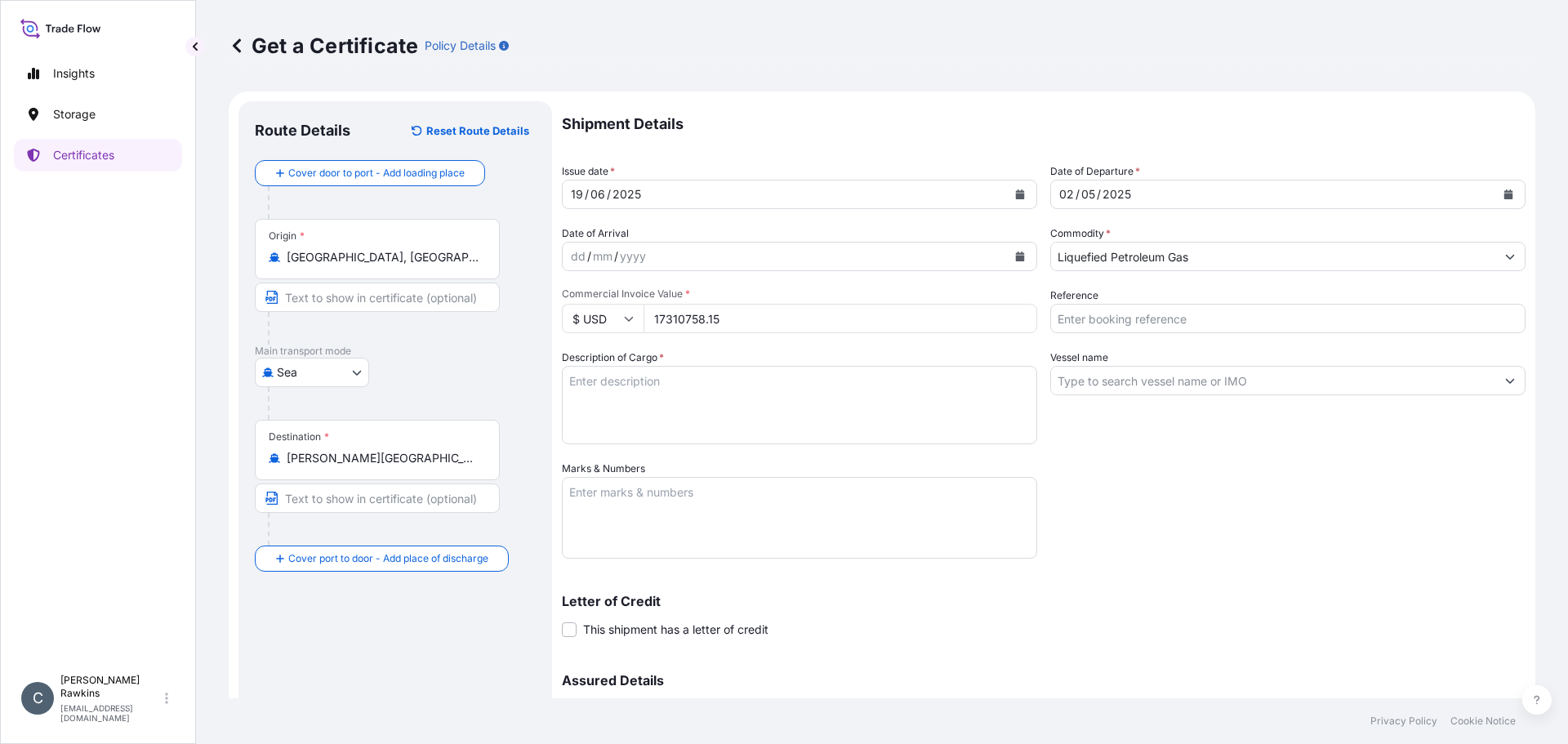 type on "17310758.15" 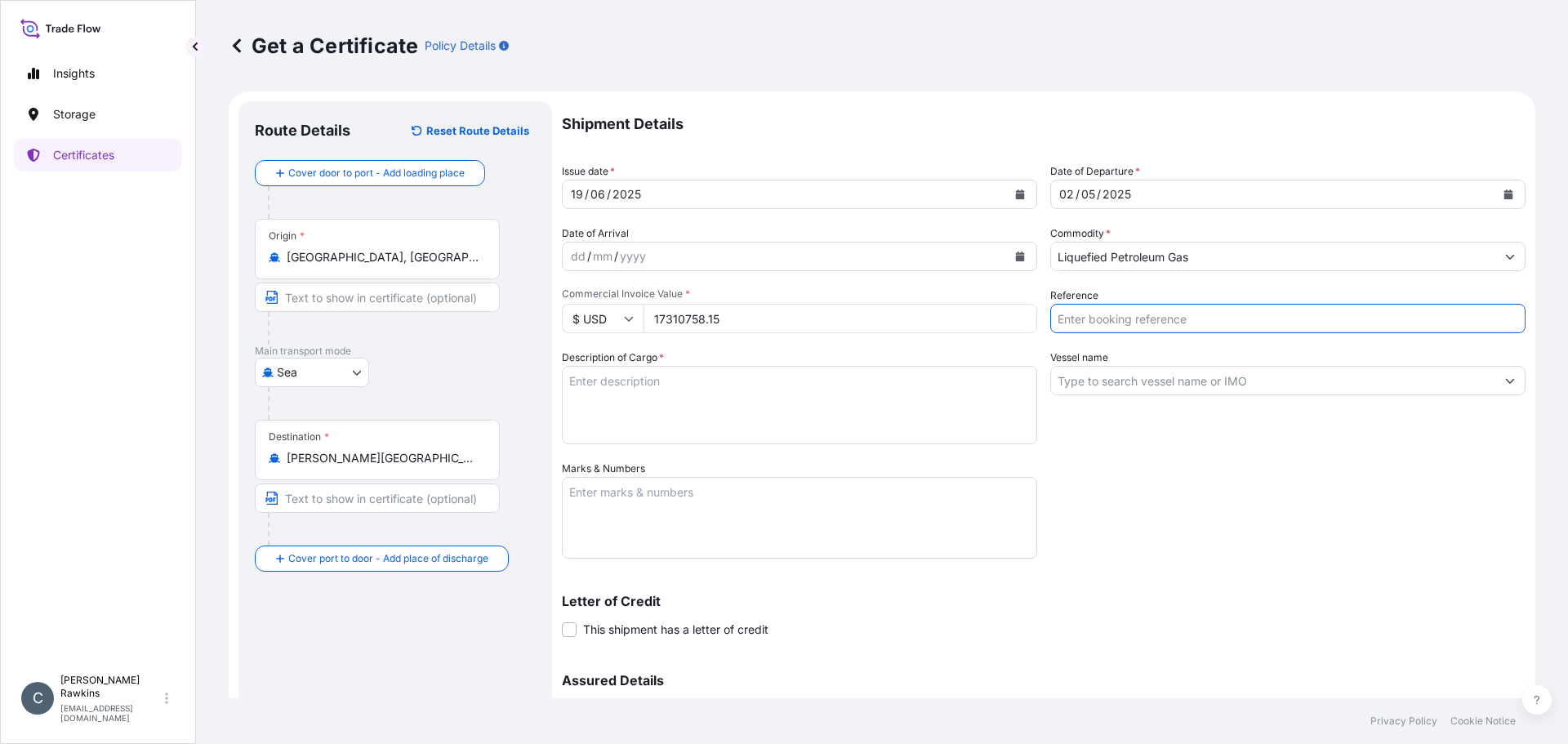 click on "Reference" at bounding box center (1288, 319) 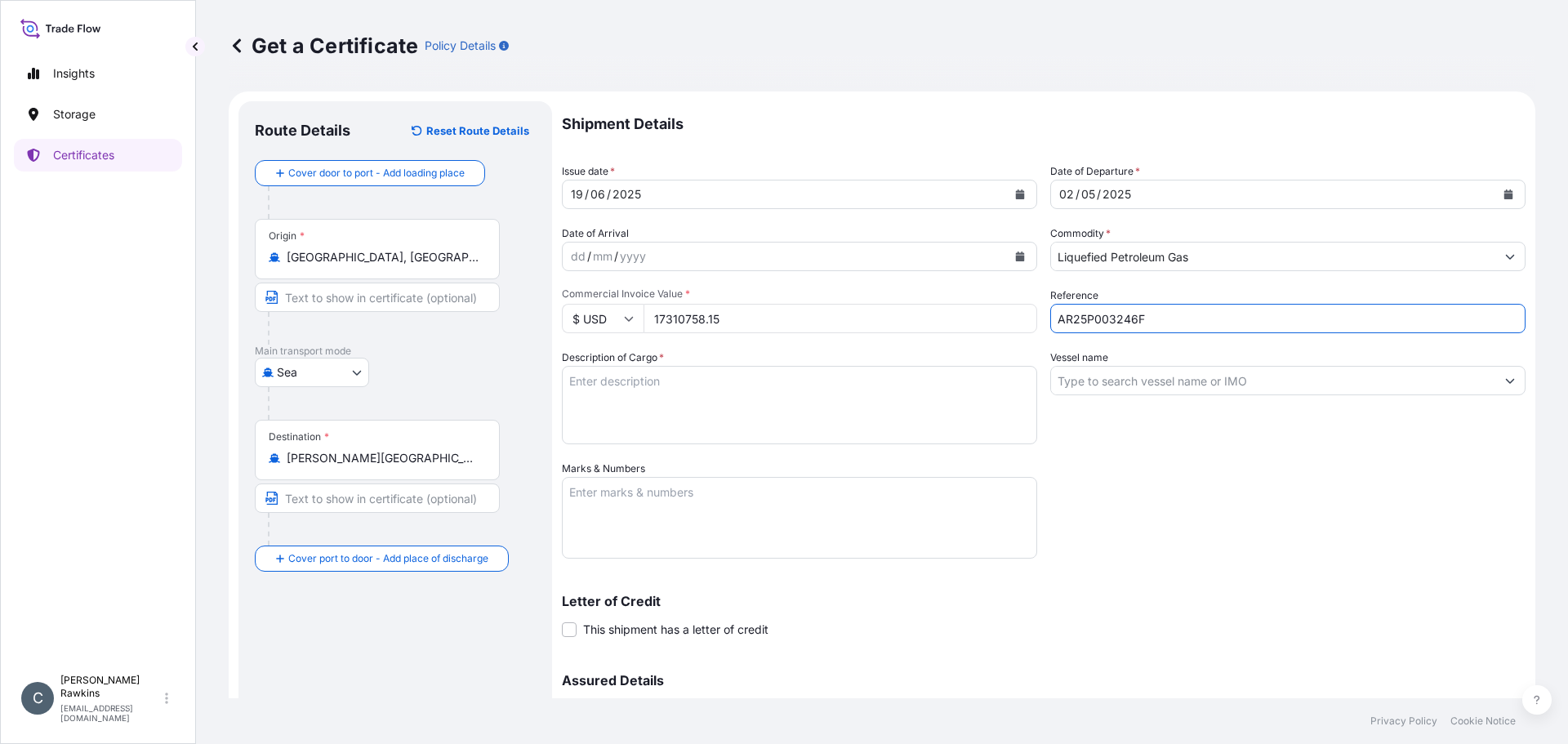 click on "AR25P003246F" at bounding box center (1288, 319) 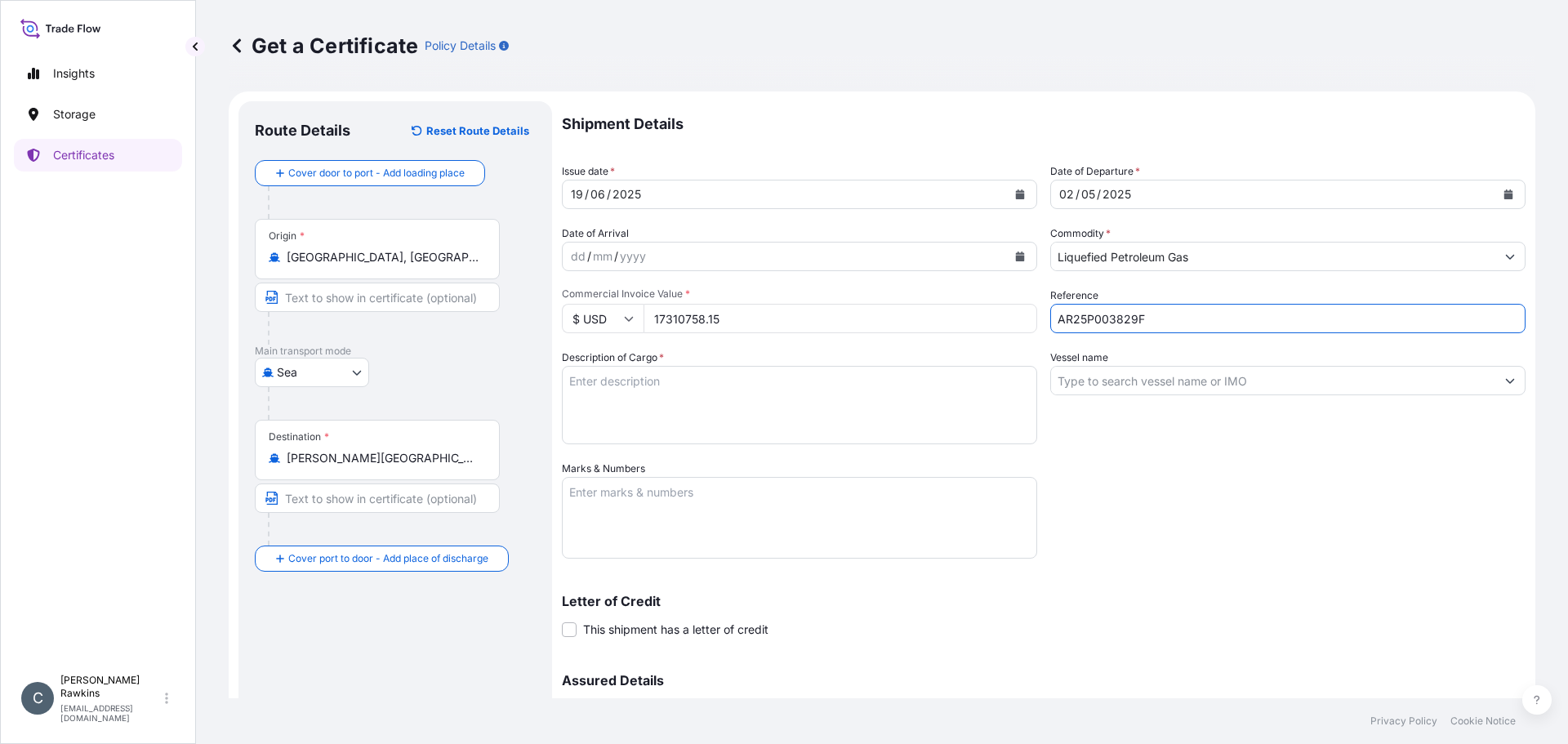 type on "AR25P003829F" 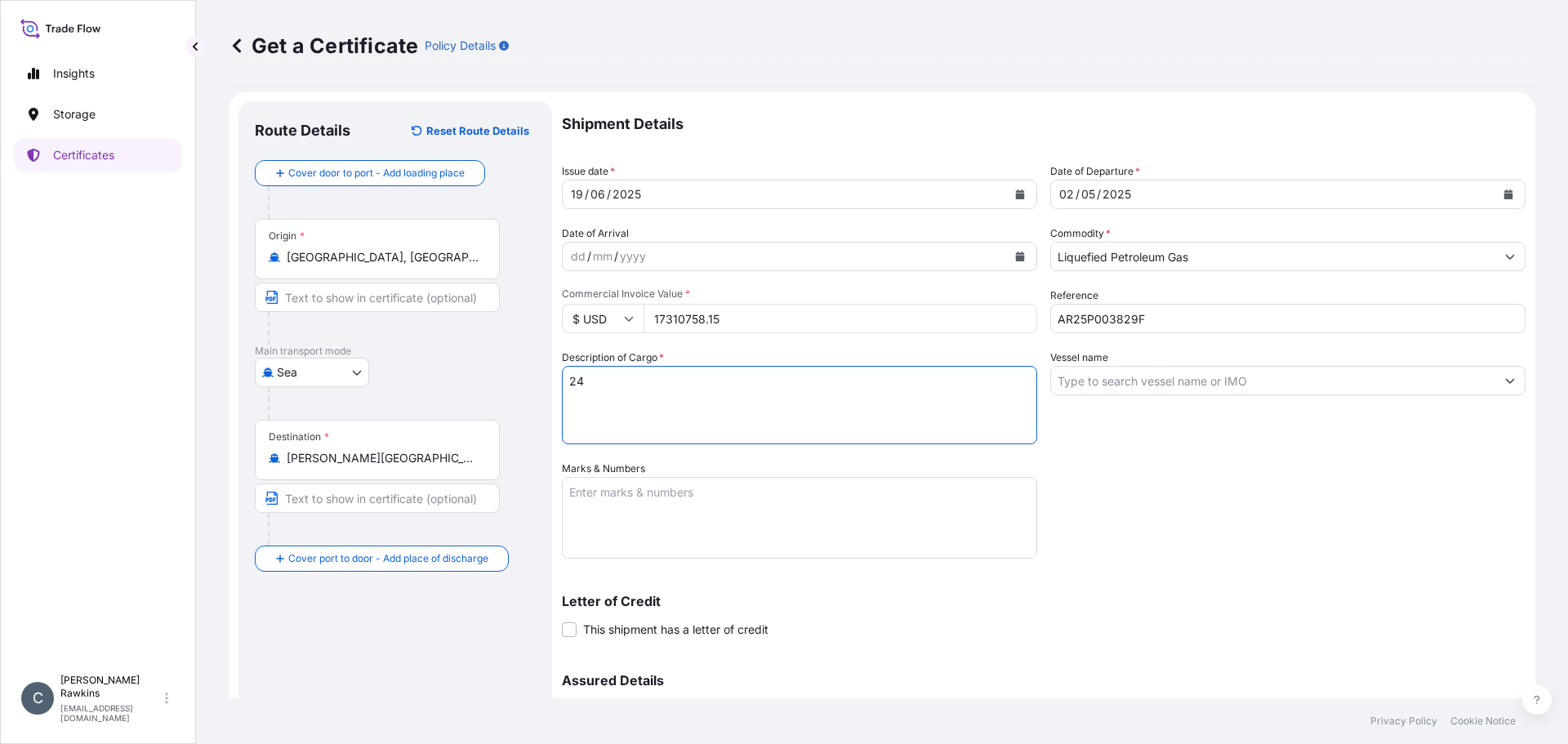 type on "2" 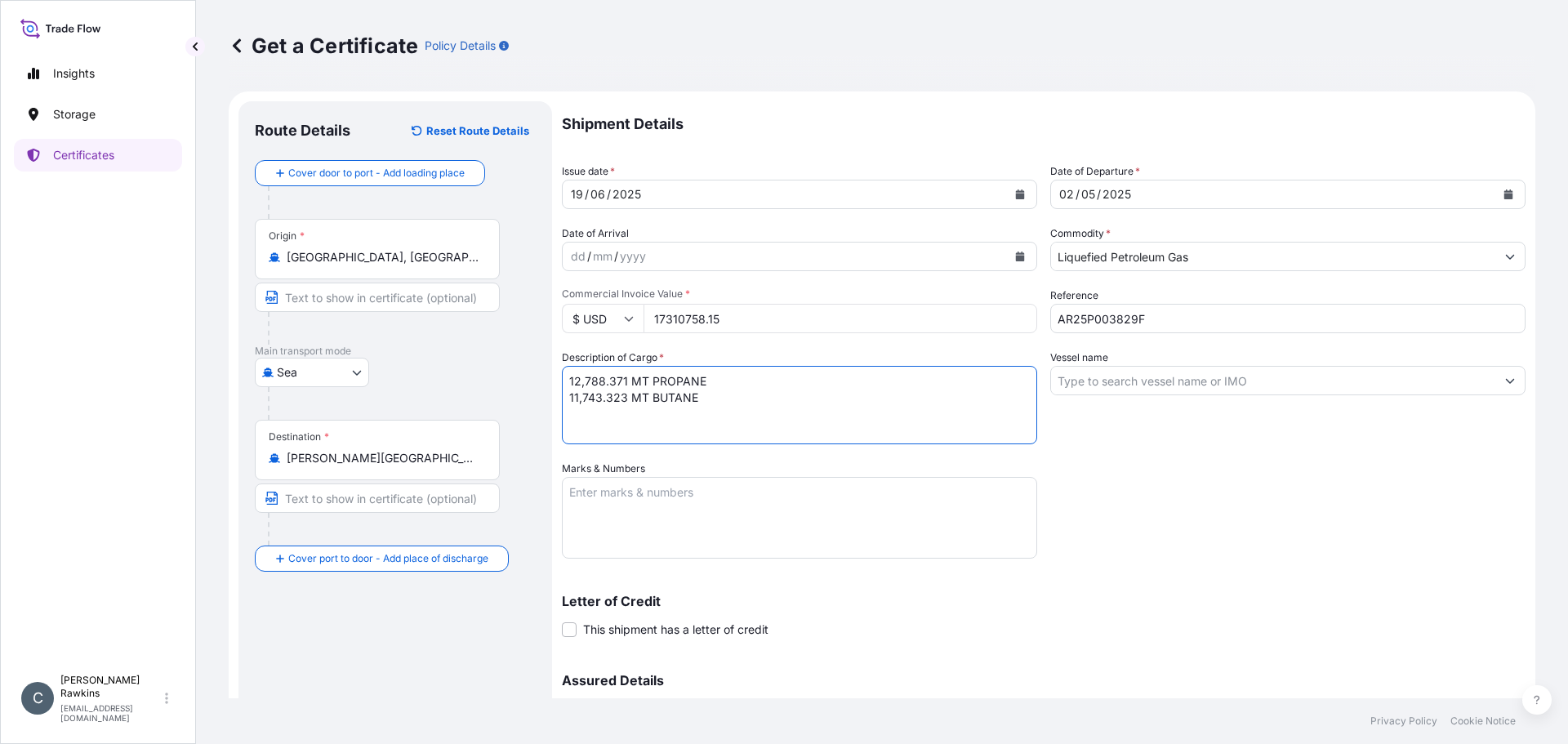 type on "12,788.371 MT PROPANE
11,743.323 MT BUTANE" 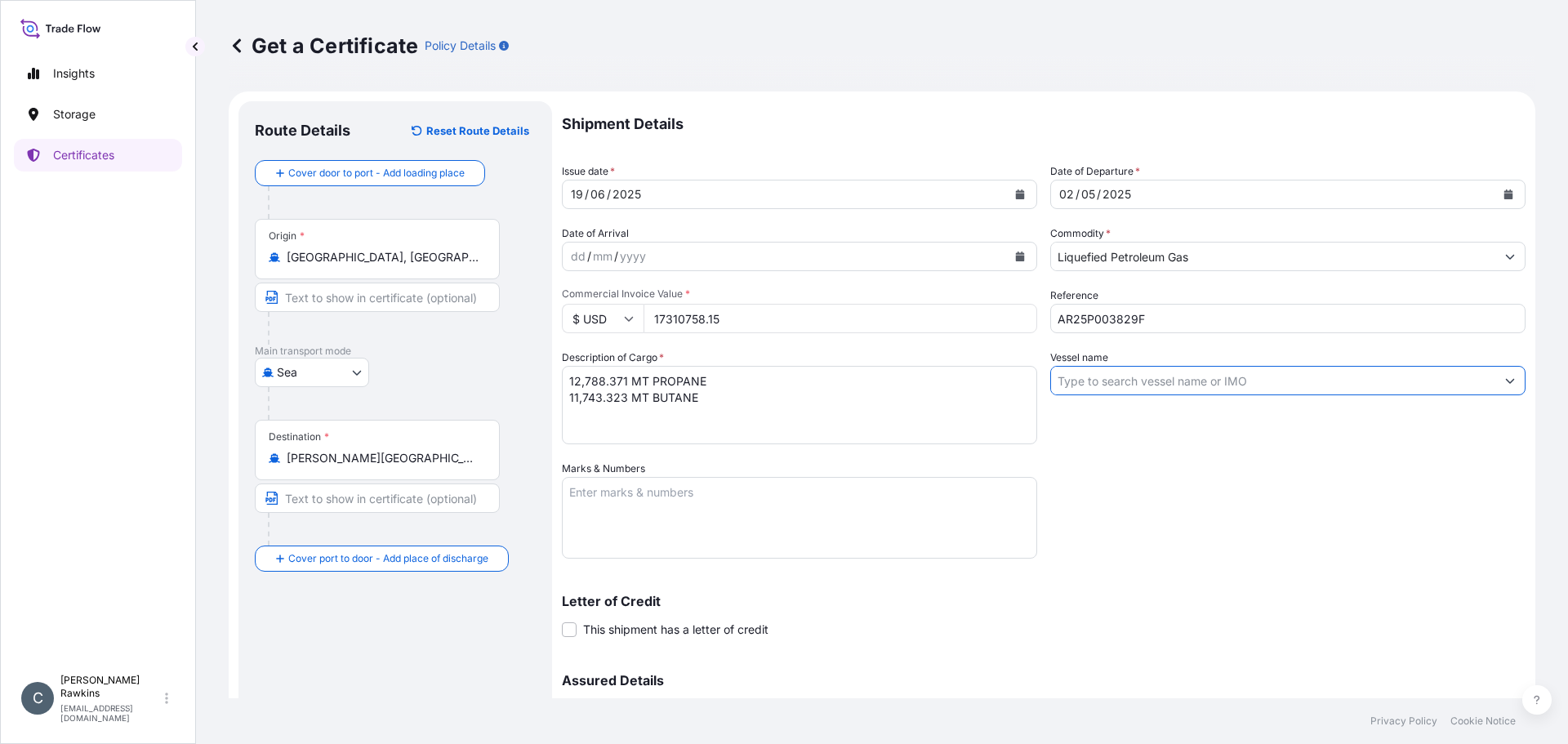 click on "Vessel name" at bounding box center (1273, 381) 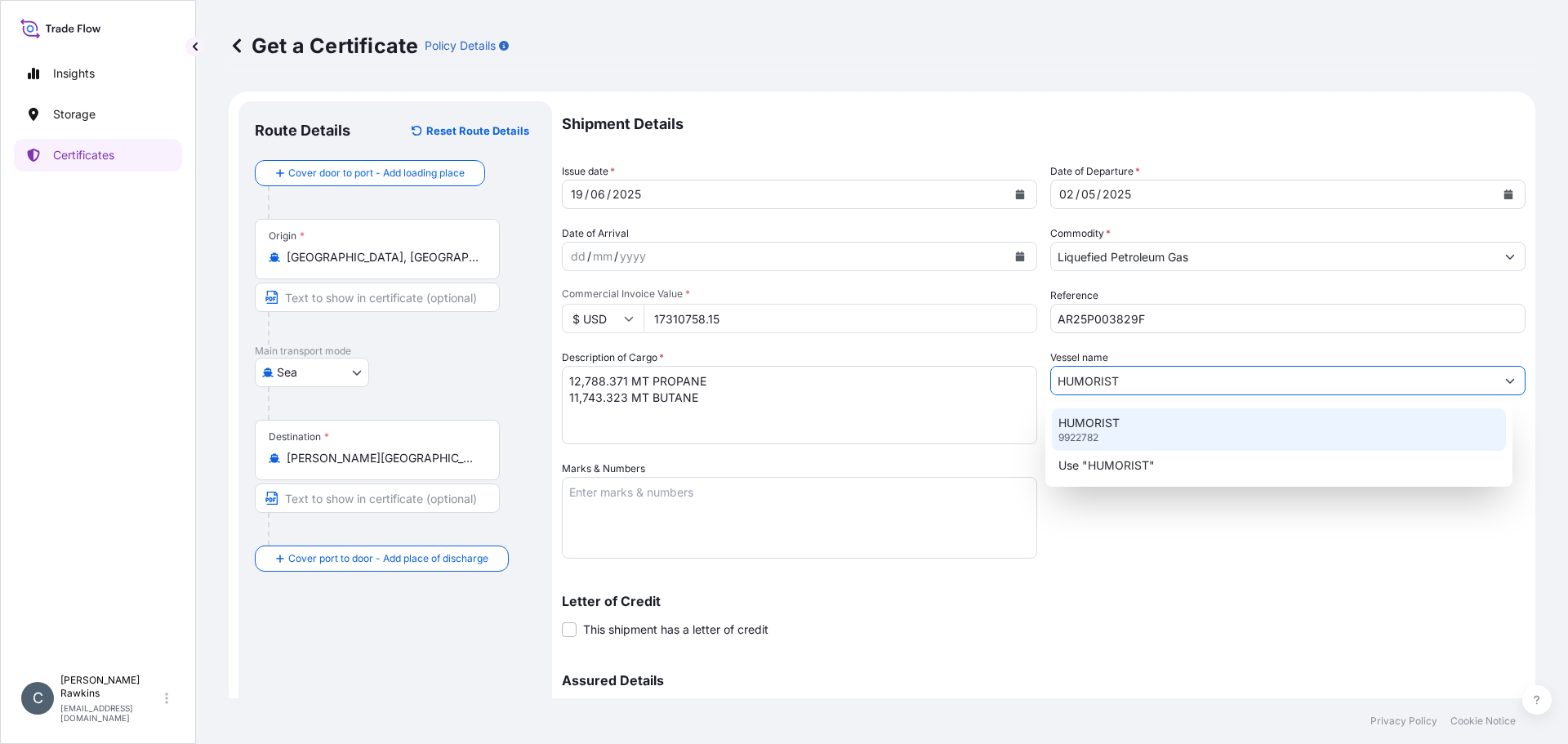 click on "HUMORIST 9922782" at bounding box center [1279, 430] 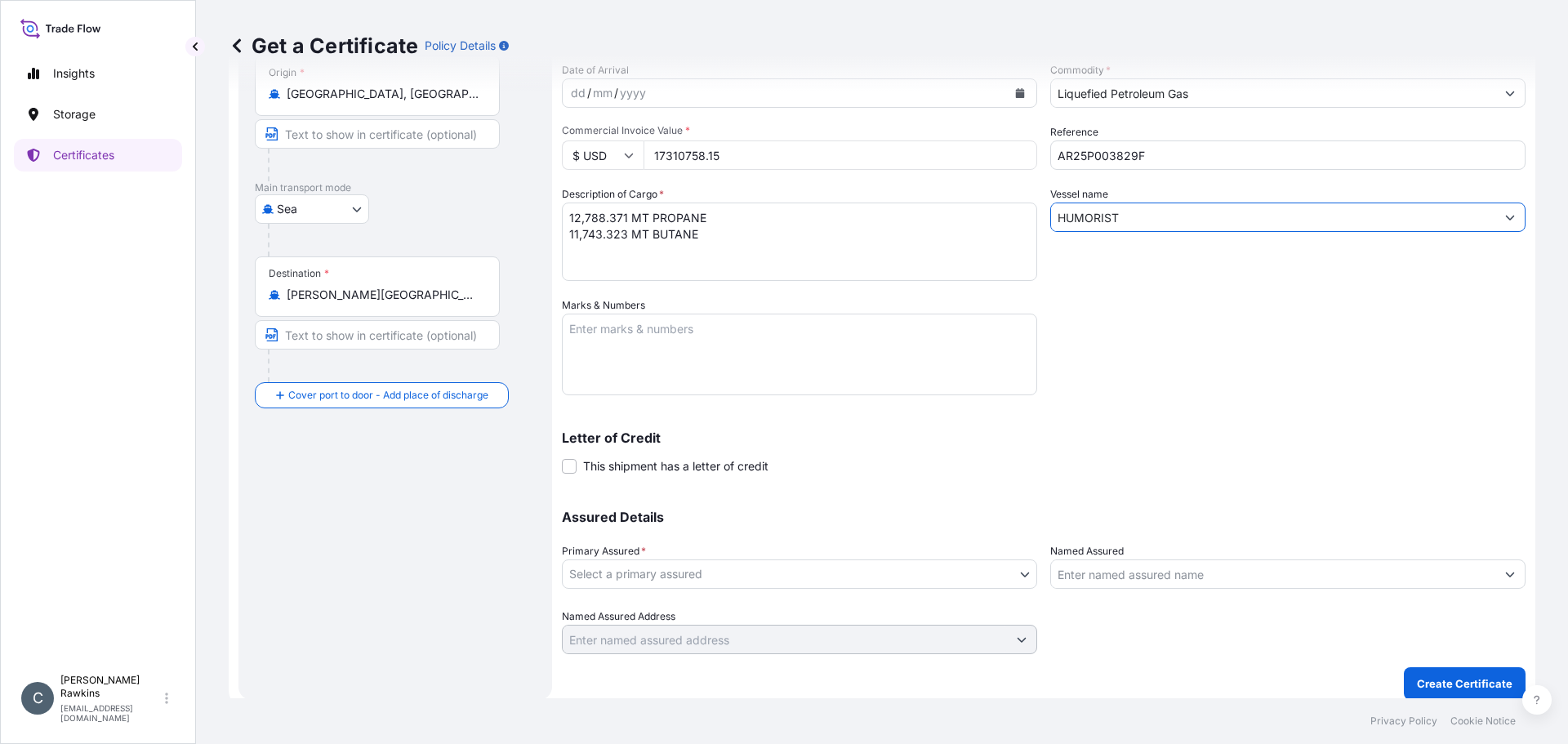 scroll, scrollTop: 175, scrollLeft: 0, axis: vertical 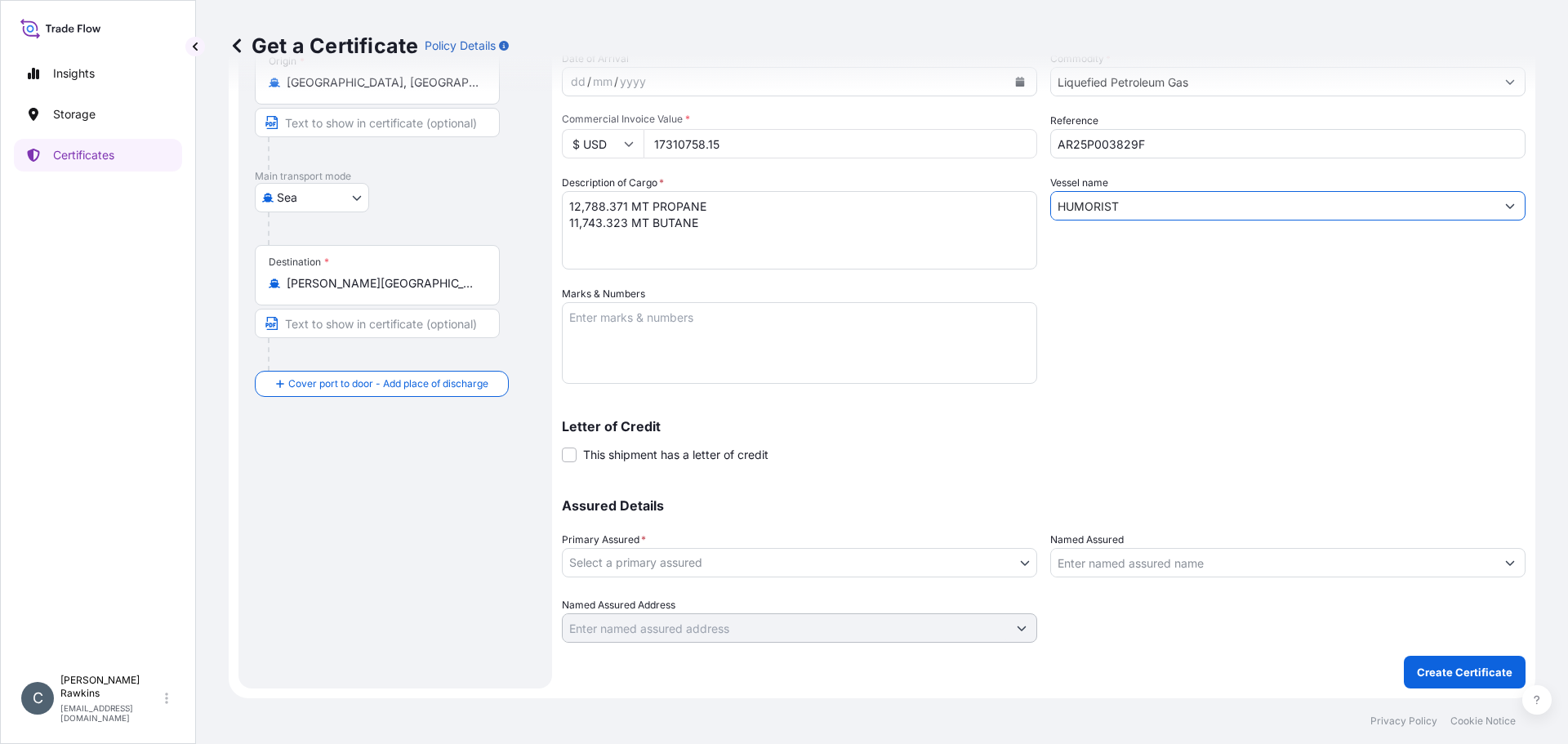 type on "HUMORIST" 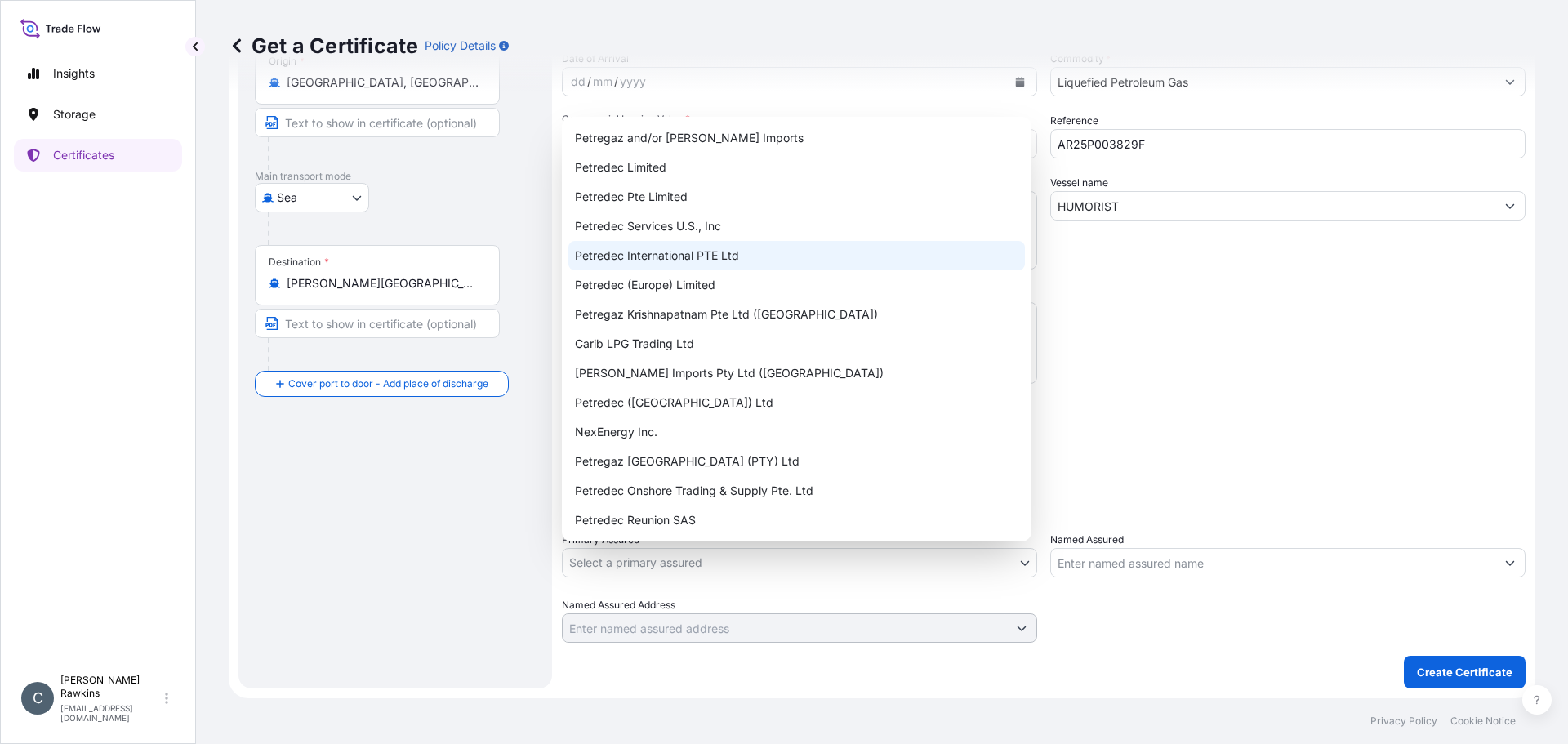 click on "Petredec International PTE Ltd" at bounding box center [796, 256] 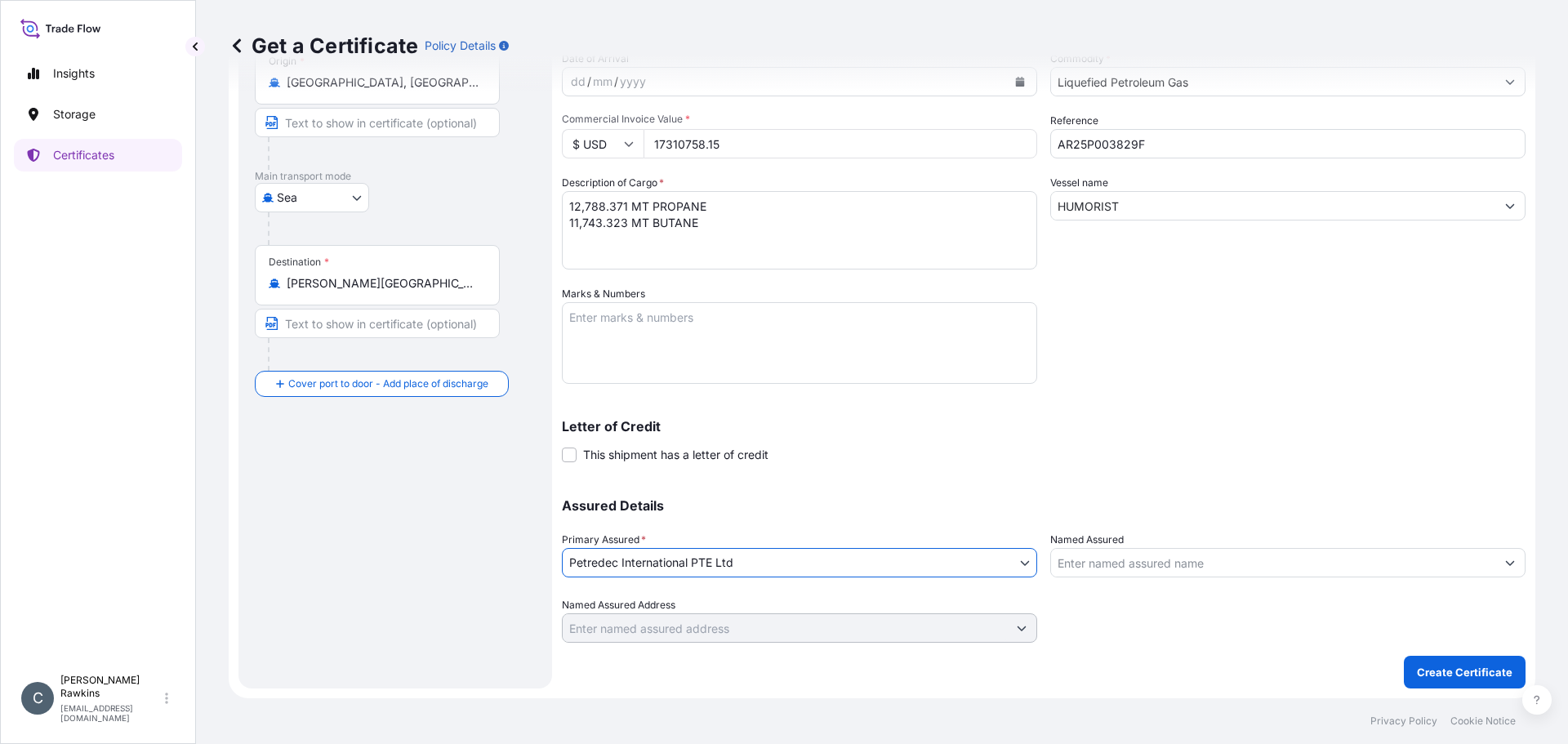 click on "Named Assured" at bounding box center [1273, 563] 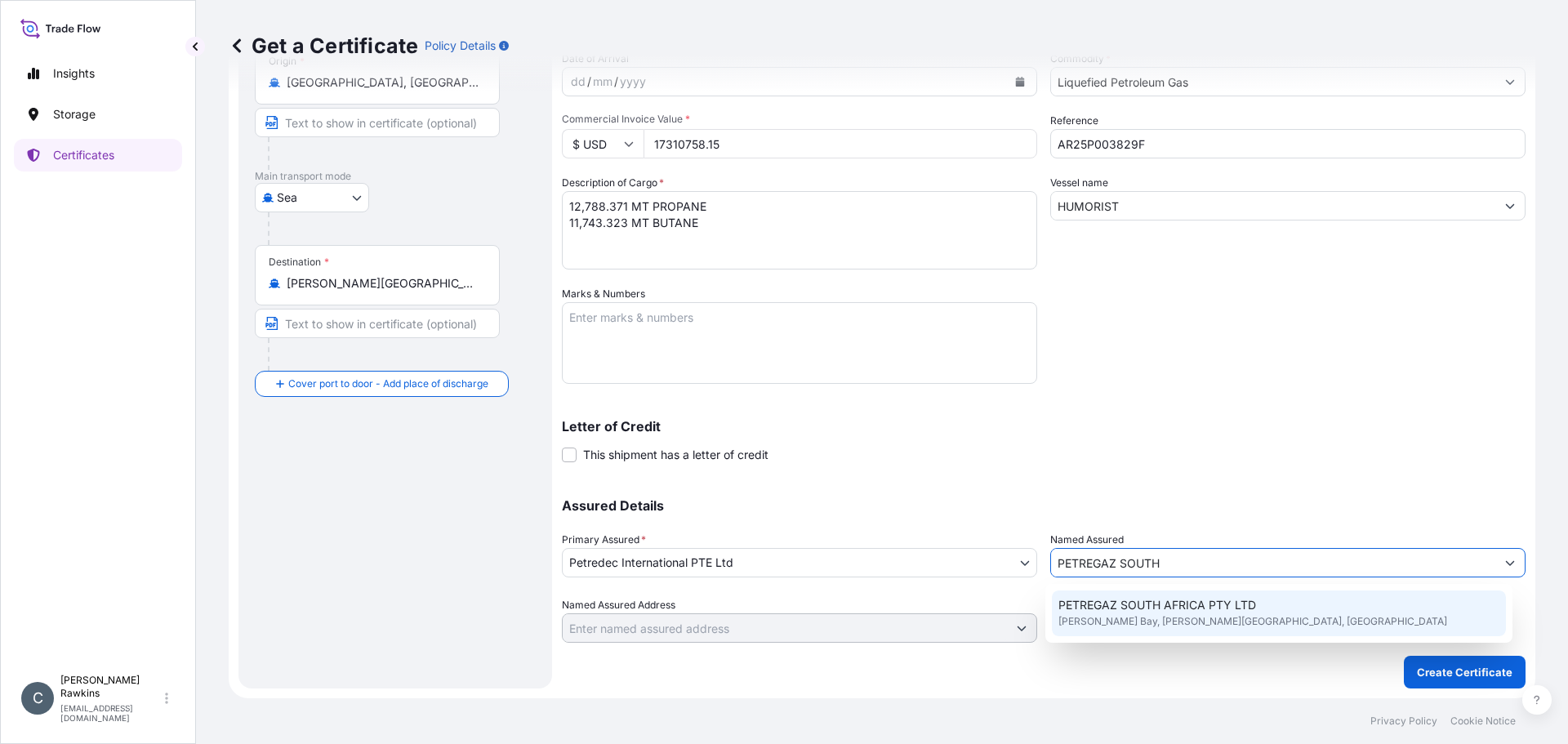 click on "Richards Bay, Richards Bay, South Africa" at bounding box center [1253, 621] 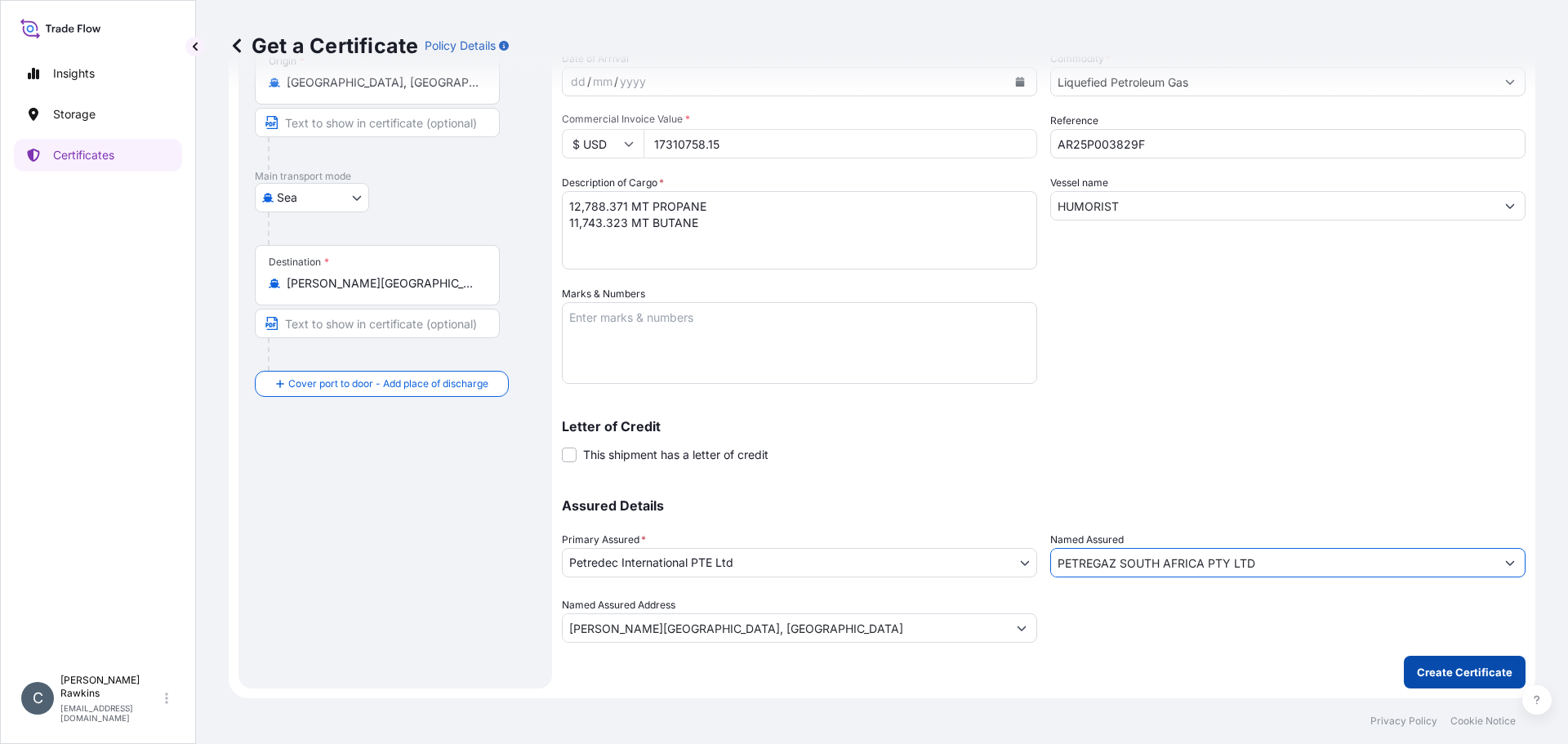 type on "PETREGAZ SOUTH AFRICA PTY LTD" 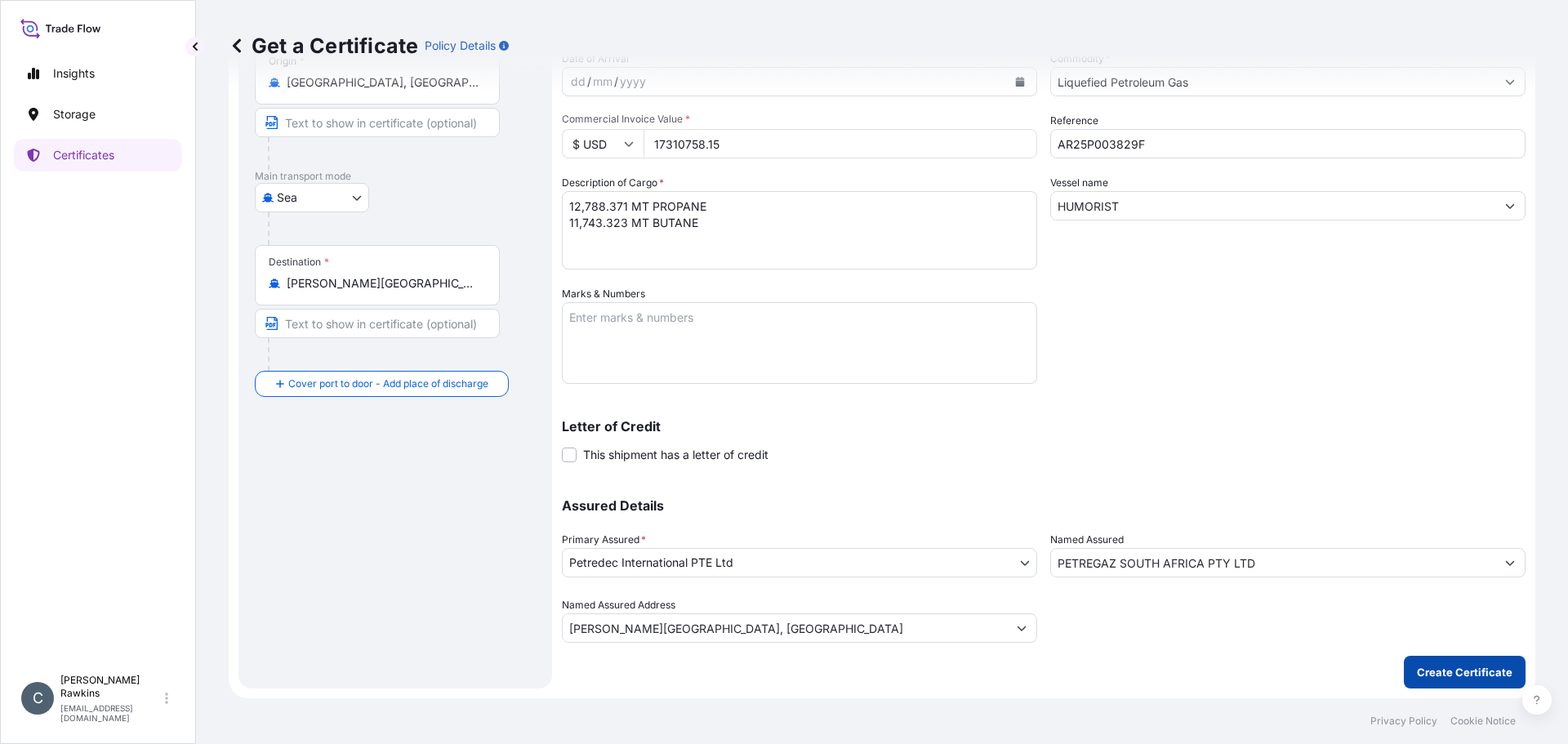 click on "Create Certificate" at bounding box center (1464, 672) 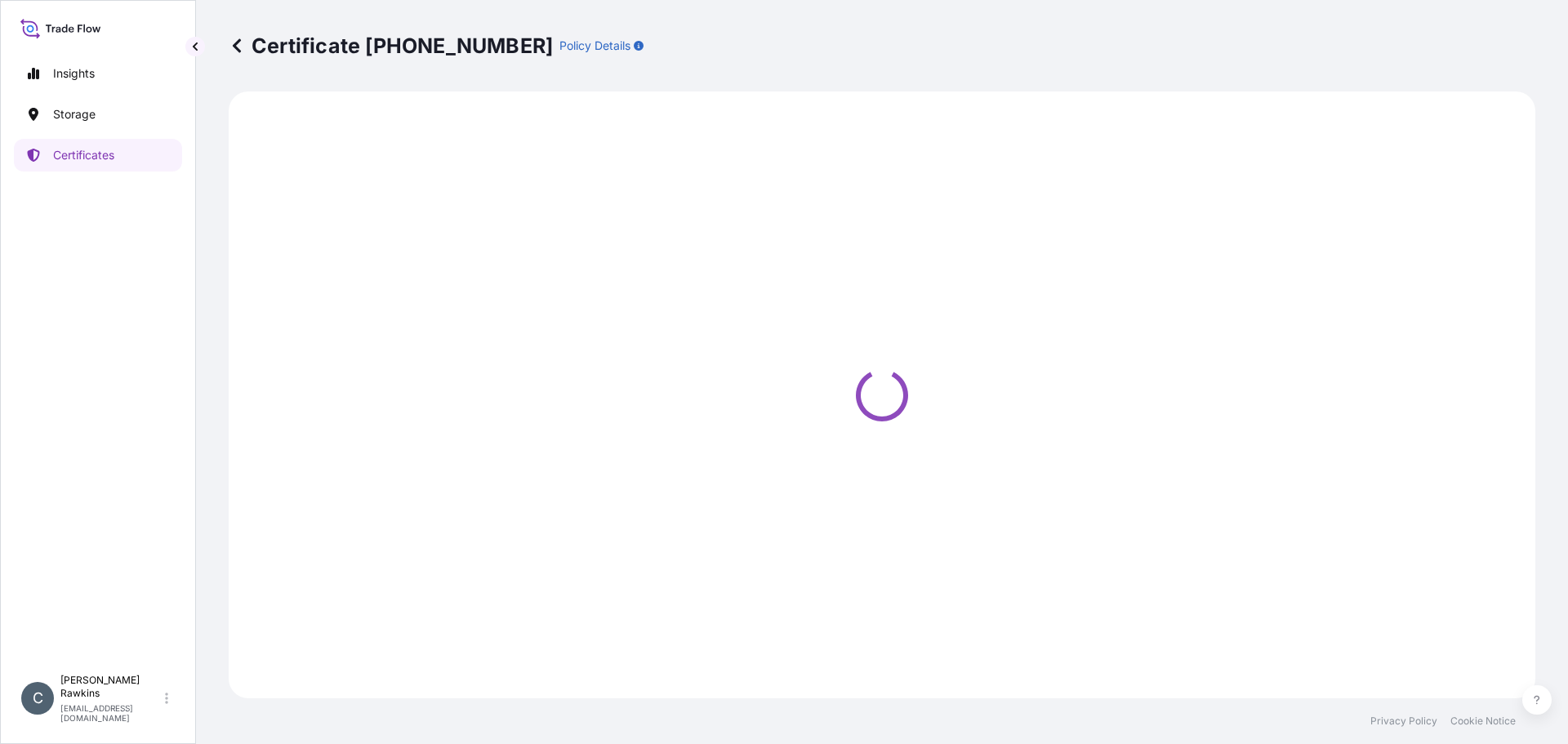 scroll, scrollTop: 0, scrollLeft: 0, axis: both 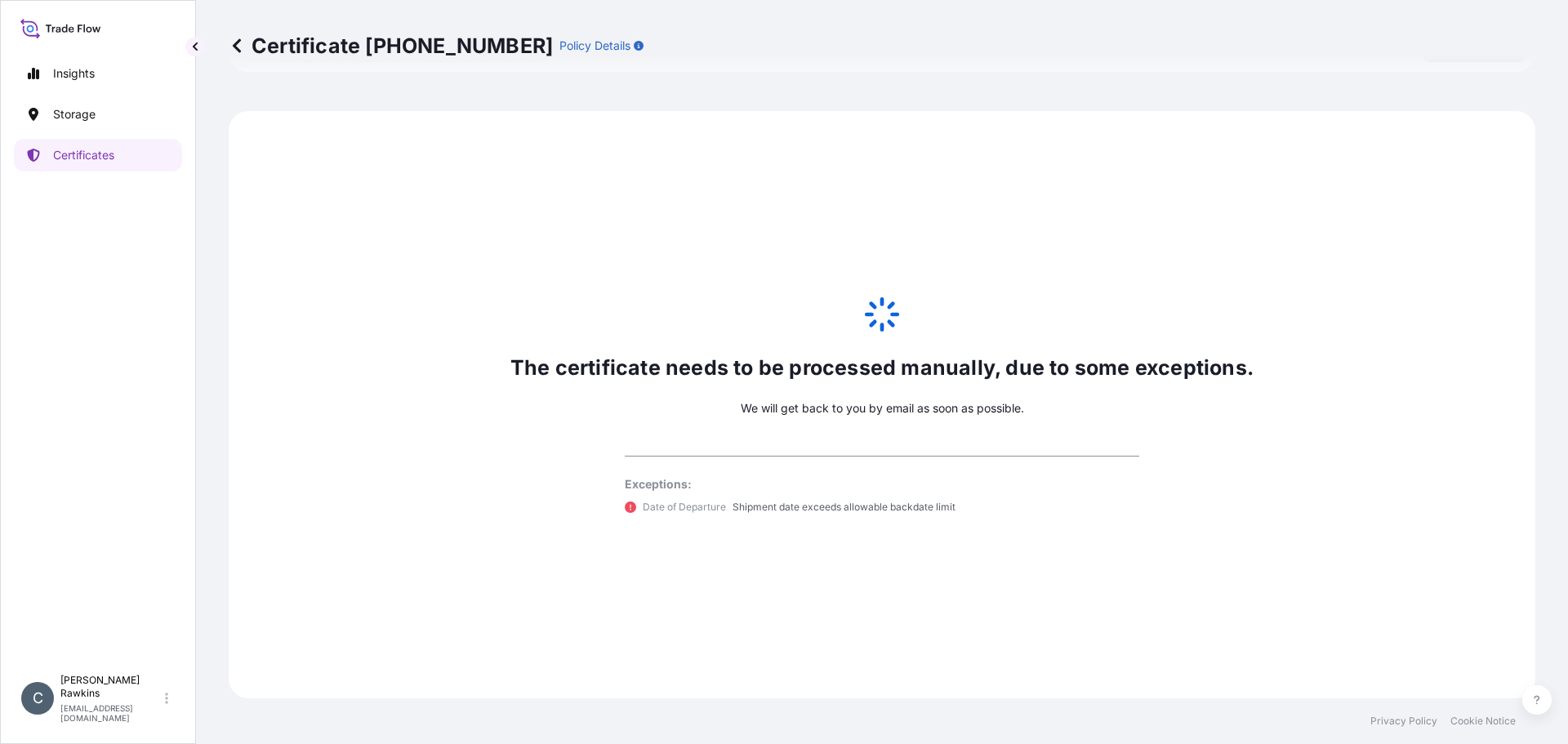 select on "31842" 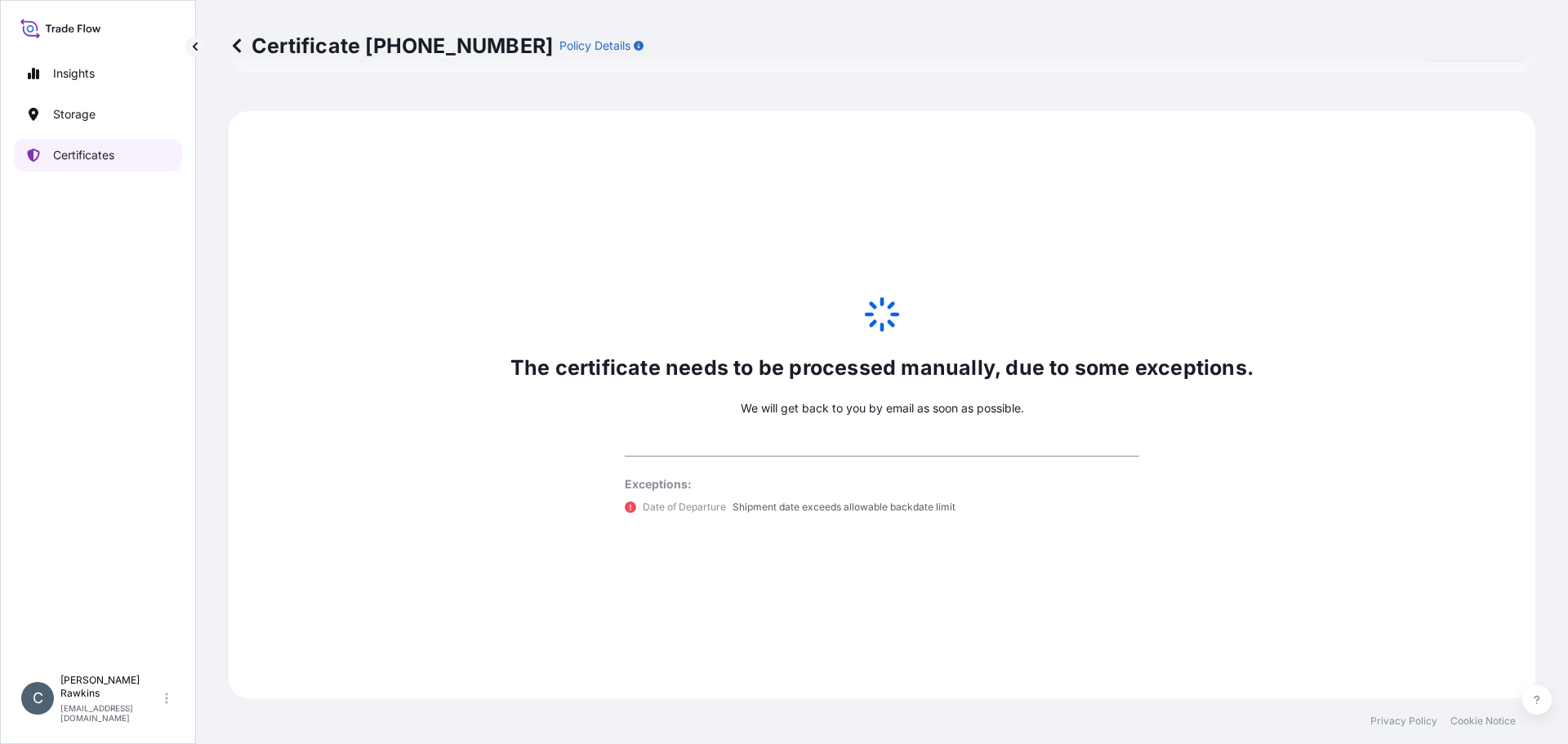 click on "Certificates" at bounding box center (83, 155) 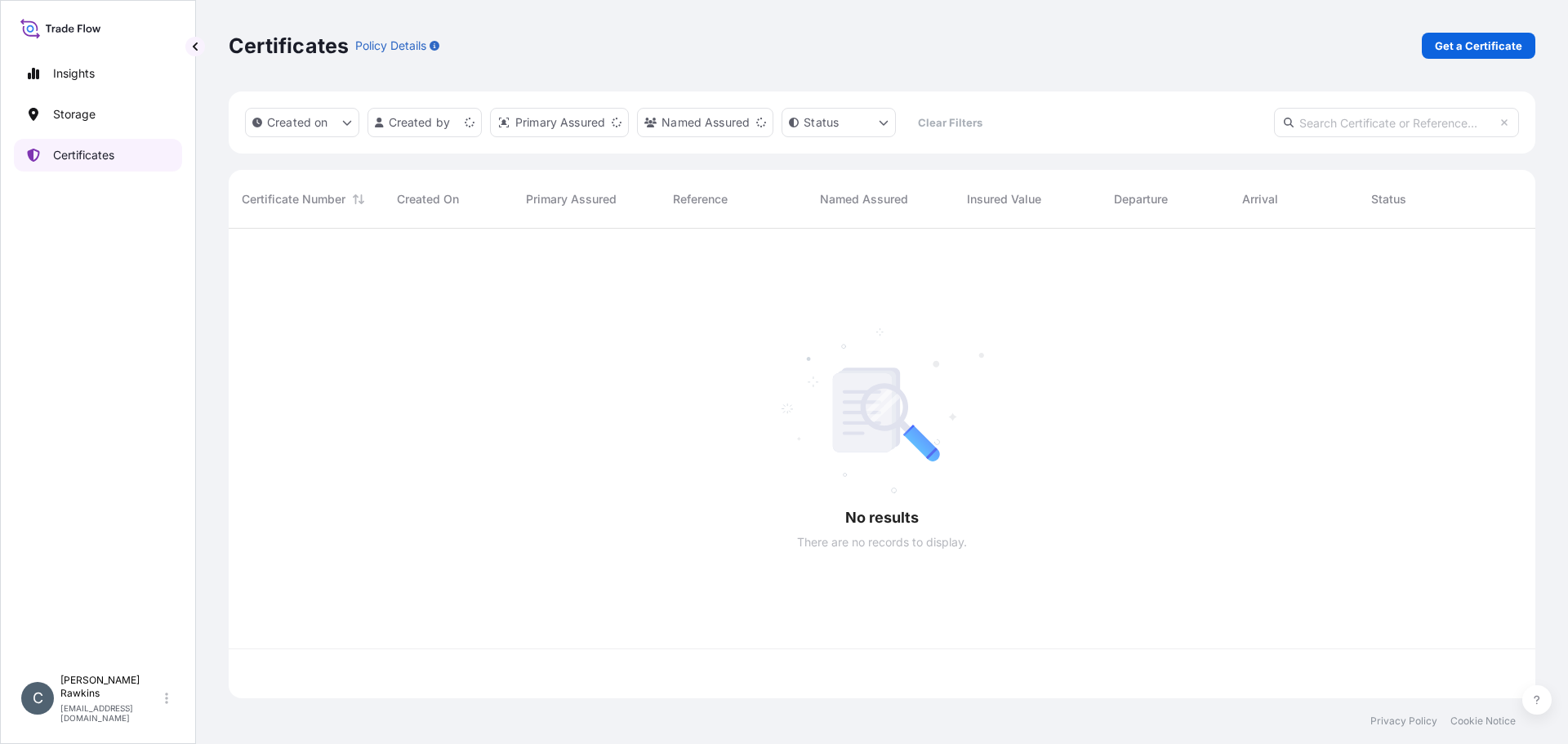 scroll, scrollTop: 0, scrollLeft: 0, axis: both 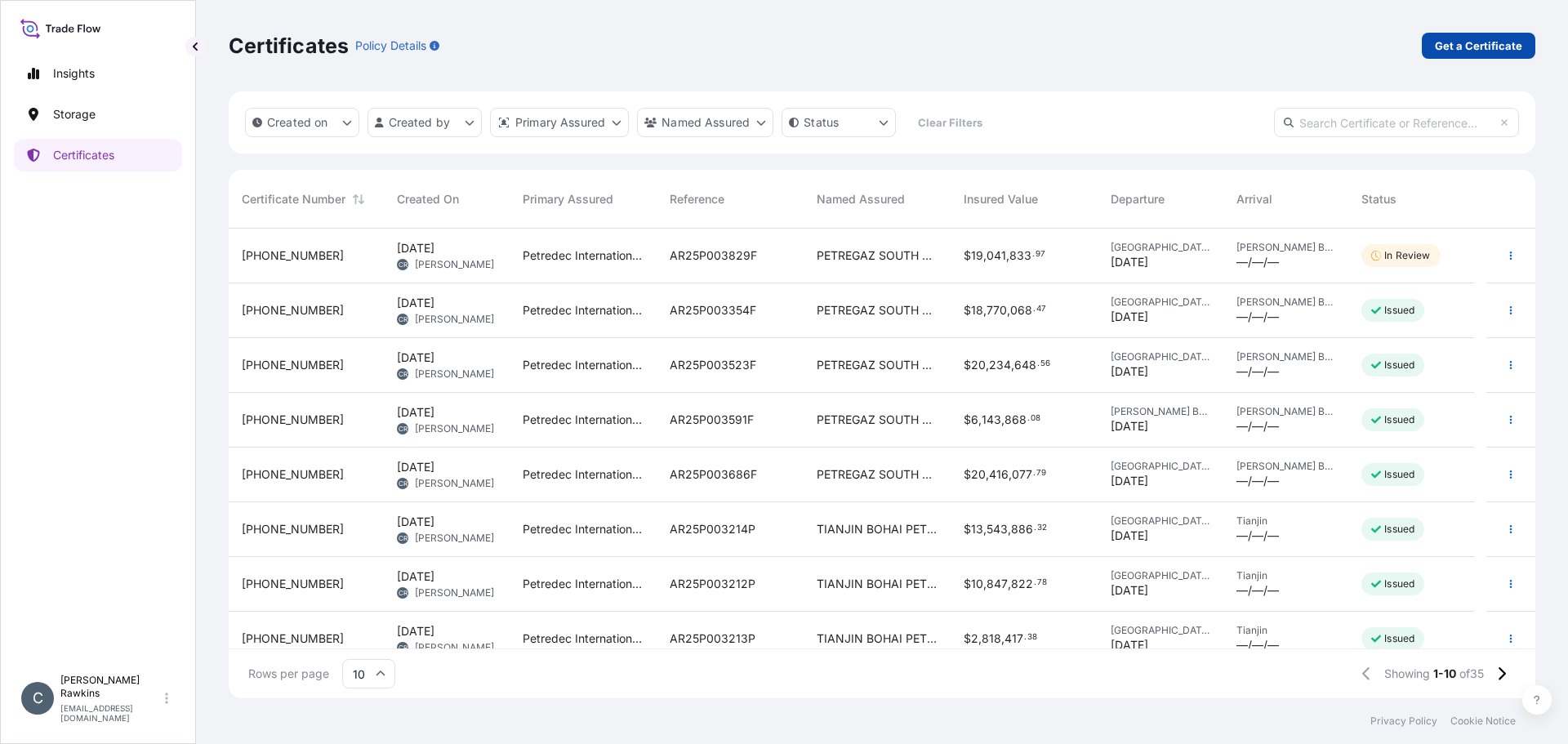click on "Get a Certificate" at bounding box center (1478, 46) 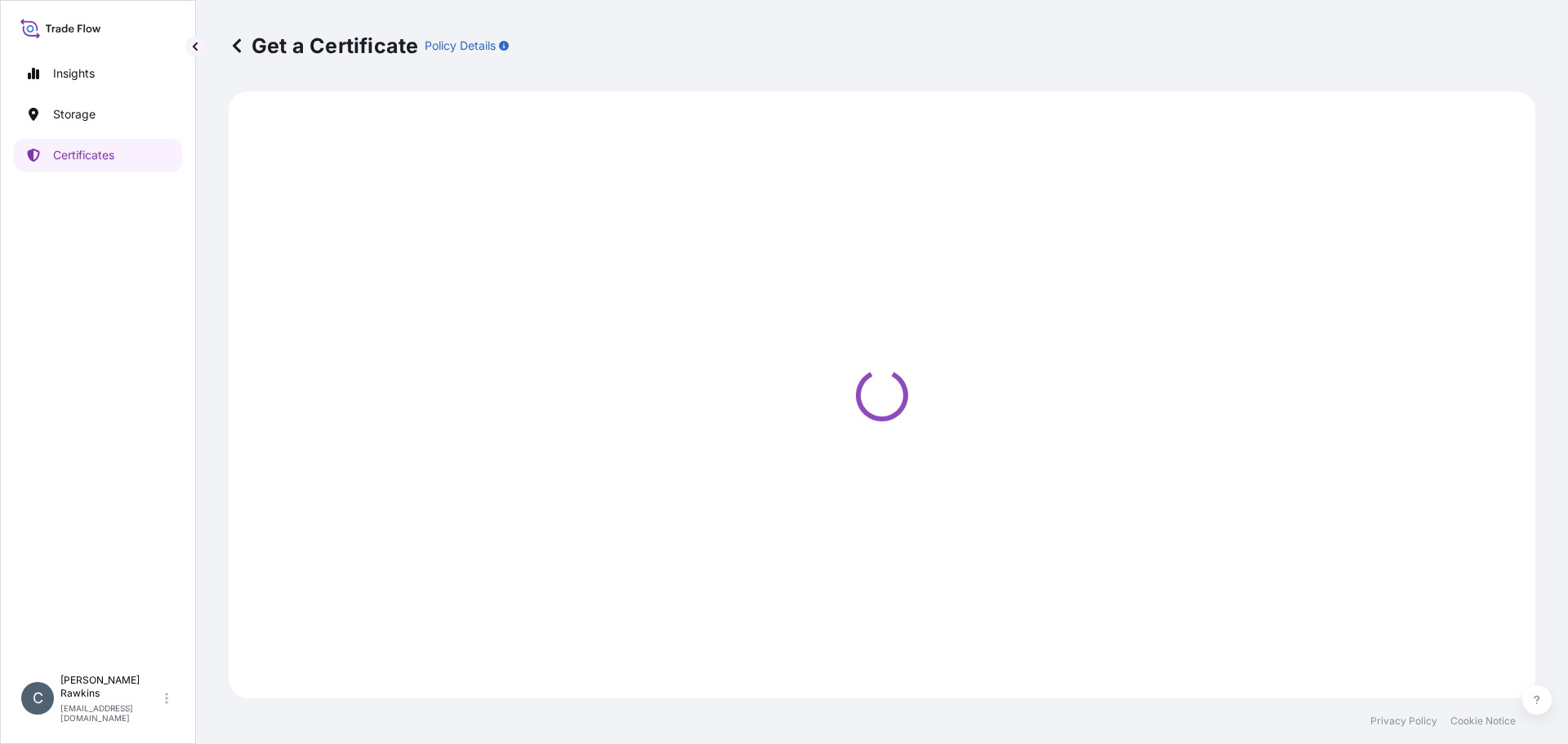 select on "Sea" 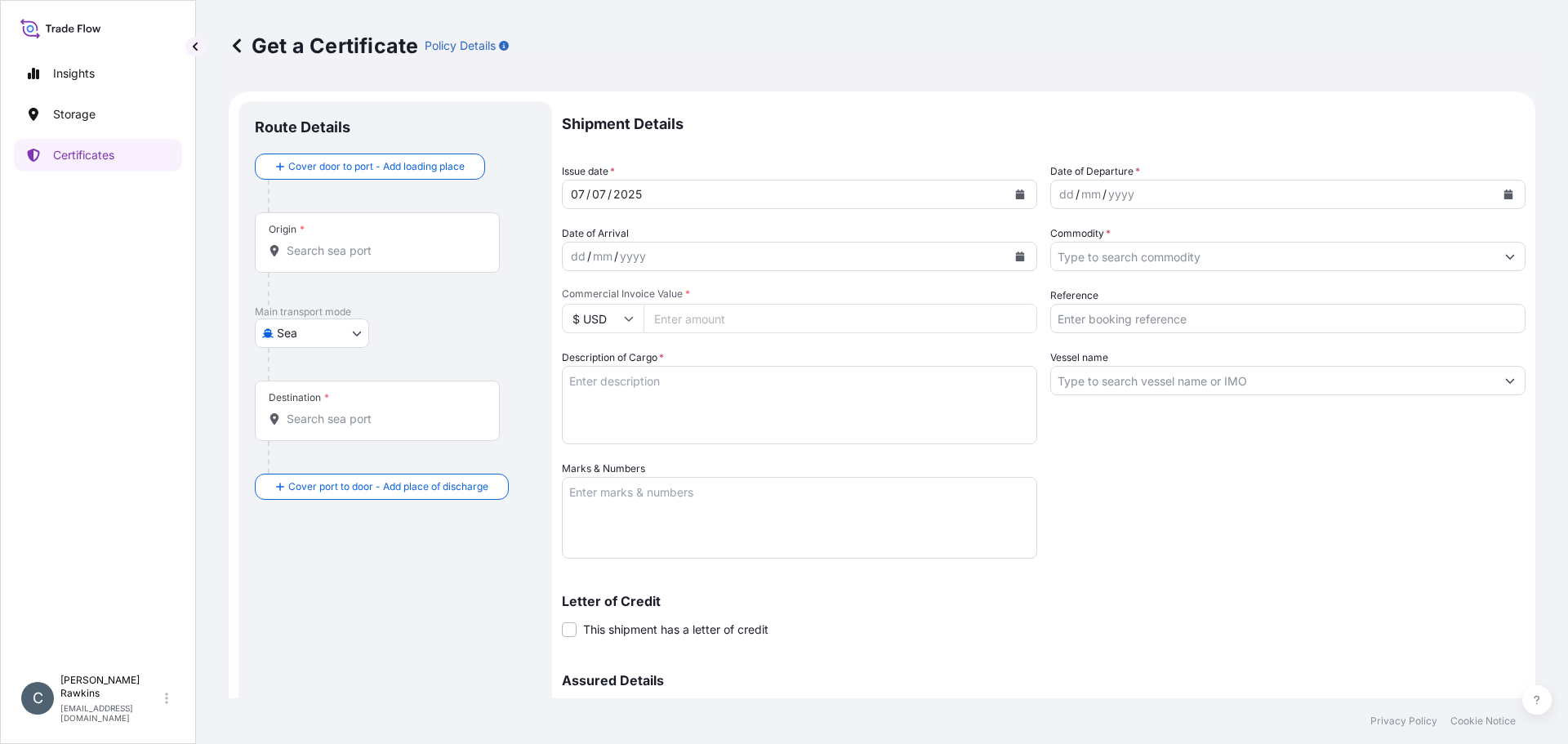 click on "Origin *" at bounding box center (377, 243) 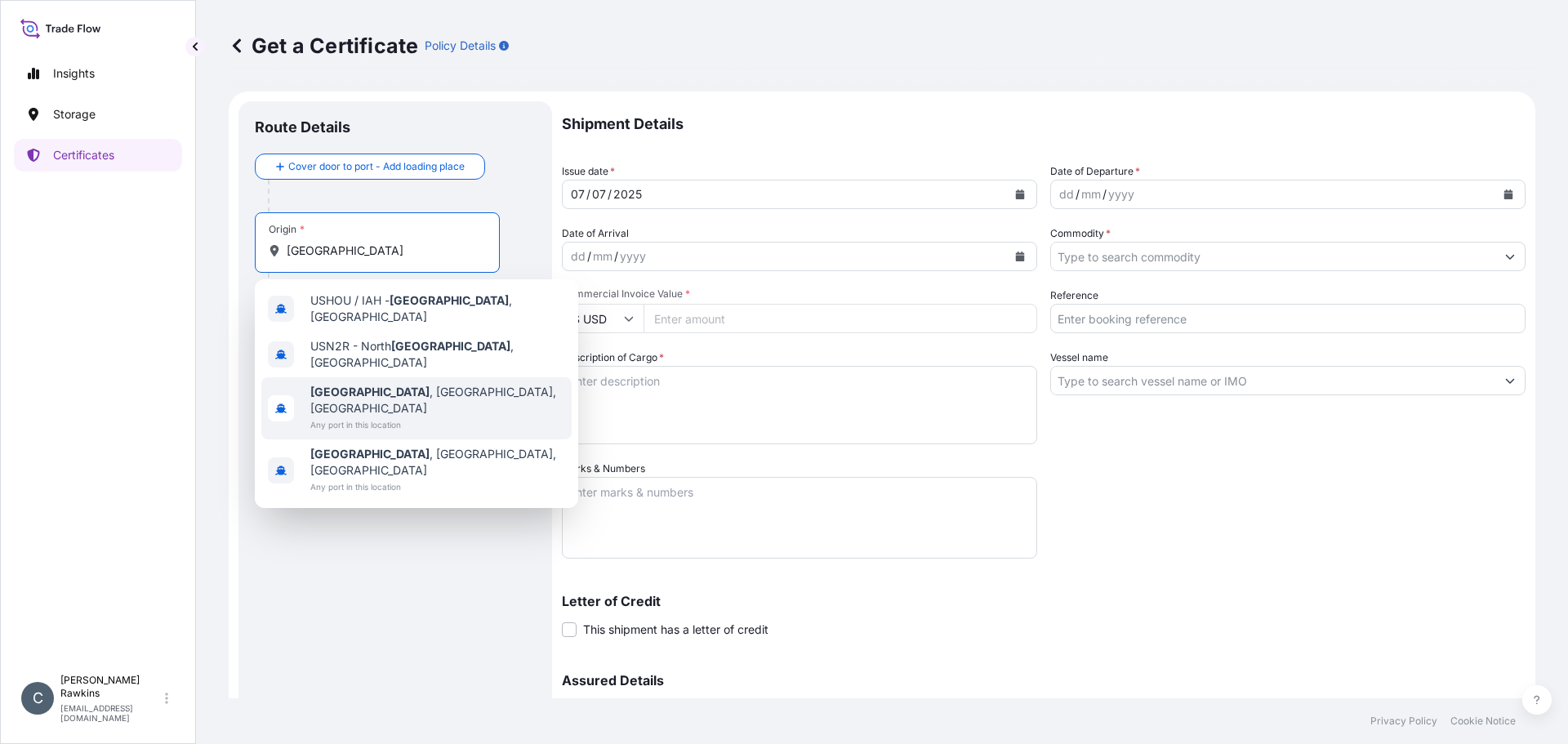 click on "Houston" at bounding box center [370, 391] 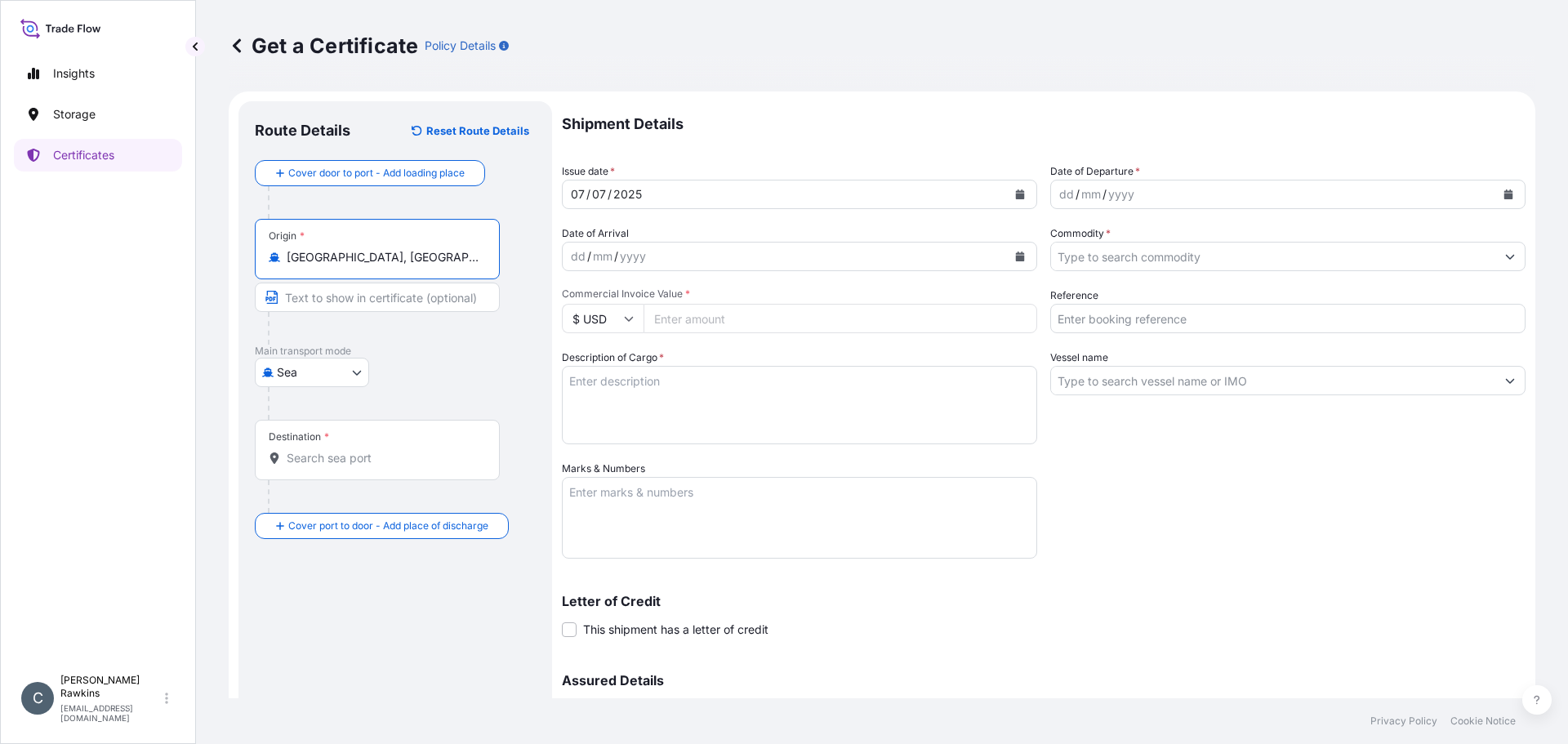 type on "Houston, TX, USA" 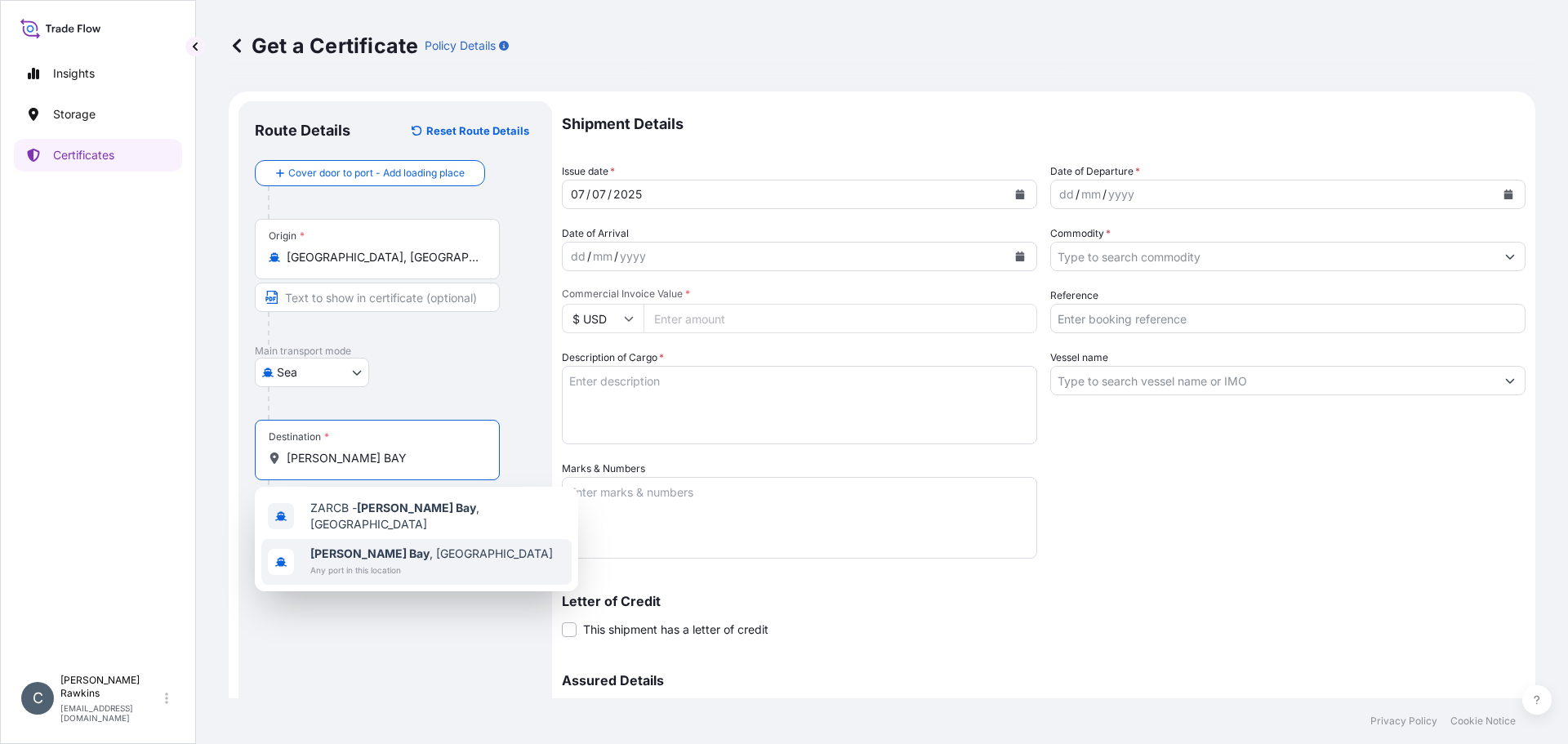click on "Richards Bay" at bounding box center [370, 553] 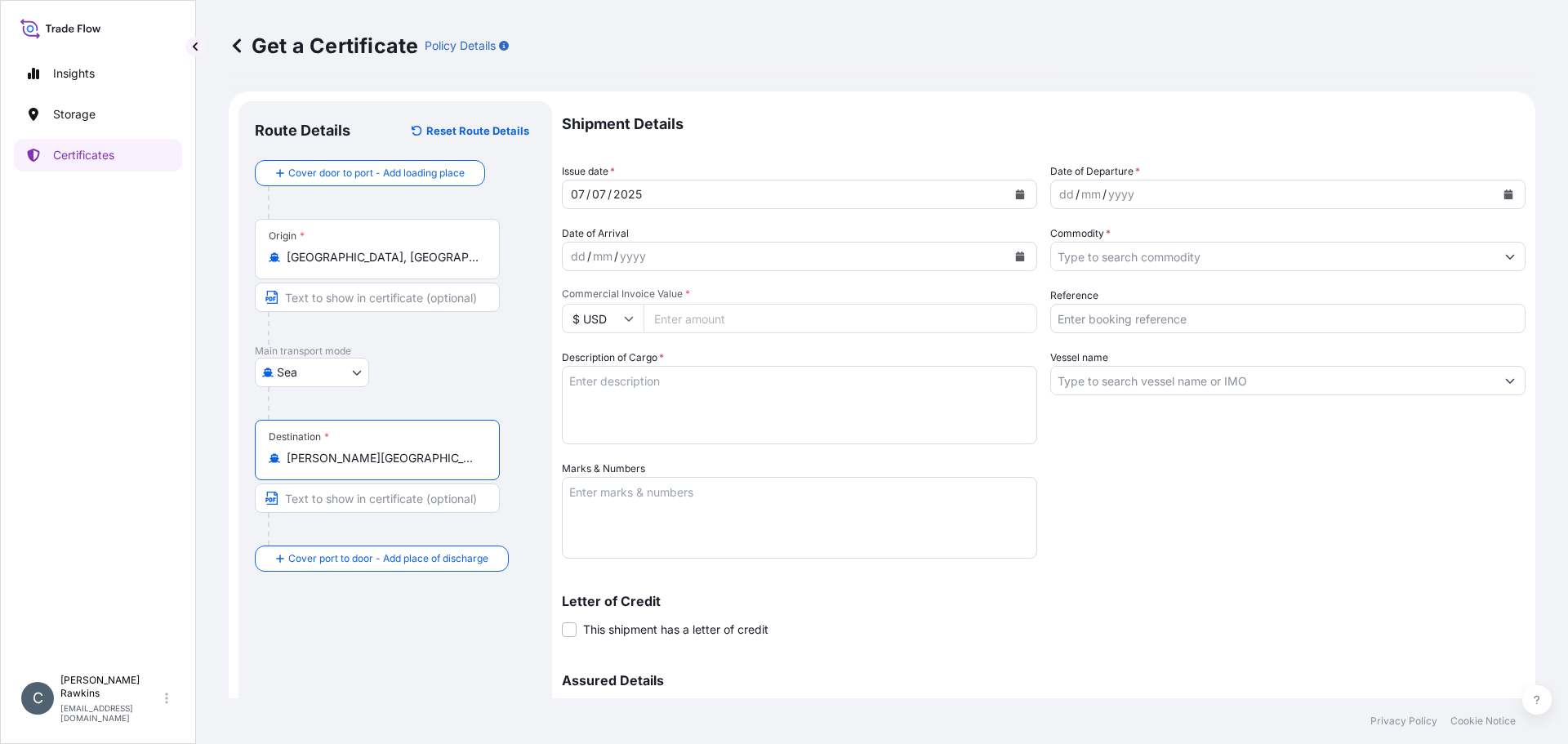 type on "Richards Bay, South Africa" 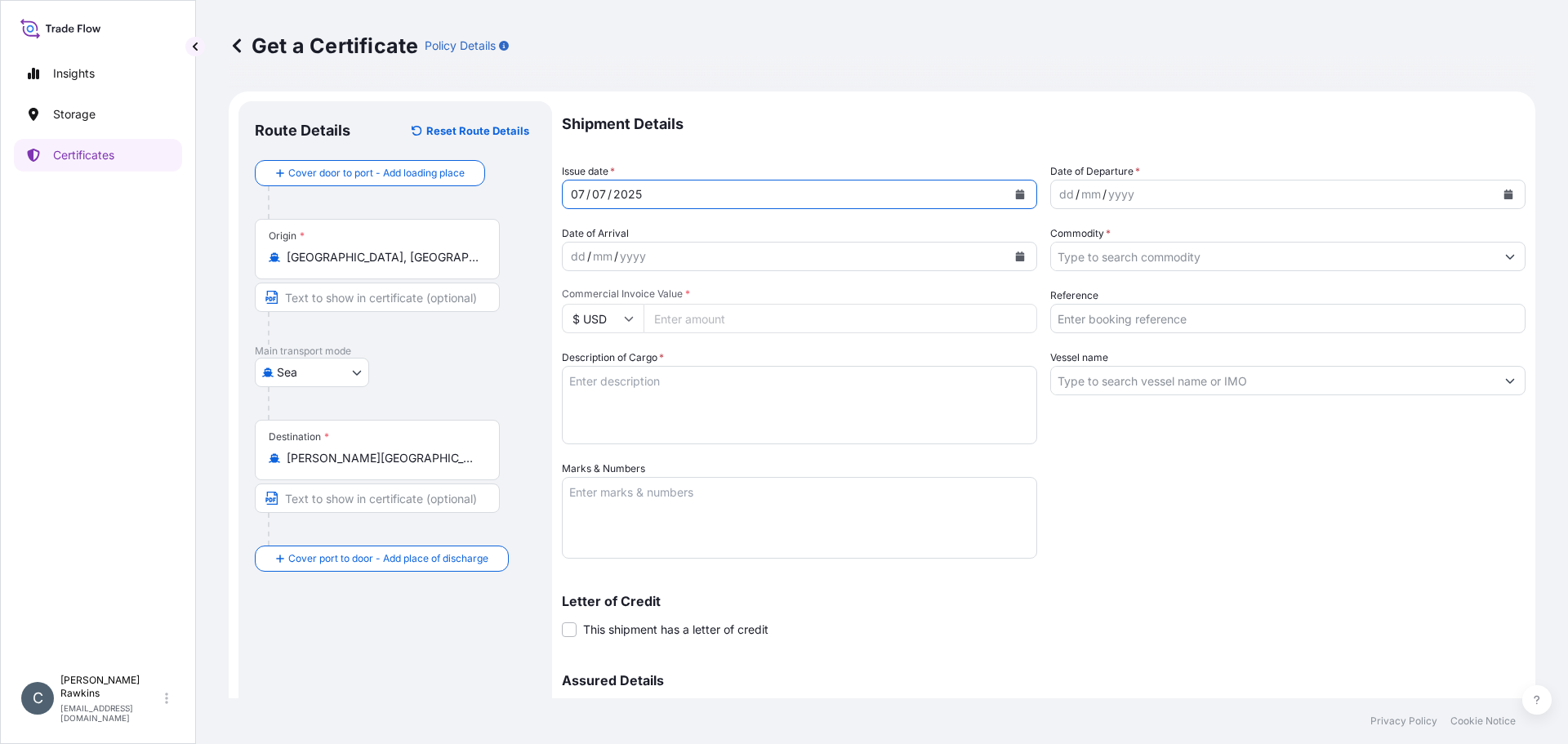 click on "07 / 07 / 2025" at bounding box center (785, 194) 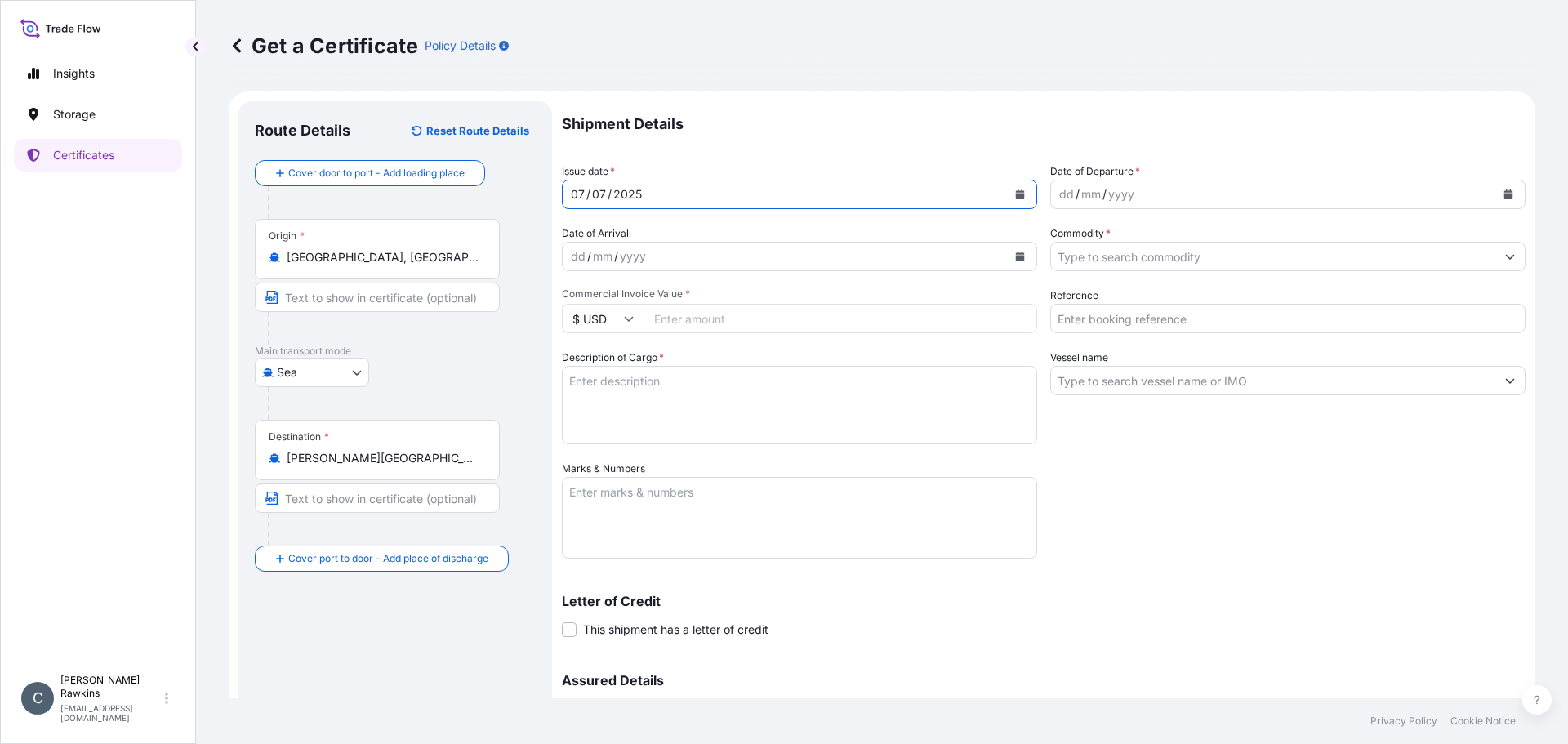 click 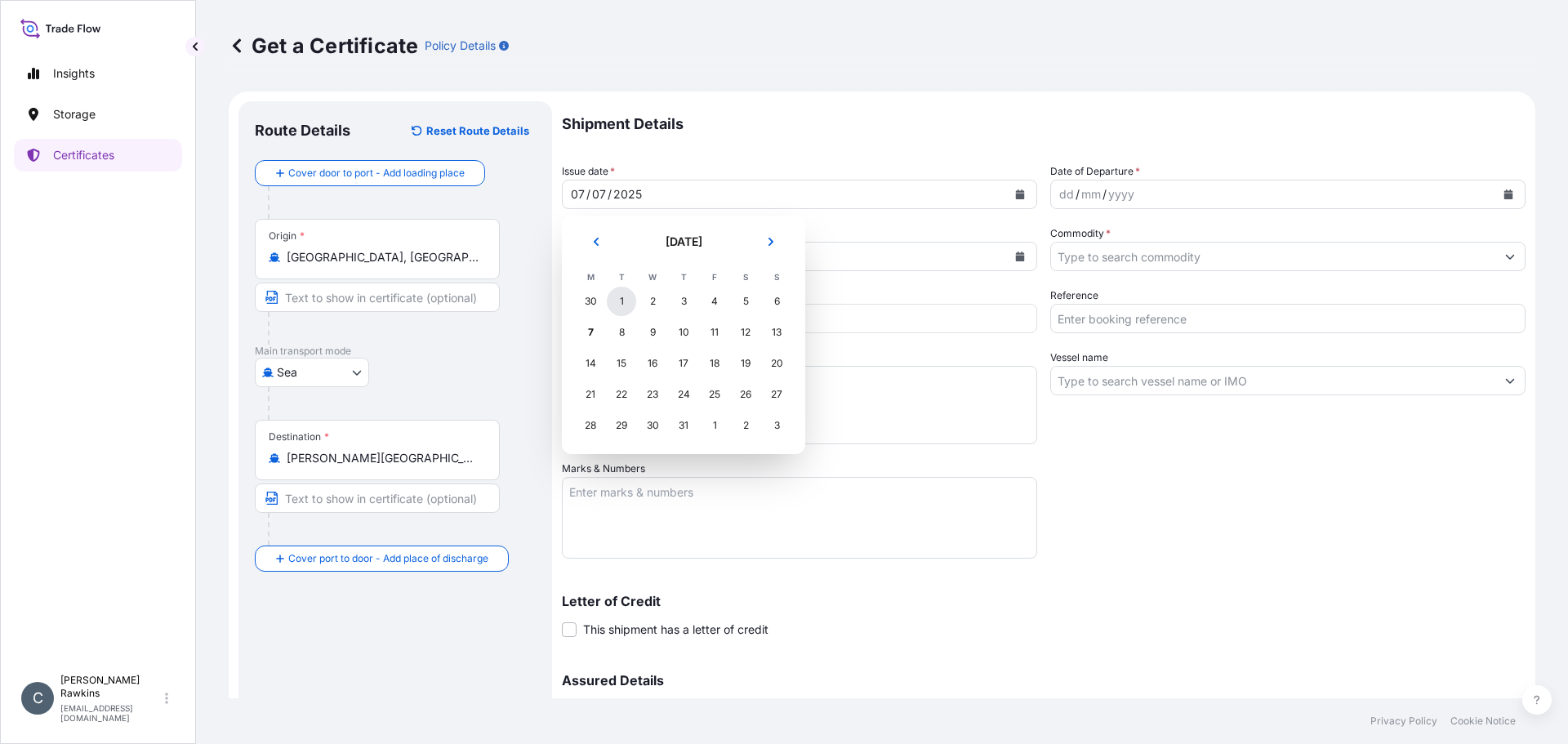 click on "1" at bounding box center [621, 301] 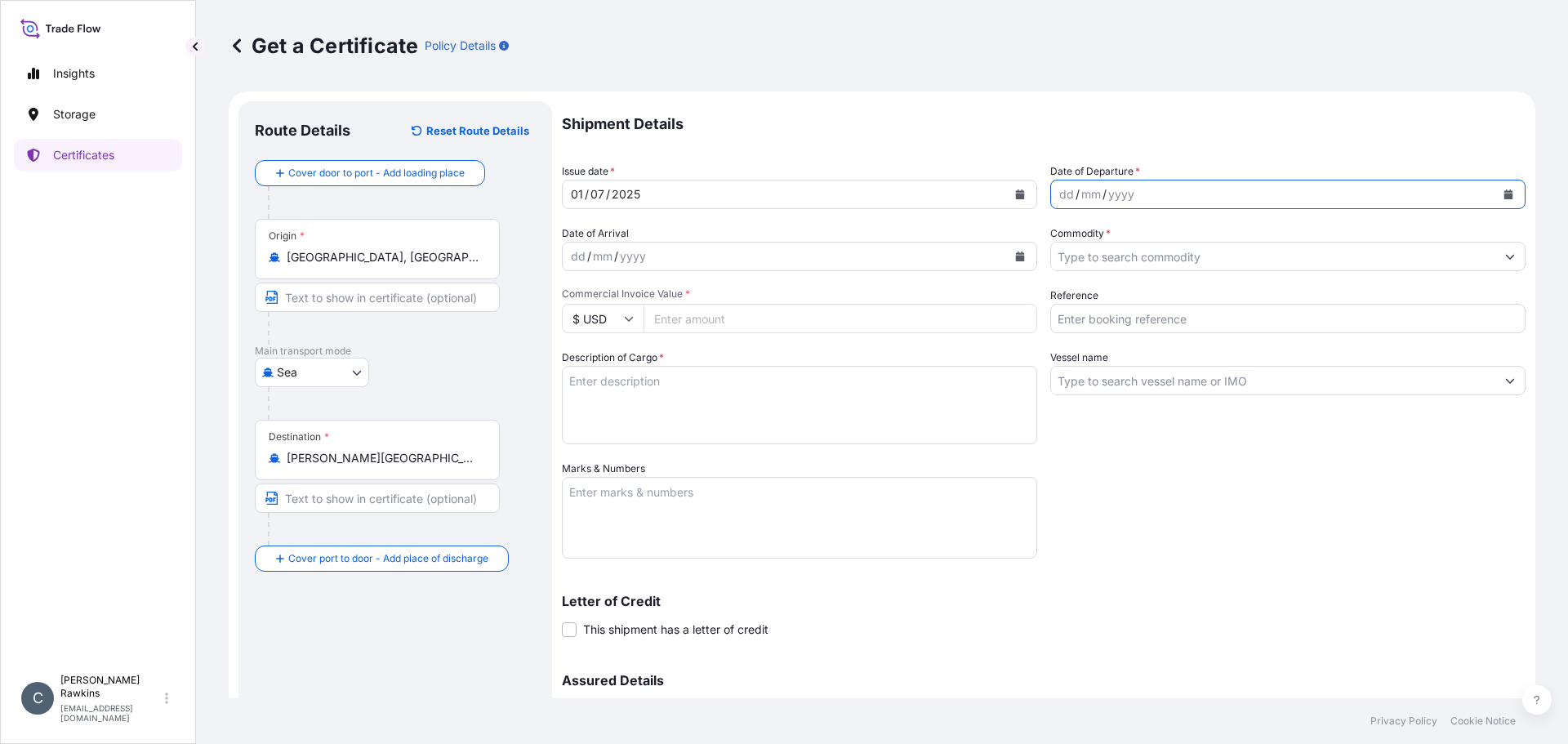 click at bounding box center (1508, 194) 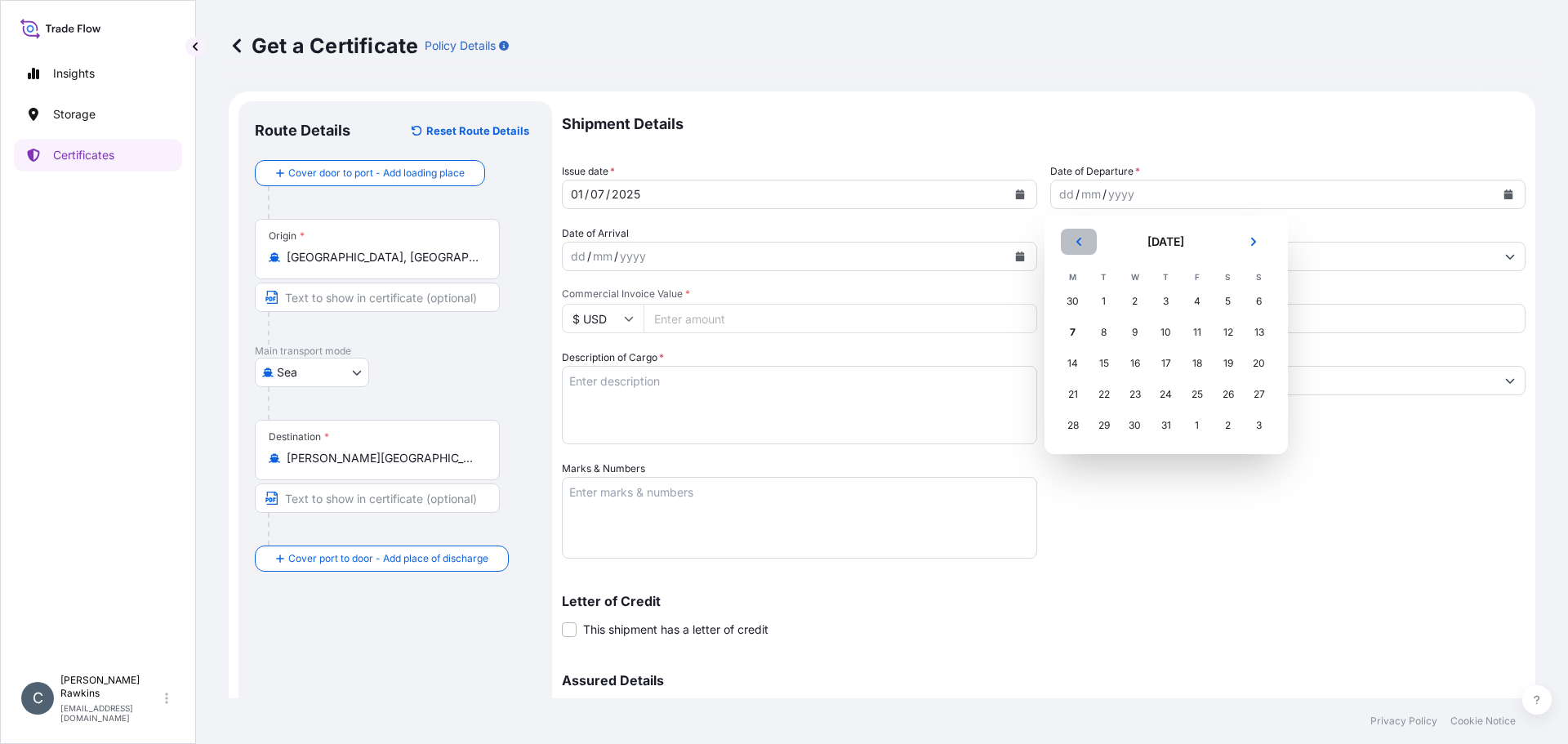 click 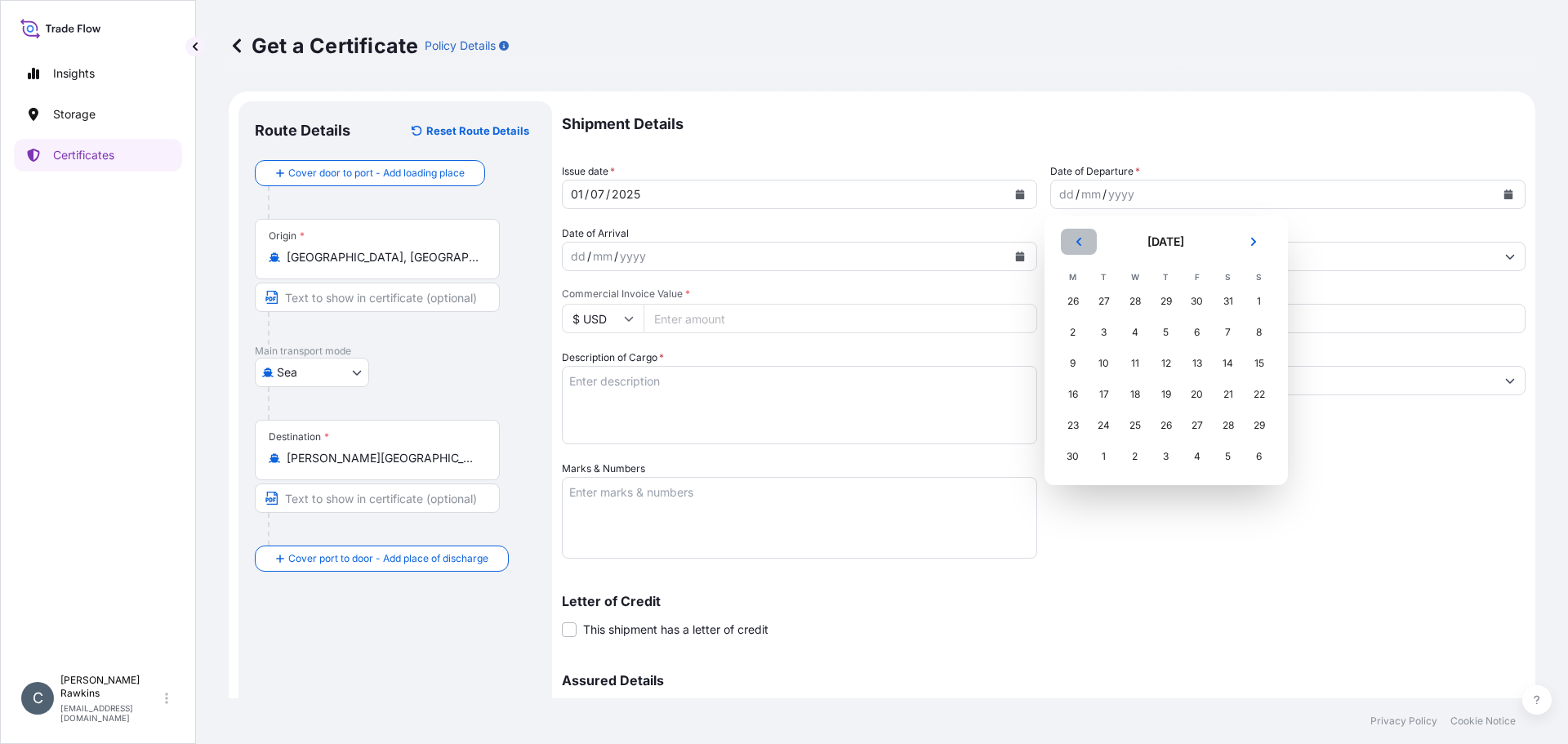 click 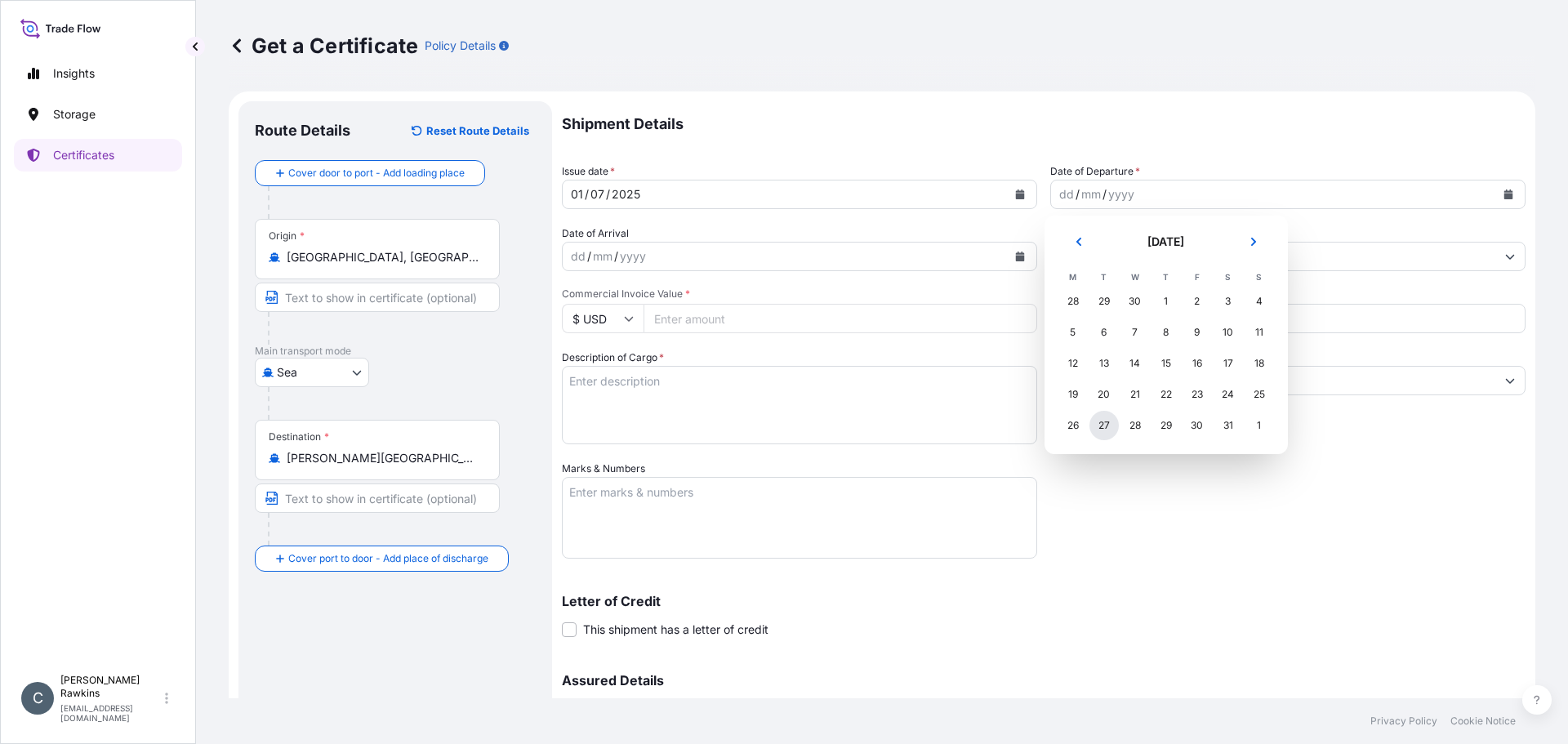 click on "27" at bounding box center (1104, 425) 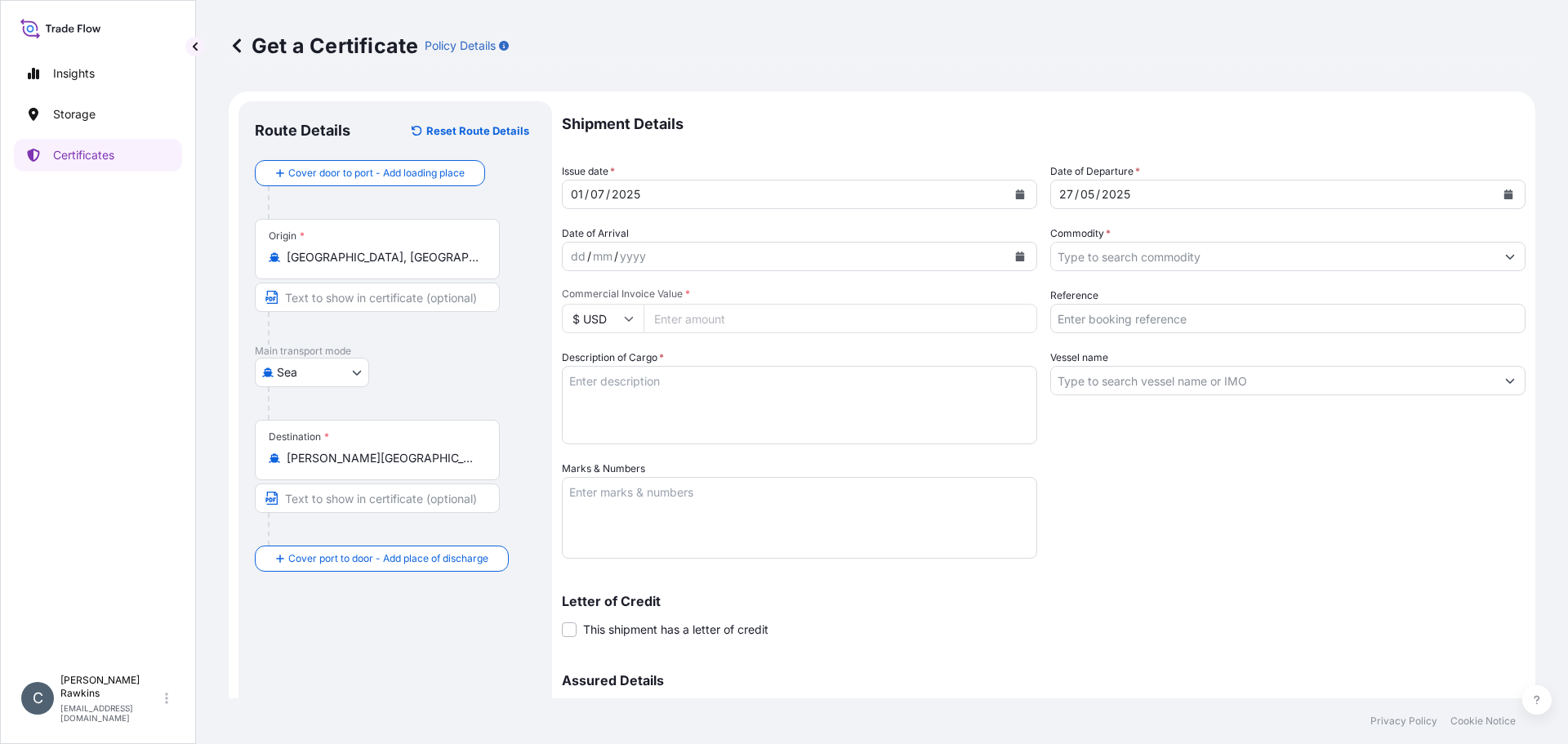 click on "Commodity *" at bounding box center (1080, 234) 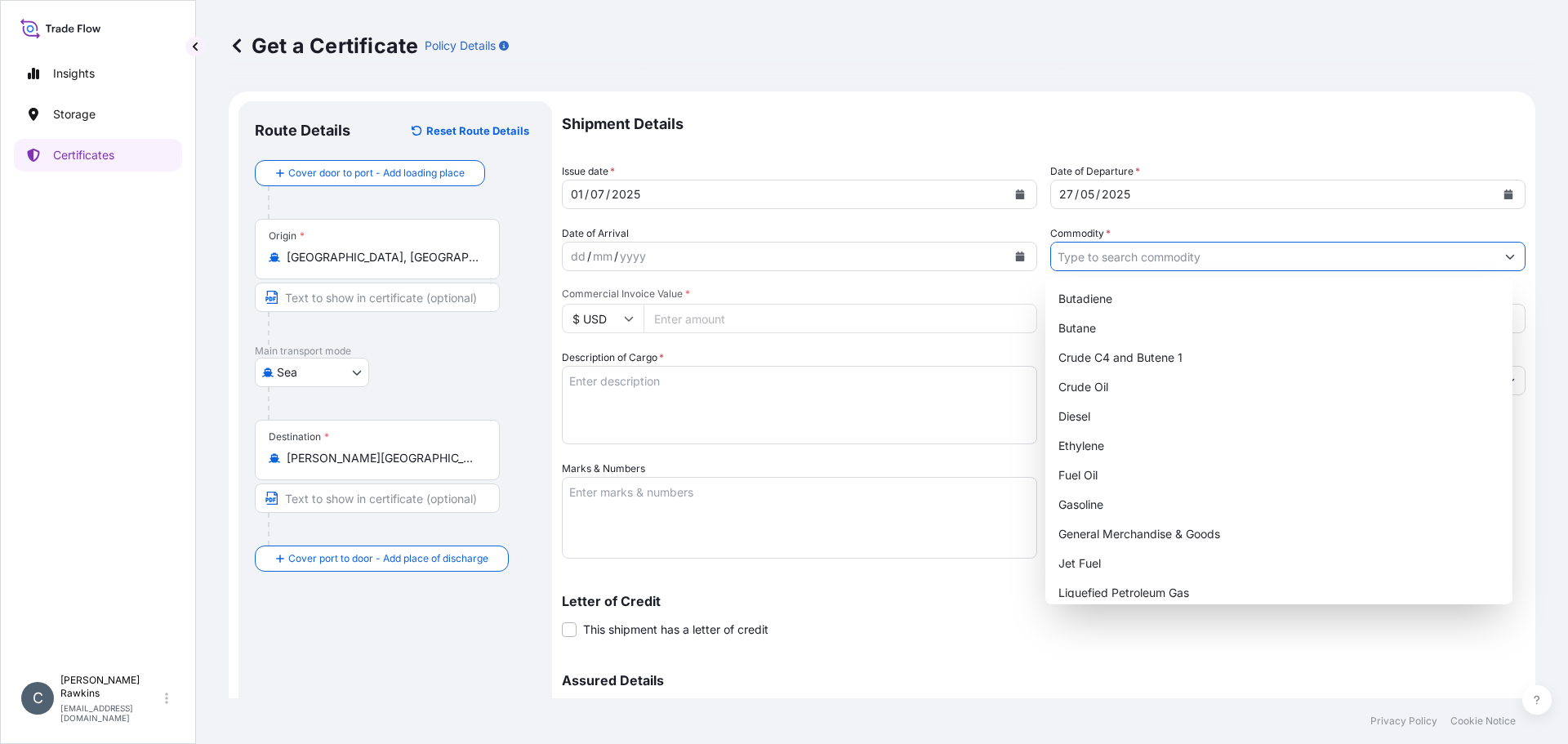click on "Commodity *" at bounding box center (1273, 256) 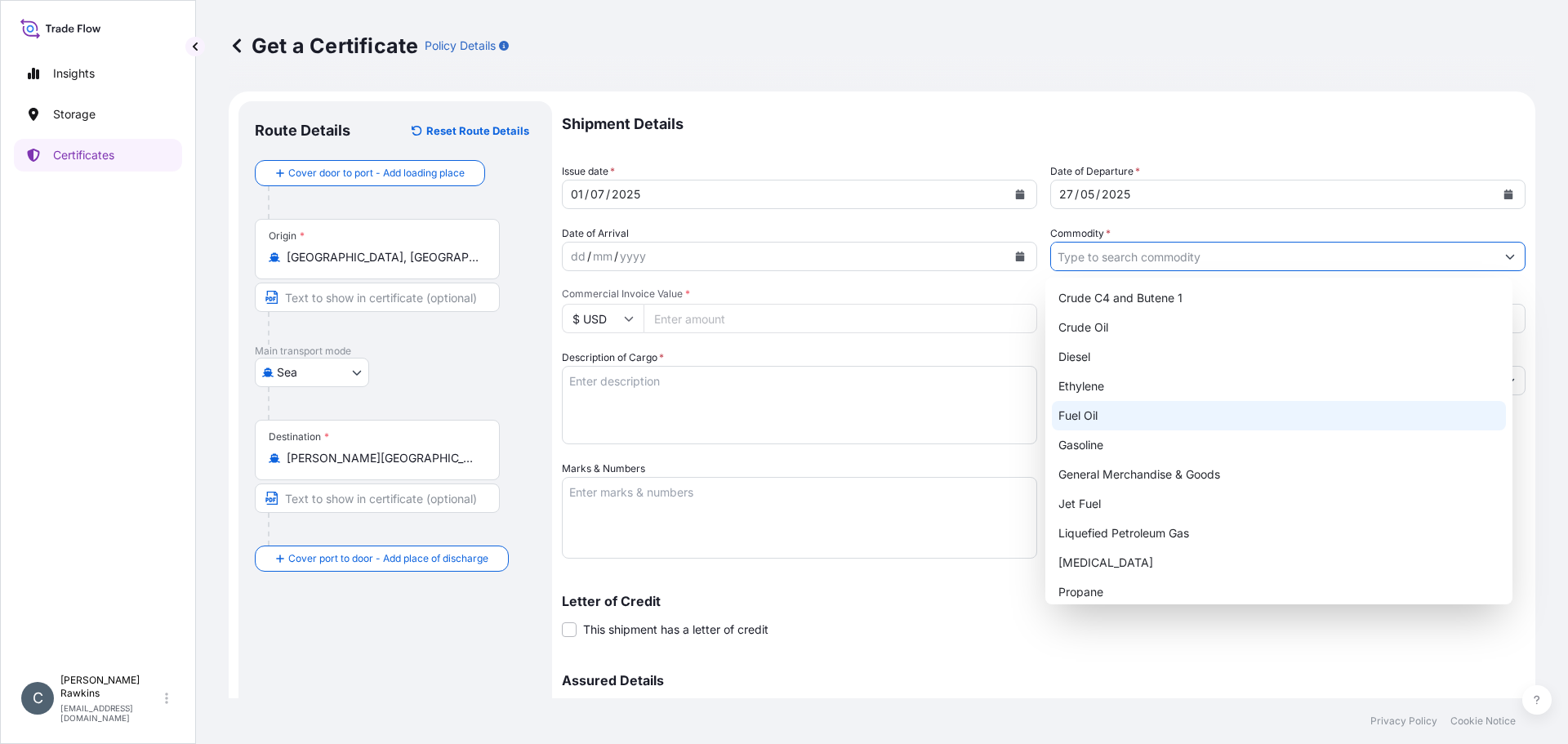 scroll, scrollTop: 127, scrollLeft: 0, axis: vertical 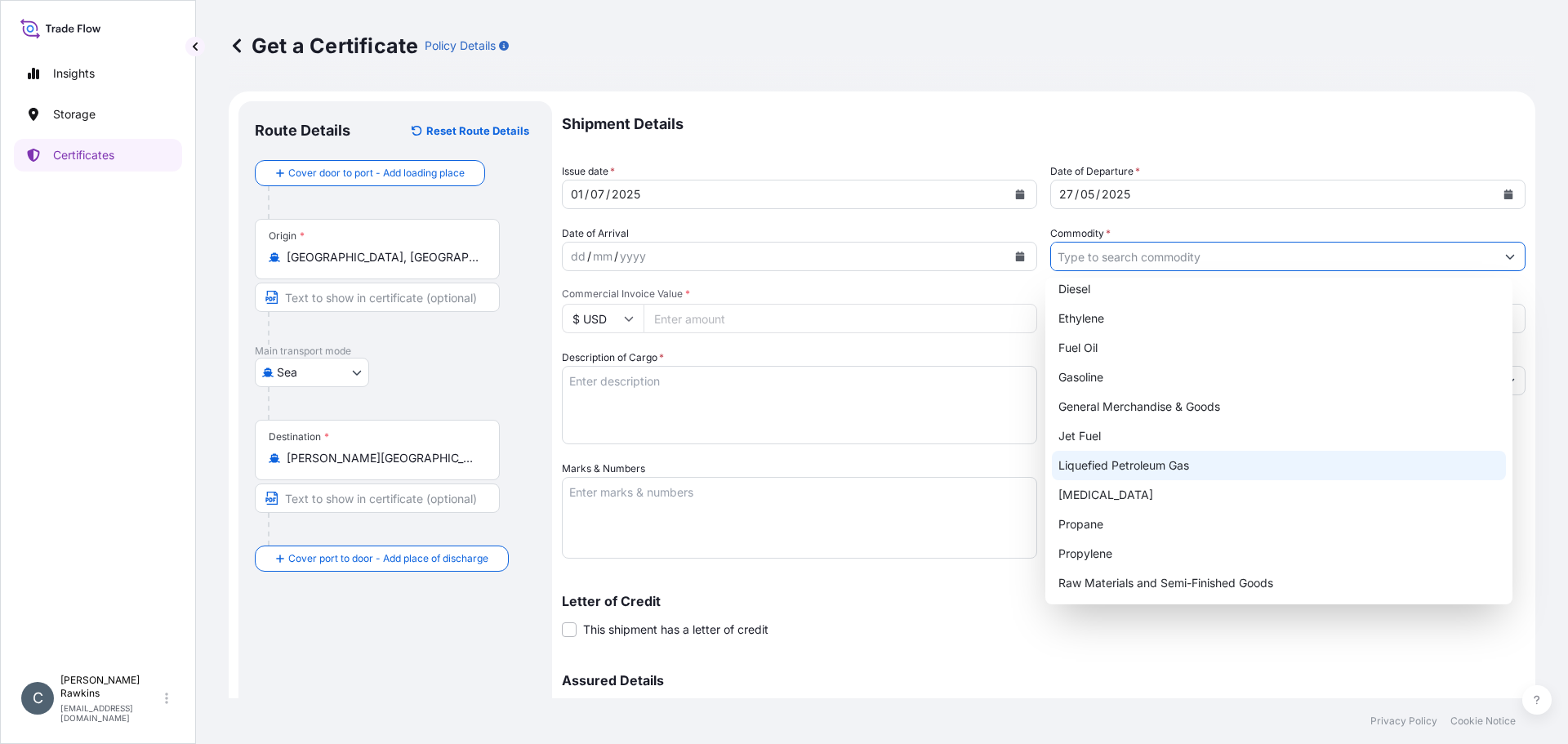 click on "Liquefied Petroleum Gas" at bounding box center [1279, 466] 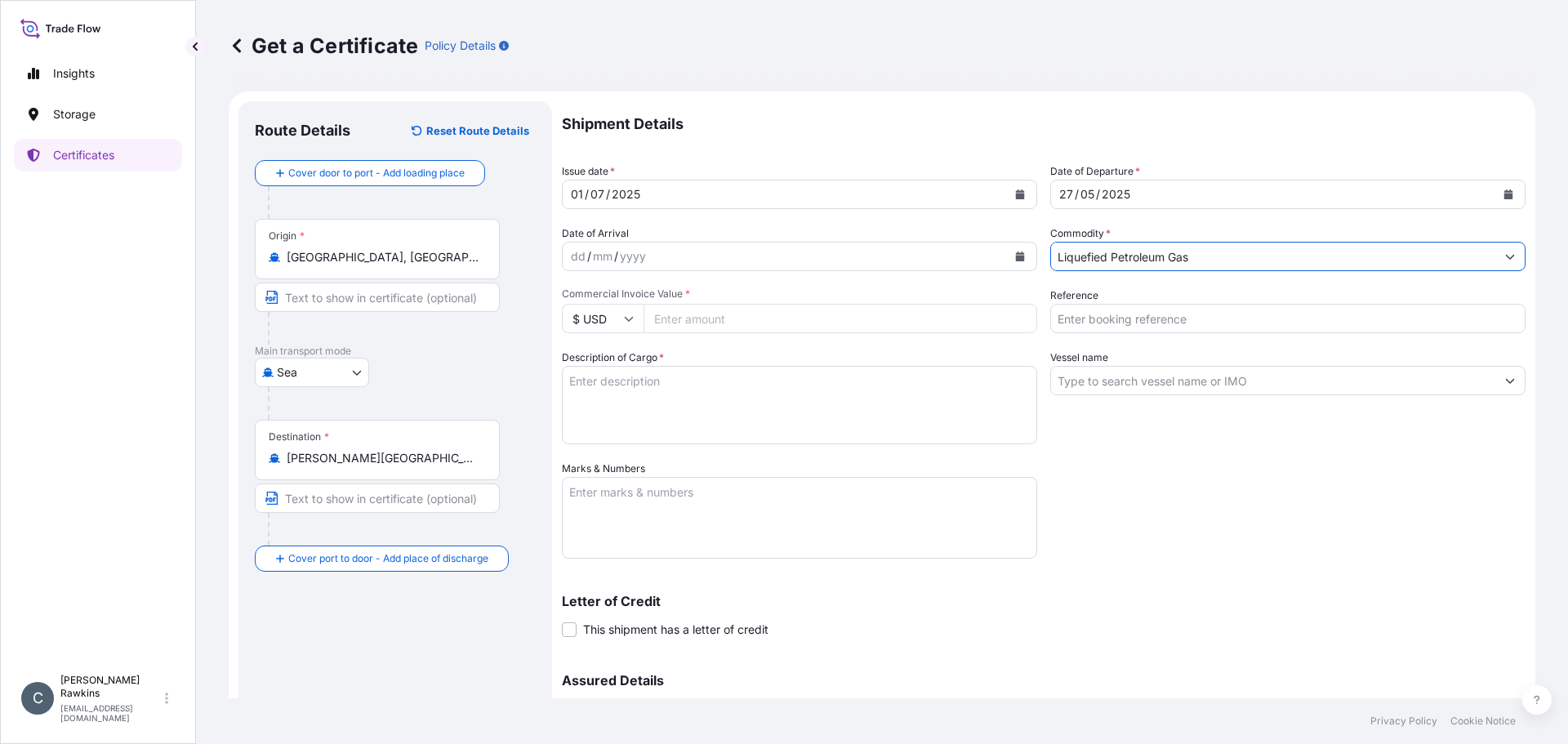 click on "Commercial Invoice Value    *" at bounding box center (800, 294) 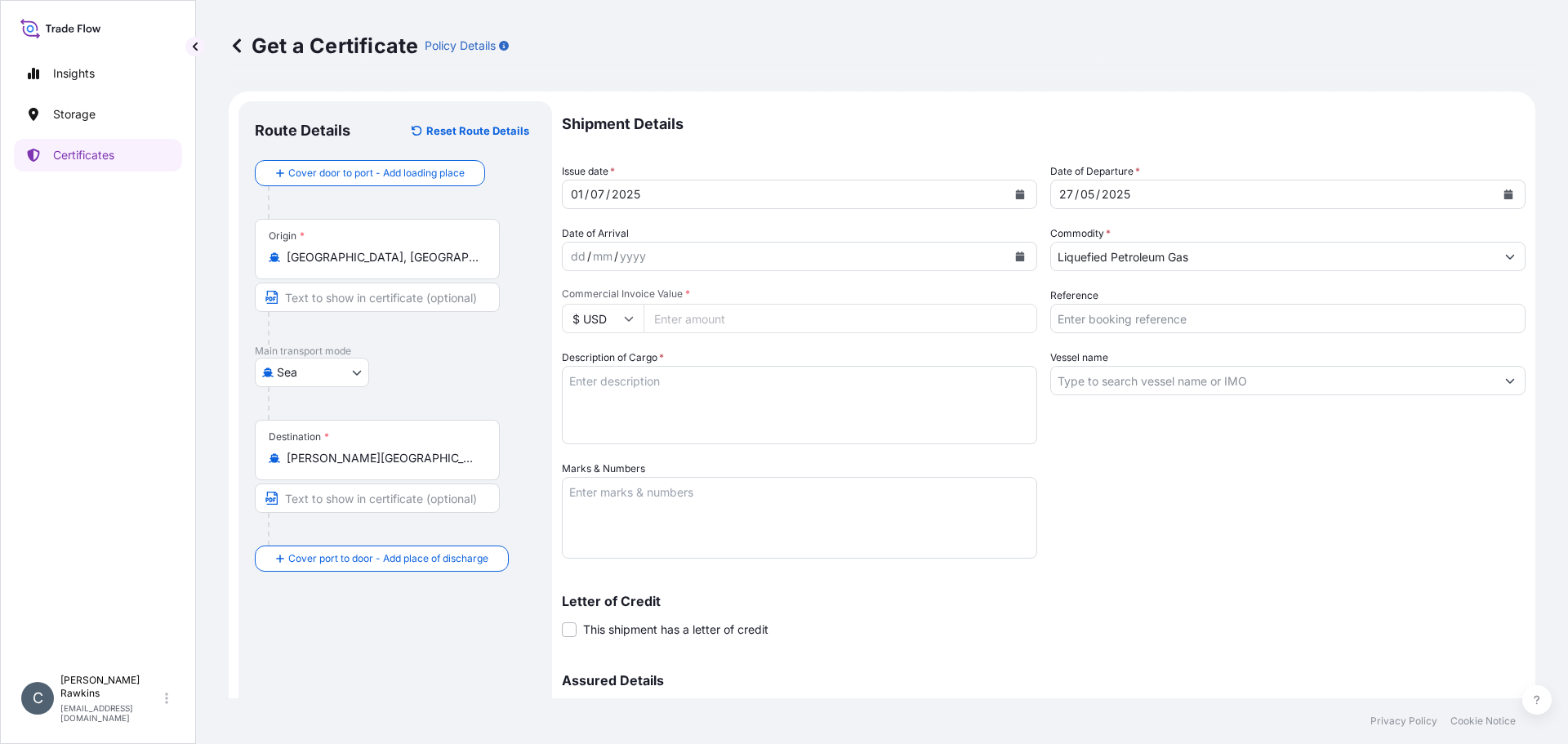 click on "Commercial Invoice Value    *" at bounding box center [840, 319] 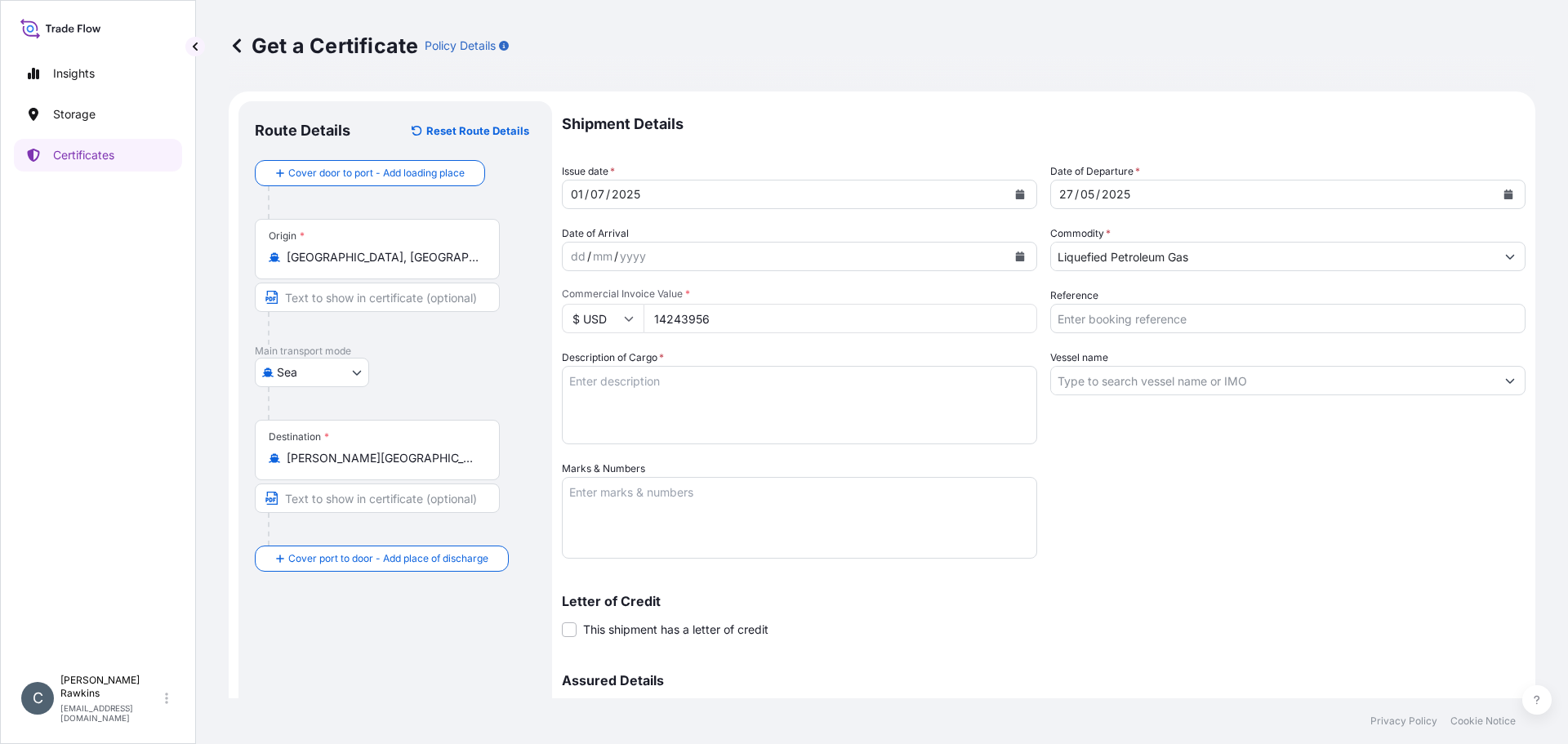 type on "14243956" 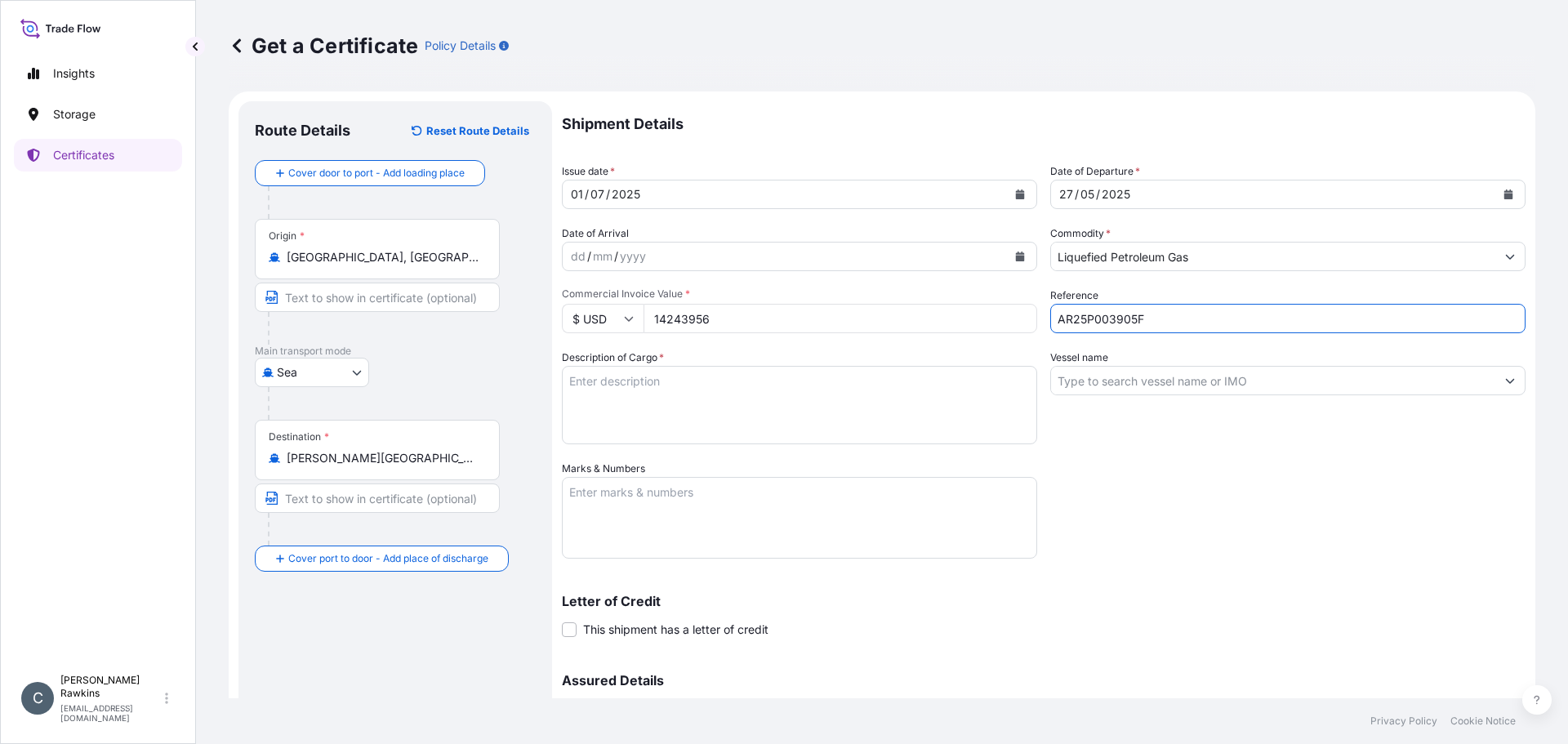 type on "AR25P003905F" 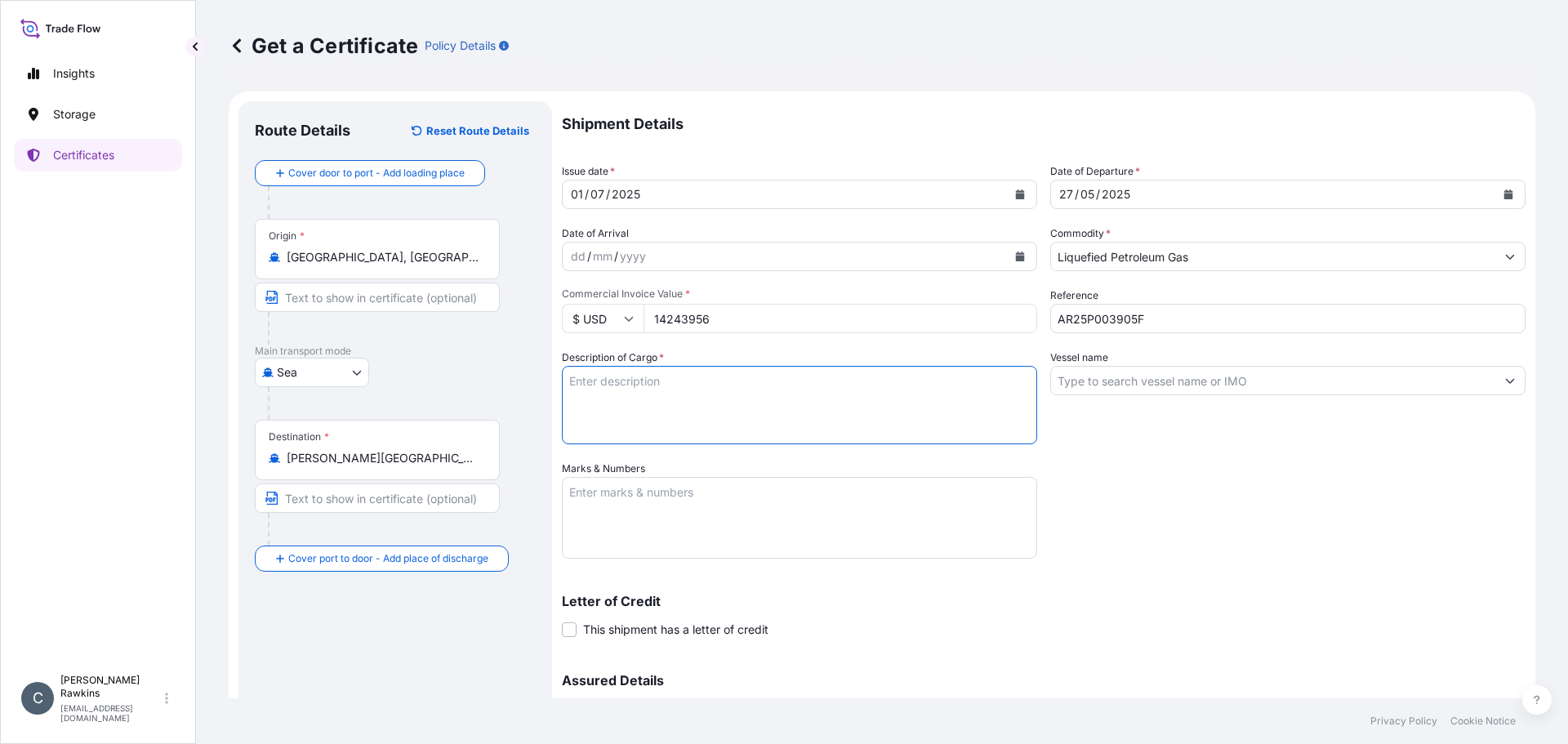click on "Description of Cargo *" at bounding box center [800, 405] 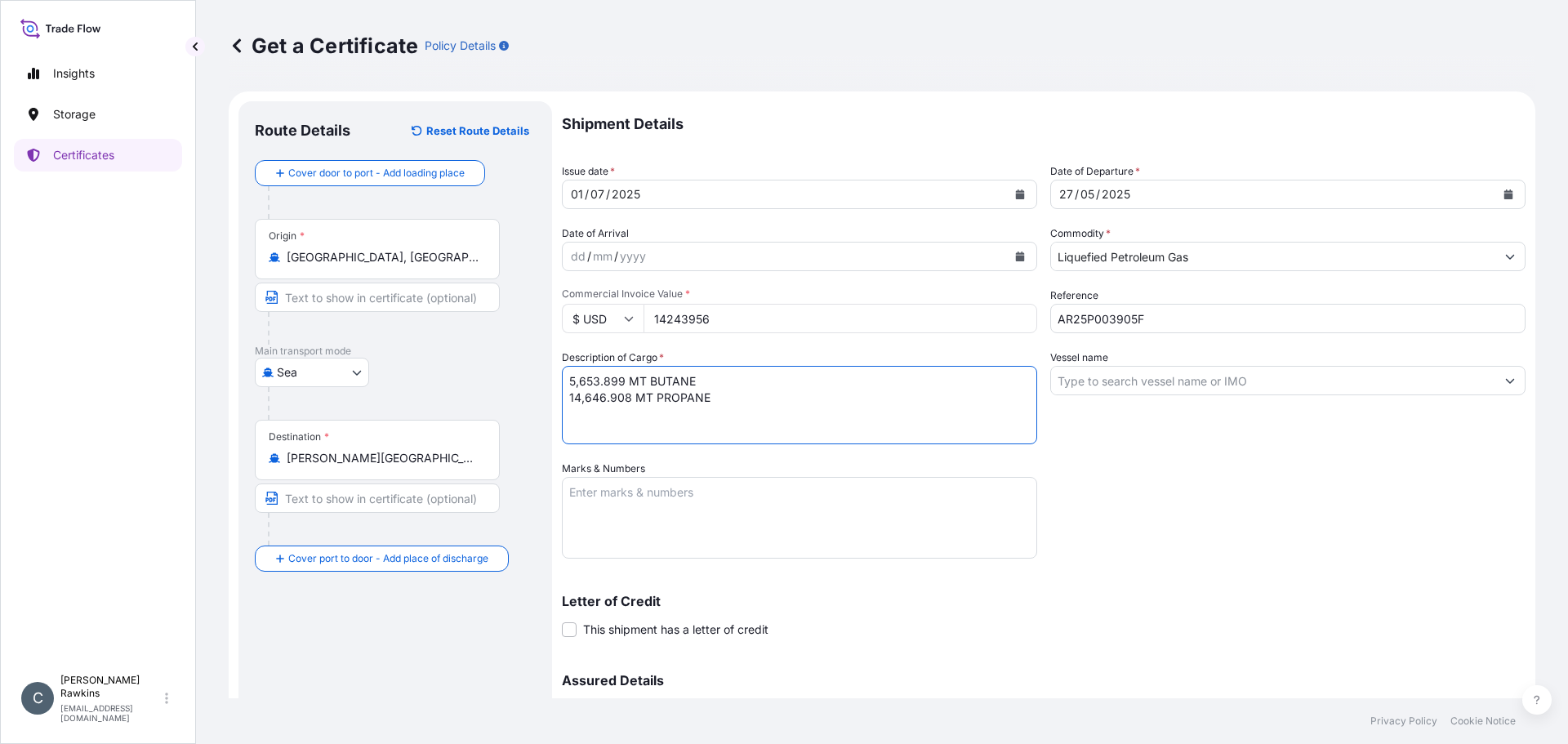type on "5,653.899 MT BUTANE
14,646.908 MT PROPANE" 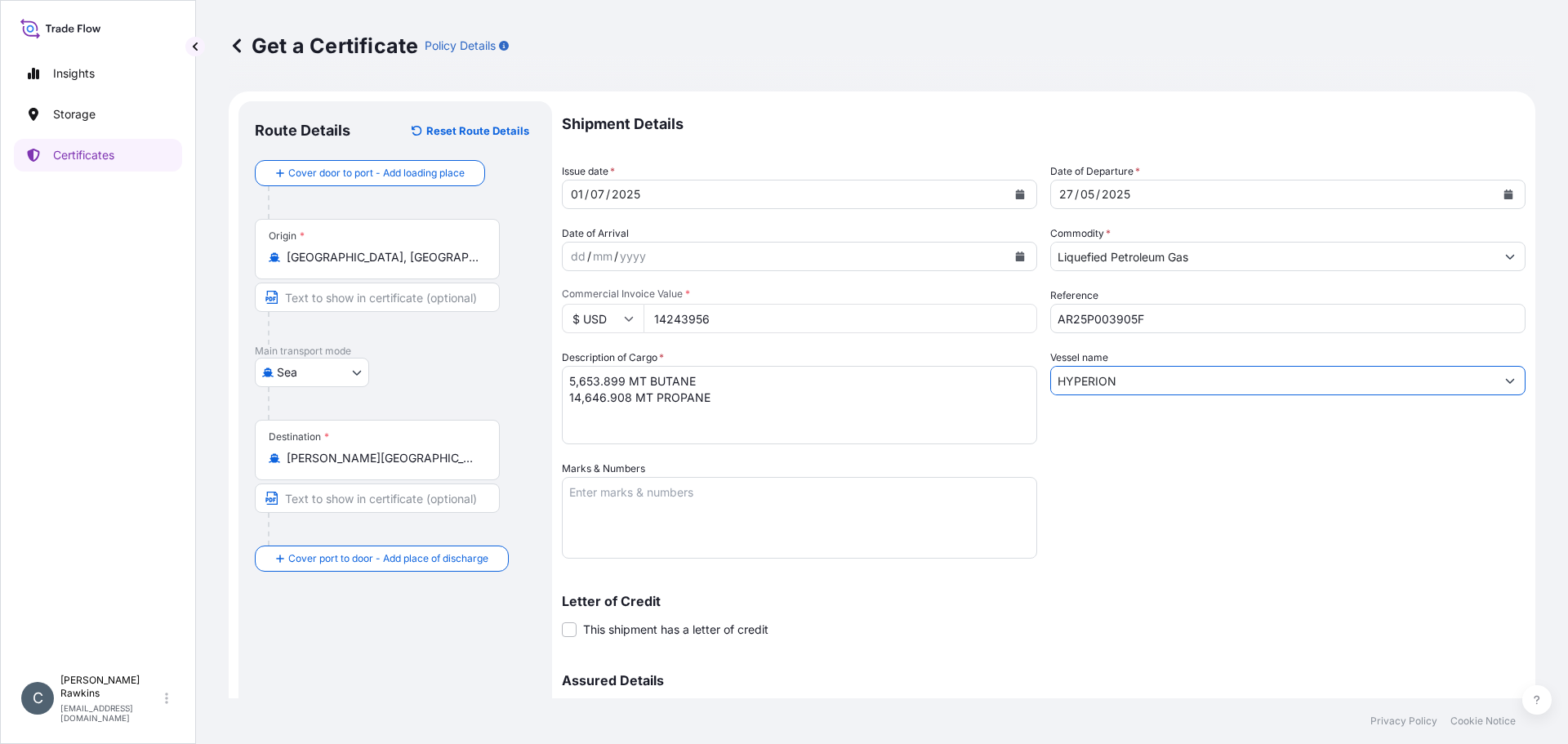 click on "HYPERION" at bounding box center [1273, 381] 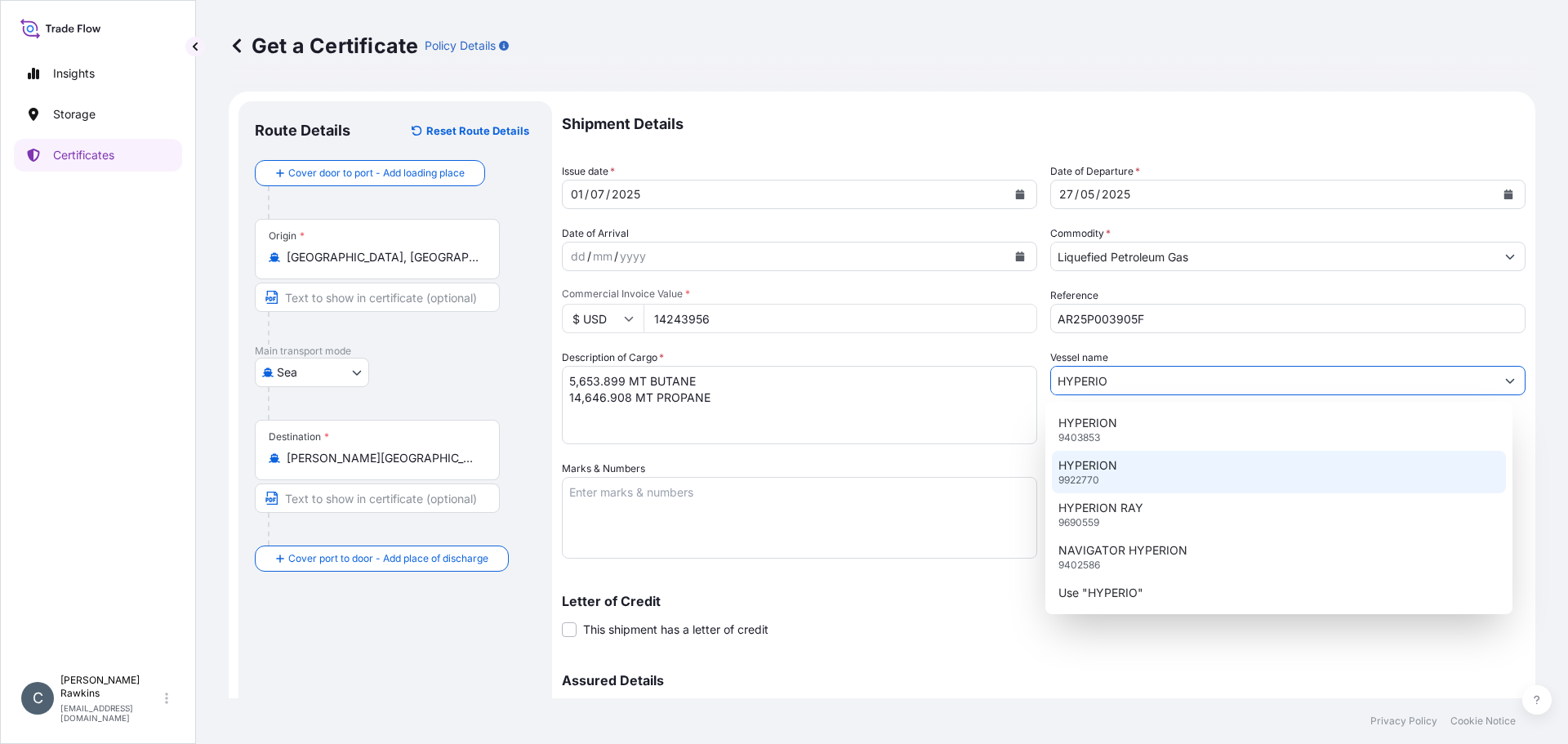 click on "HYPERION" at bounding box center (1088, 466) 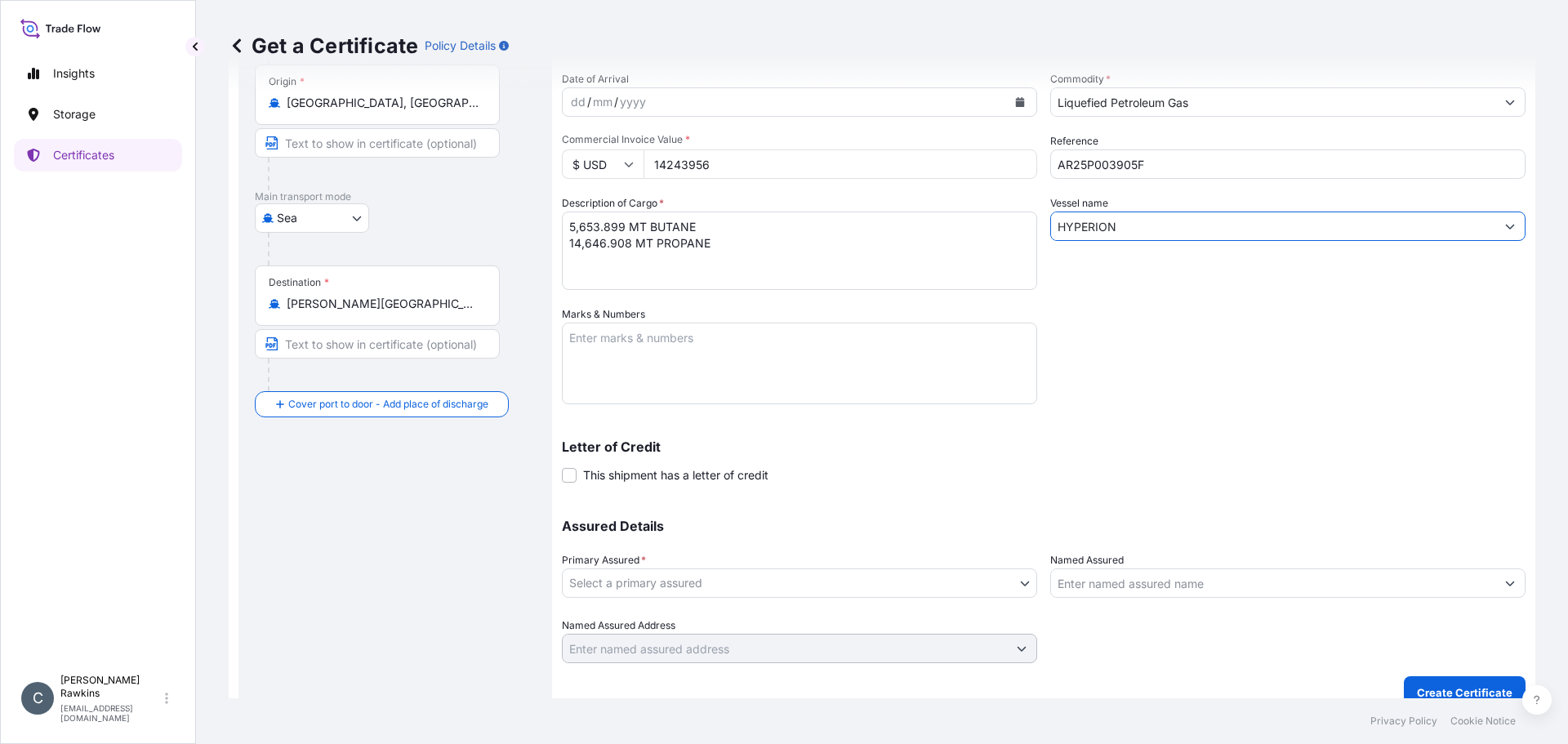 scroll, scrollTop: 175, scrollLeft: 0, axis: vertical 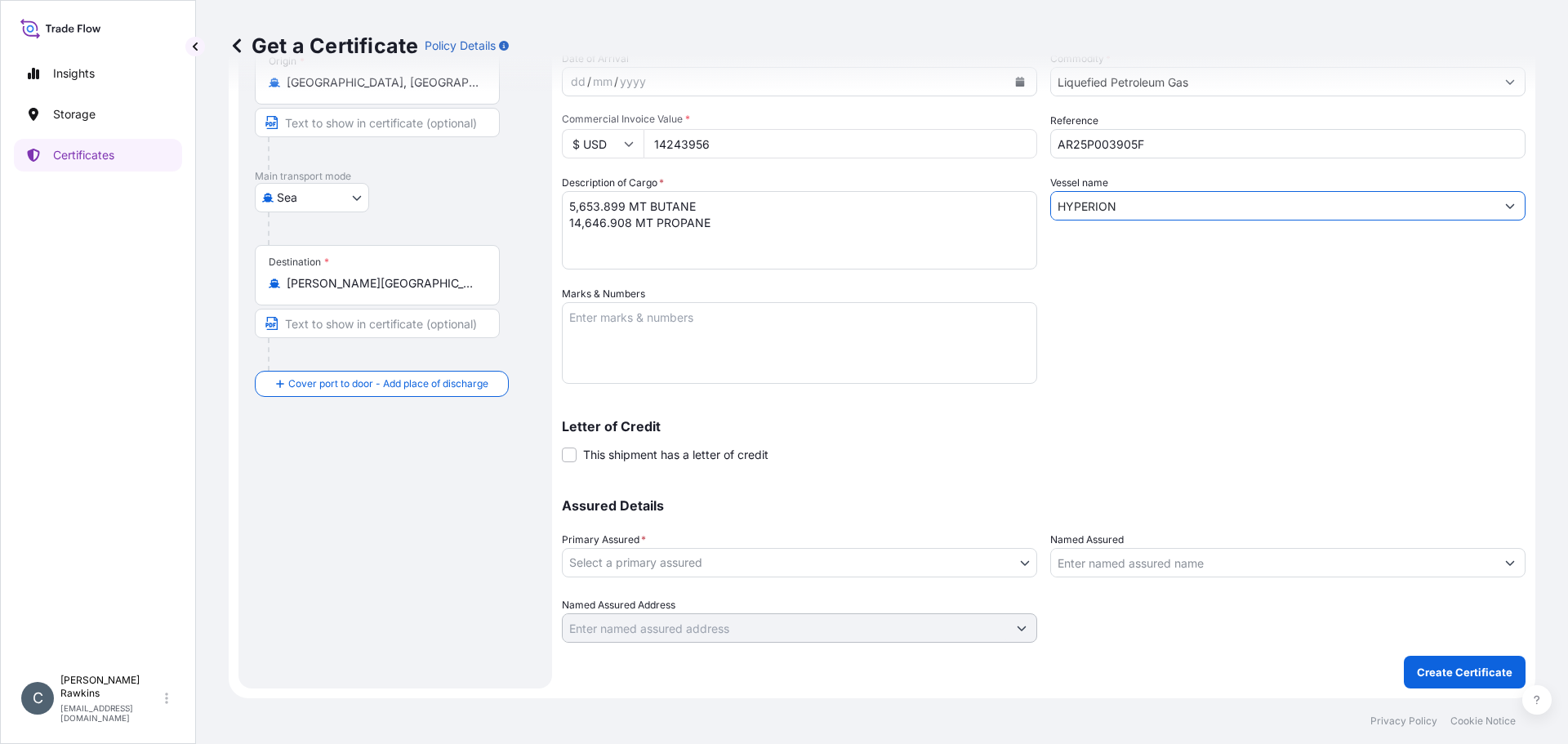 click on "Insights Storage Certificates C Charles   Rawkins charlesrawkins@petredec.co.uk Get a Certificate Policy Details Route Details Reset Route Details   Cover door to port - Add loading place Place of loading Road / Inland Road / Inland Origin * Houston, TX, USA Main transport mode Sea Road Sea Pipeline Shore Tank Air Destination * Richards Bay, South Africa Cover port to door - Add place of discharge Road / Inland Road / Inland Place of Discharge Shipment Details Issue date * 01 / 07 / 2025 Date of Departure * 27 / 05 / 2025 Date of Arrival dd / mm / yyyy Commodity * Liquefied Petroleum Gas Packing Category Commercial Invoice Value    * $ USD 14243956 Reference AR25P003905F Description of Cargo * 5,653.899 MT BUTANE
14,646.908 MT PROPANE Vessel name HYPERION Marks & Numbers Letter of Credit This shipment has a letter of credit Letter of credit * Letter of credit may not exceed 12000 characters Assured Details Primary Assured * Select a primary assured Petregaz and/or Petre Imports Petredec Limited
0" at bounding box center (784, 372) 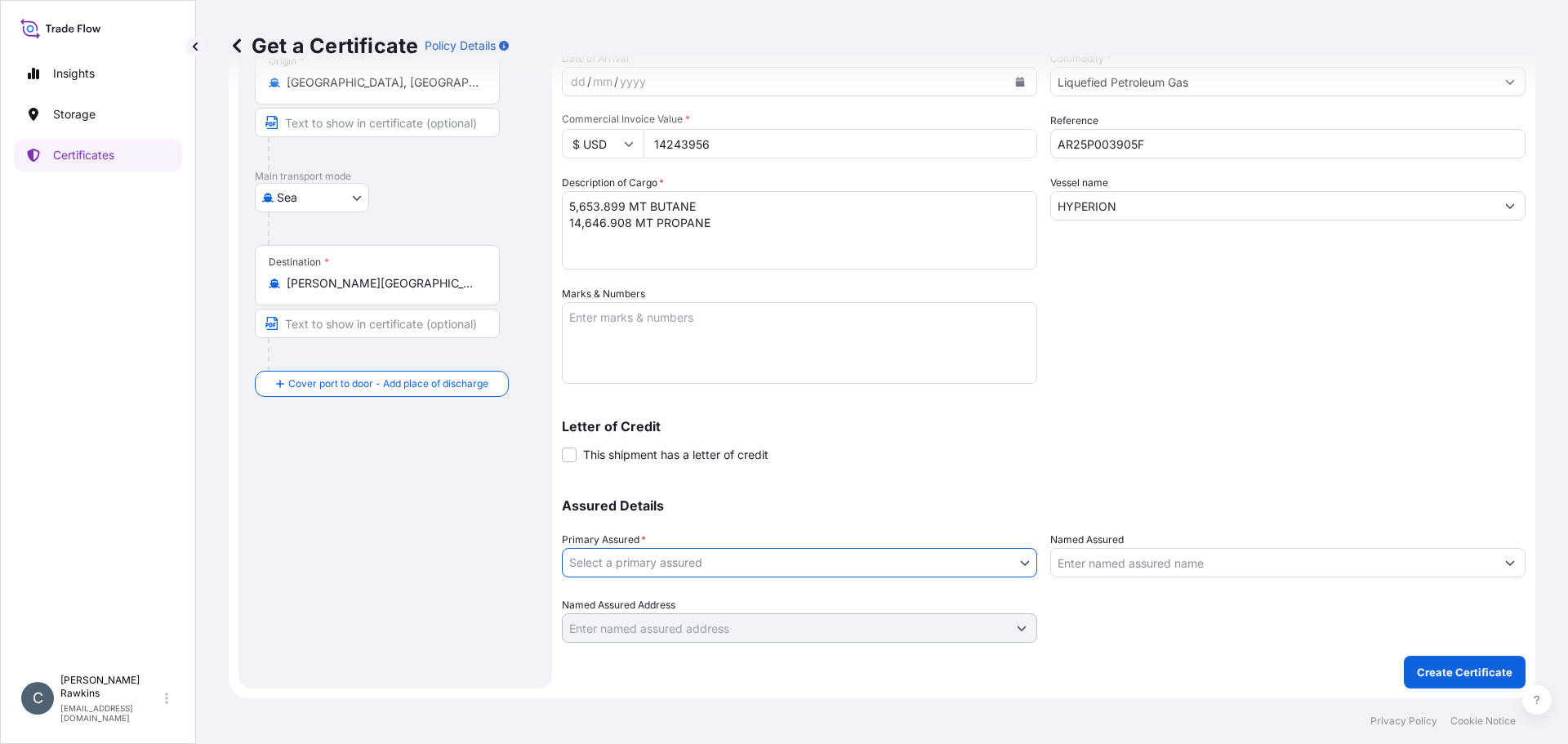 click on "Insights Storage Certificates C Charles   Rawkins charlesrawkins@petredec.co.uk Get a Certificate Policy Details Route Details Reset Route Details   Cover door to port - Add loading place Place of loading Road / Inland Road / Inland Origin * Houston, TX, USA Main transport mode Sea Road Sea Pipeline Shore Tank Air Destination * Richards Bay, South Africa Cover port to door - Add place of discharge Road / Inland Road / Inland Place of Discharge Shipment Details Issue date * 01 / 07 / 2025 Date of Departure * 27 / 05 / 2025 Date of Arrival dd / mm / yyyy Commodity * Liquefied Petroleum Gas Packing Category Commercial Invoice Value    * $ USD 14243956 Reference AR25P003905F Description of Cargo * 5,653.899 MT BUTANE
14,646.908 MT PROPANE Vessel name HYPERION Marks & Numbers Letter of Credit This shipment has a letter of credit Letter of credit * Letter of credit may not exceed 12000 characters Assured Details Primary Assured * Select a primary assured Petregaz and/or Petre Imports Petredec Limited
0" at bounding box center [784, 372] 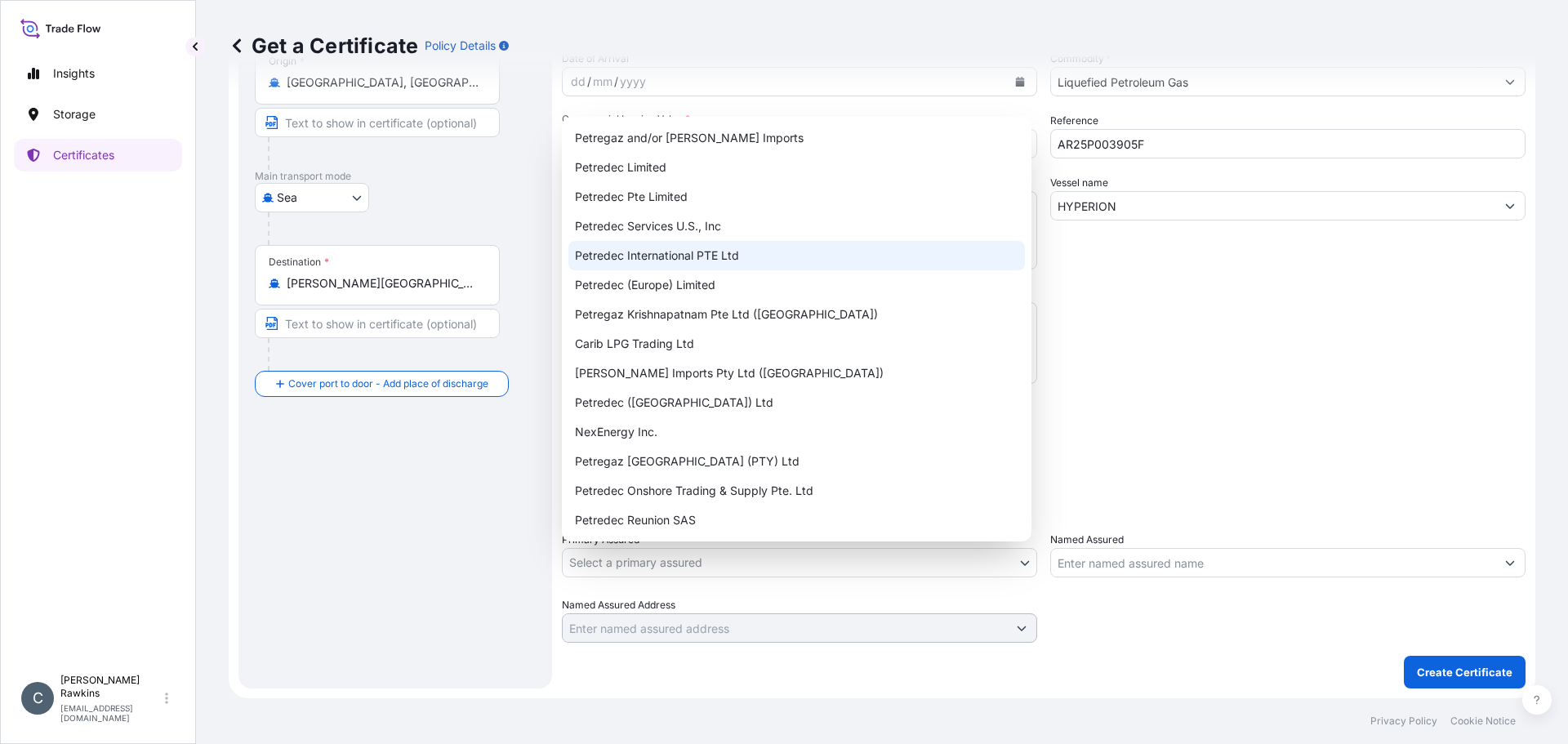 click on "Petredec International PTE Ltd" at bounding box center (796, 256) 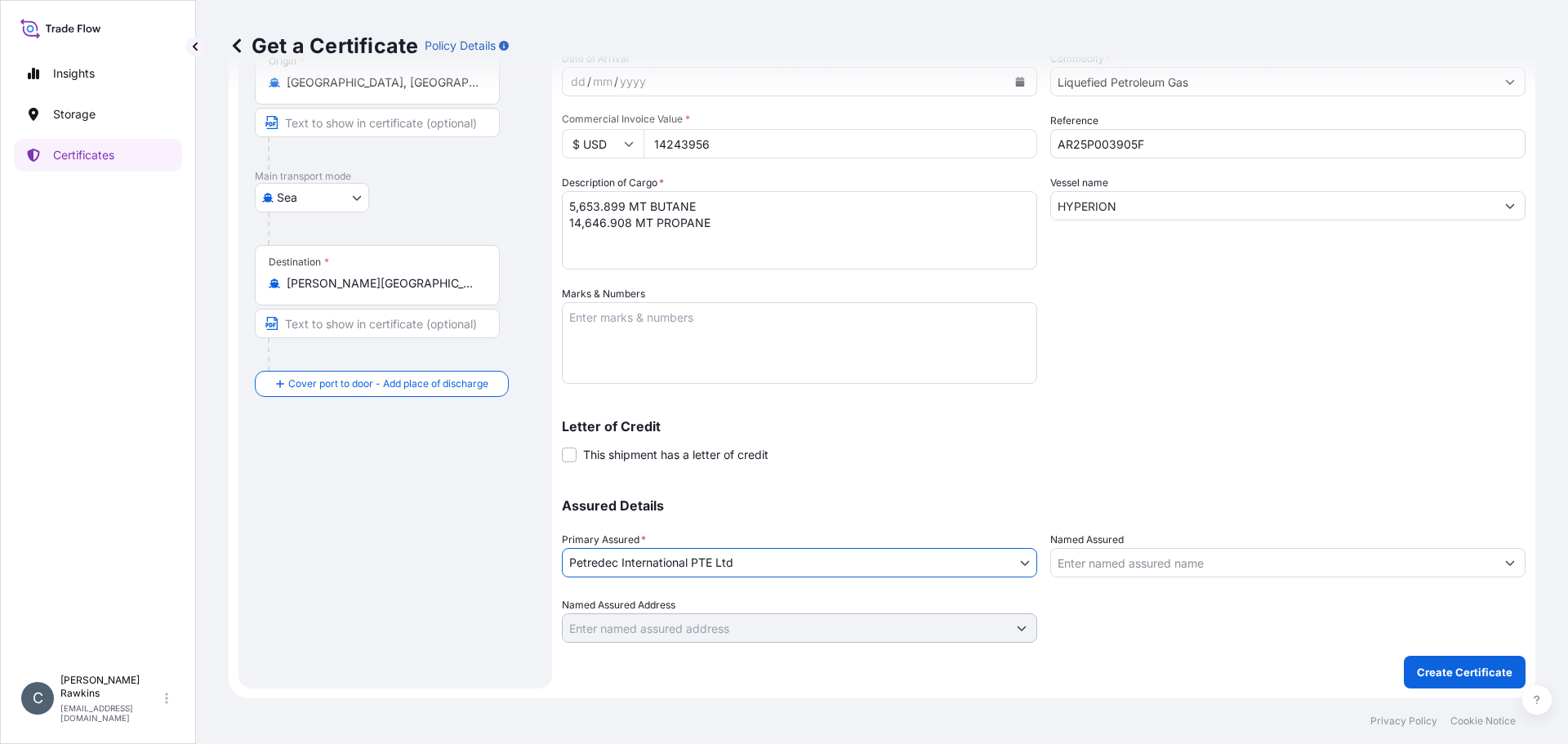 click on "Named Assured" at bounding box center (1273, 563) 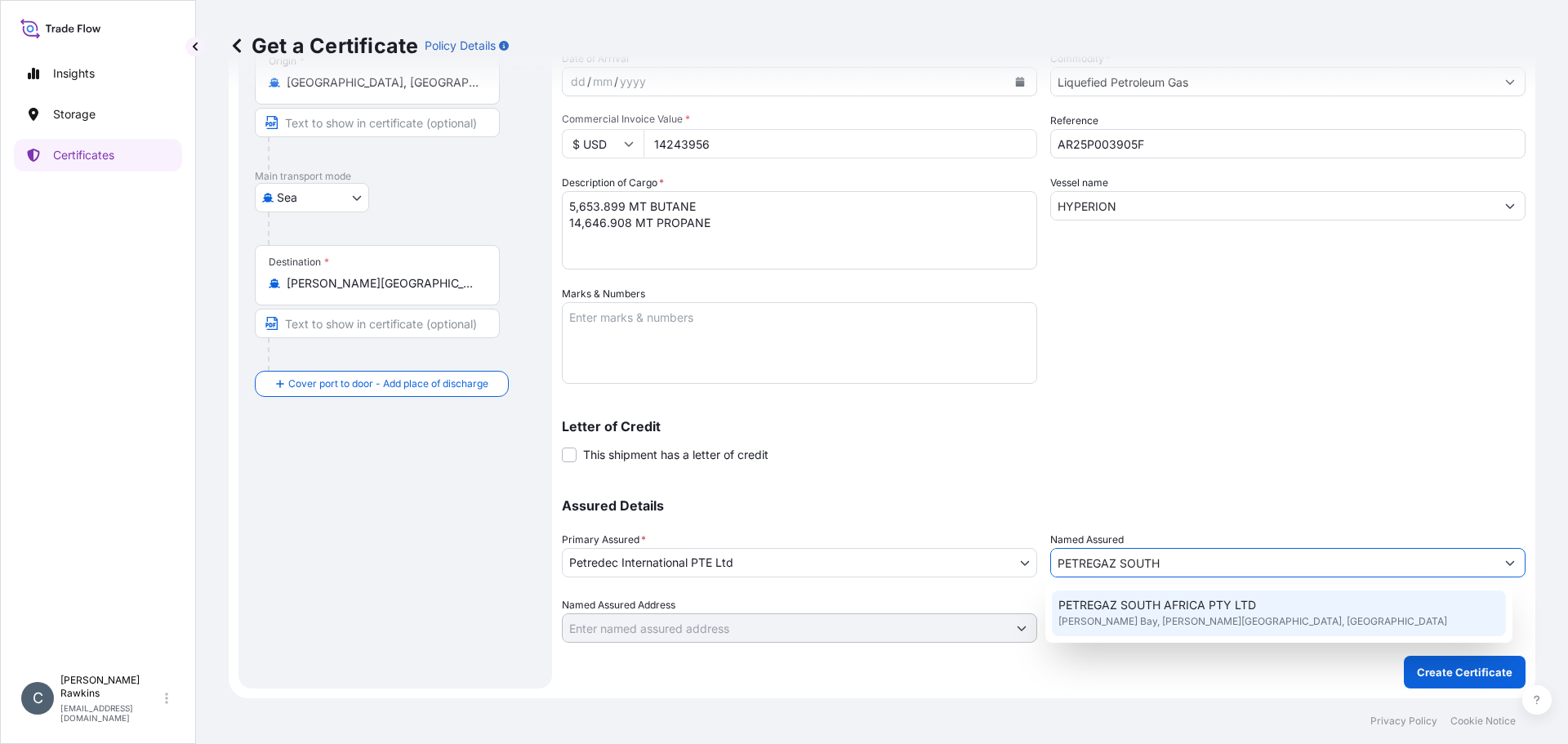 click on "Richards Bay, Richards Bay, South Africa" at bounding box center (1253, 621) 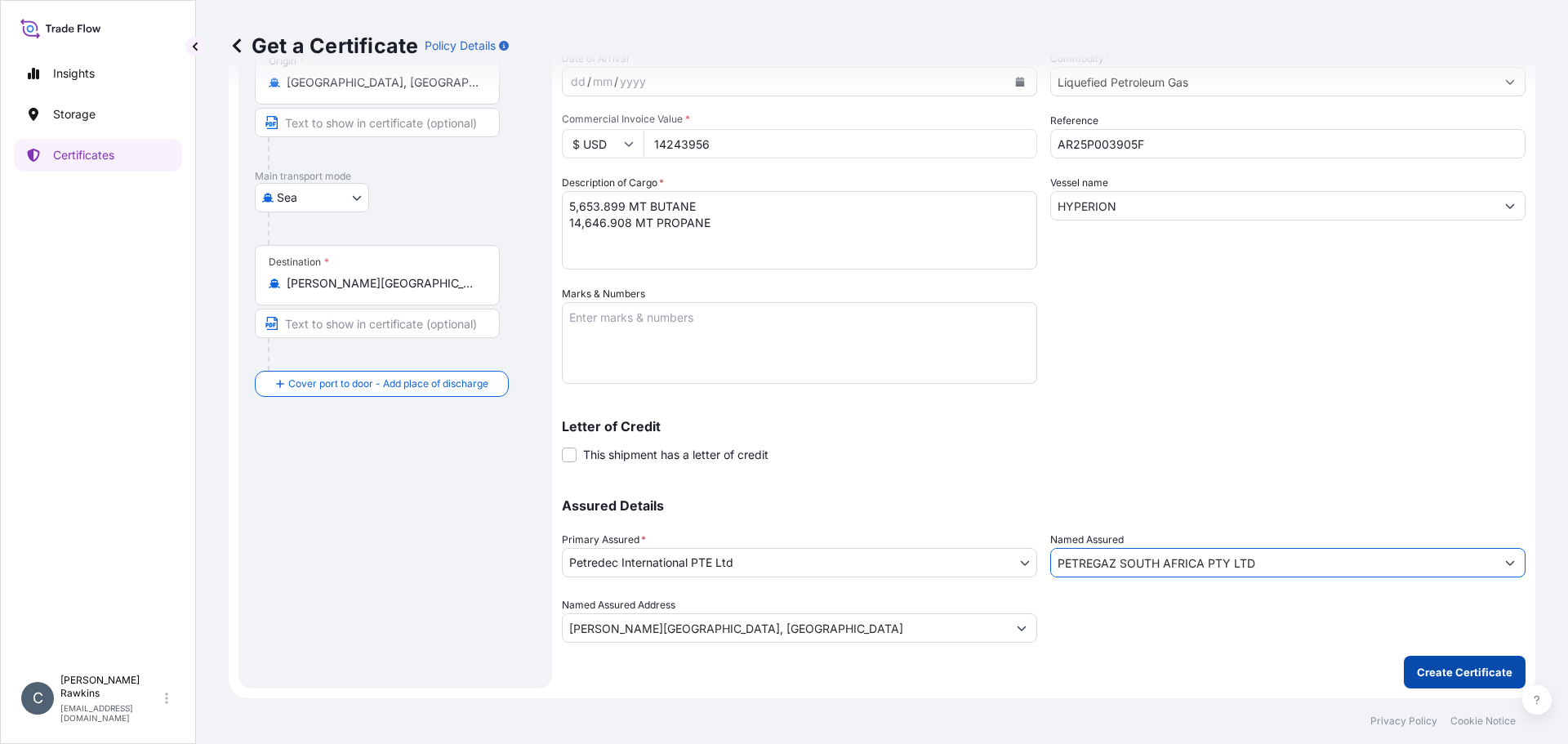 type on "PETREGAZ SOUTH AFRICA PTY LTD" 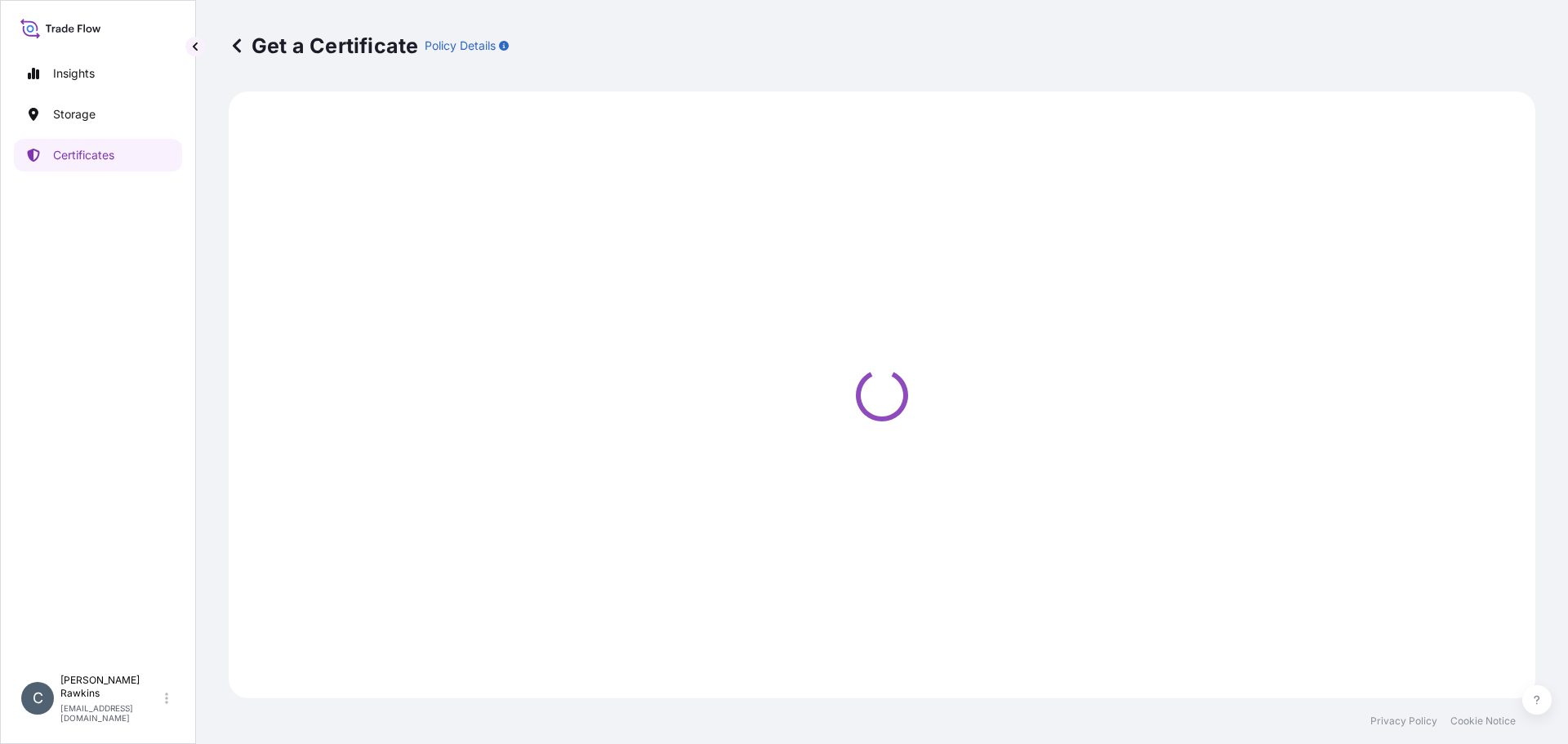 scroll, scrollTop: 0, scrollLeft: 0, axis: both 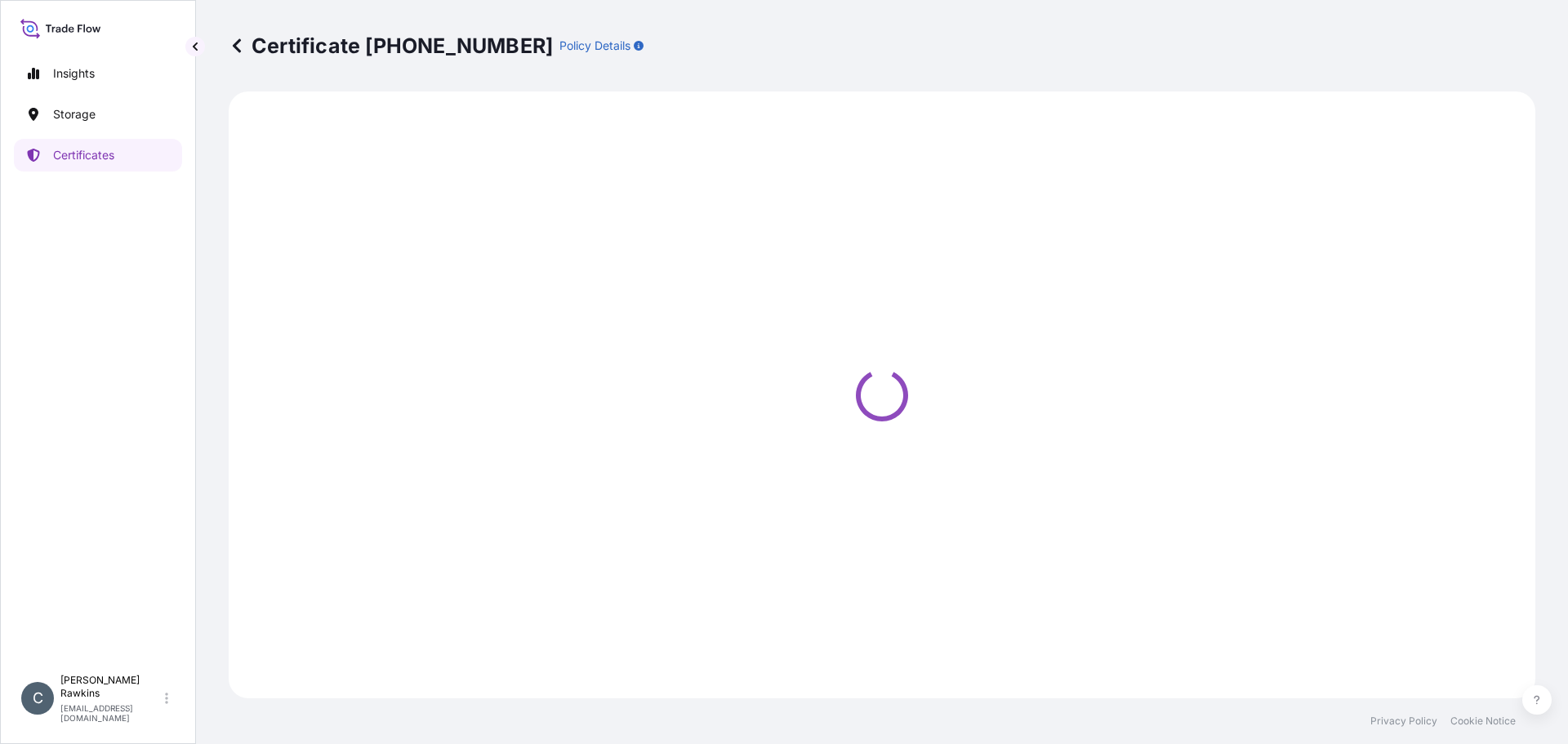 select on "Sea" 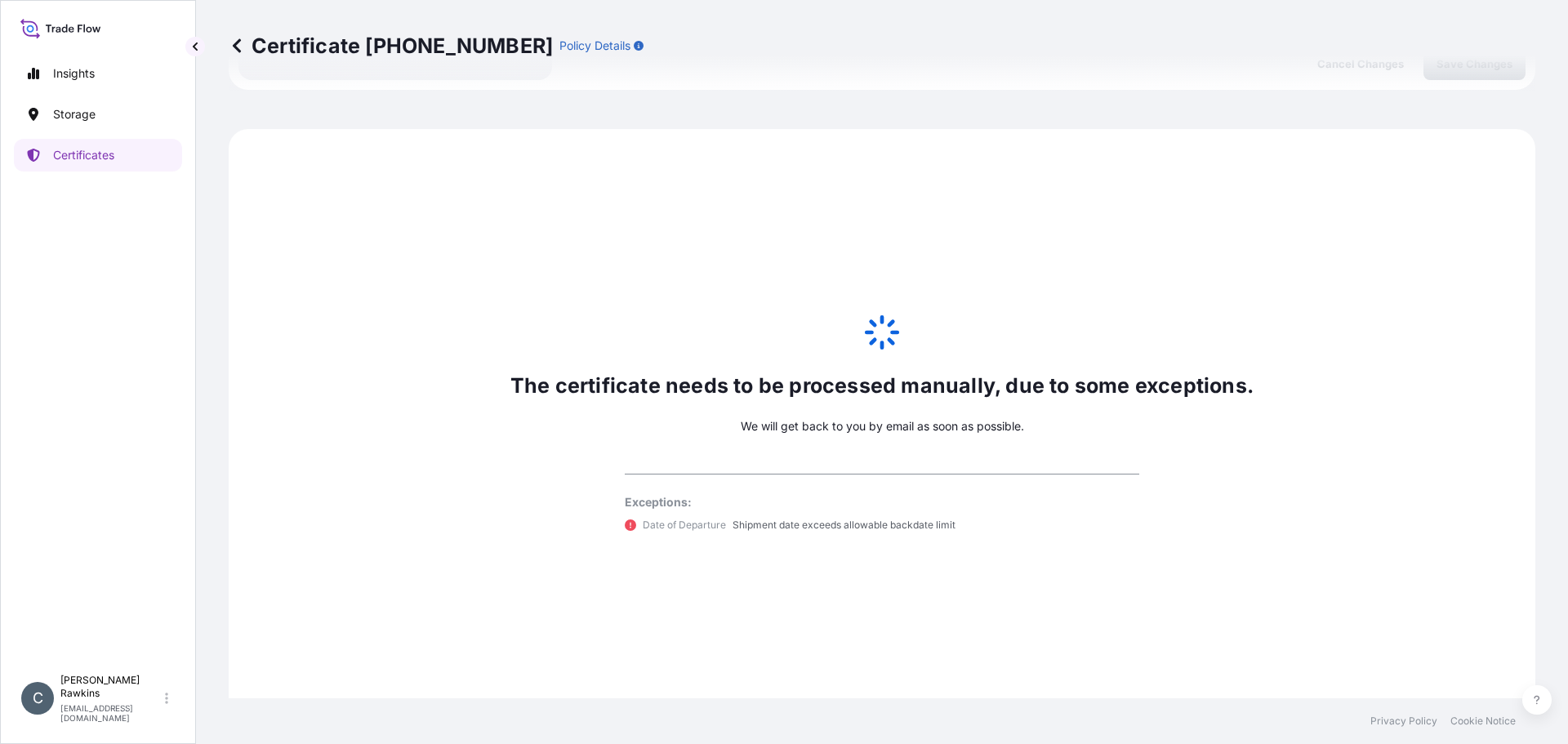 scroll, scrollTop: 801, scrollLeft: 0, axis: vertical 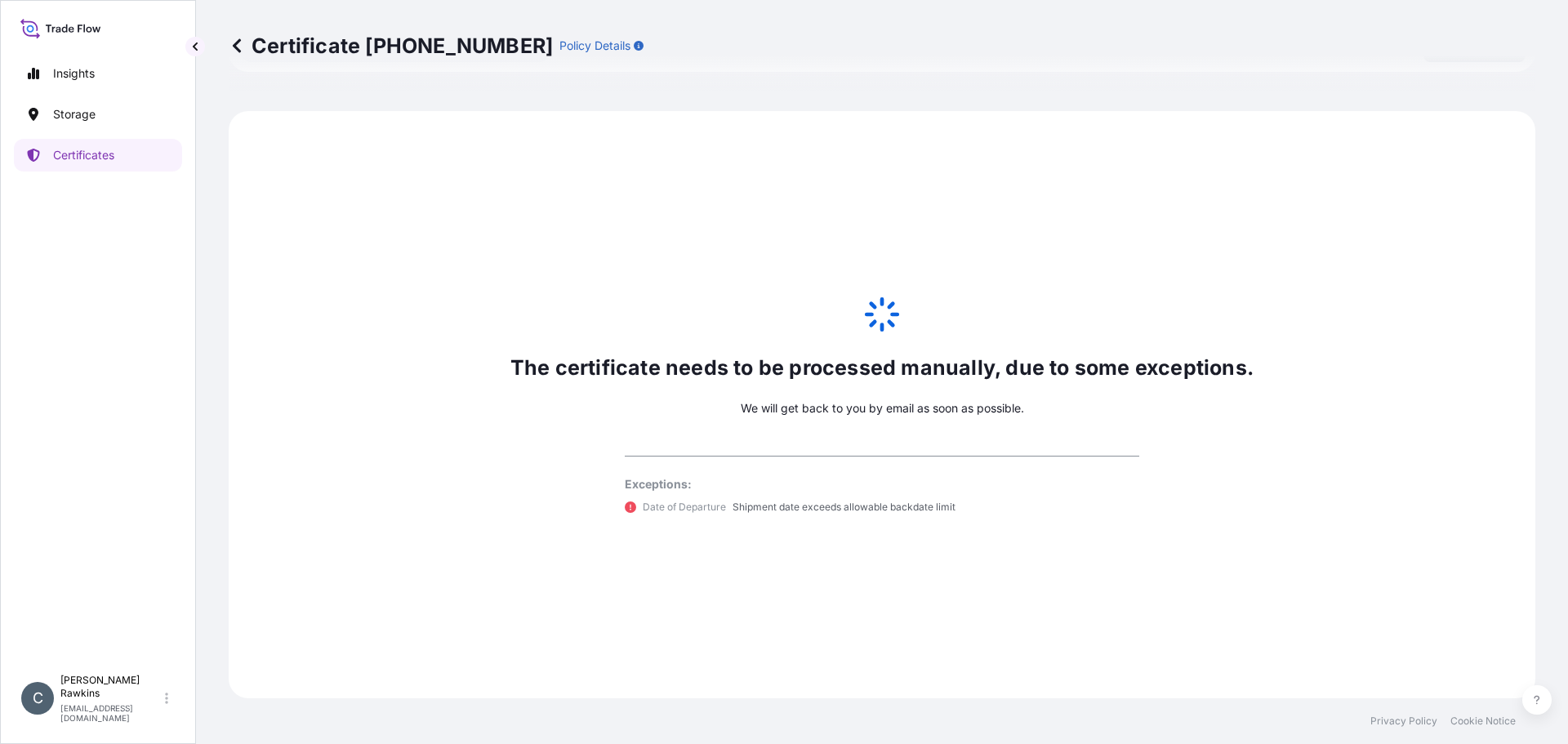 select on "31842" 